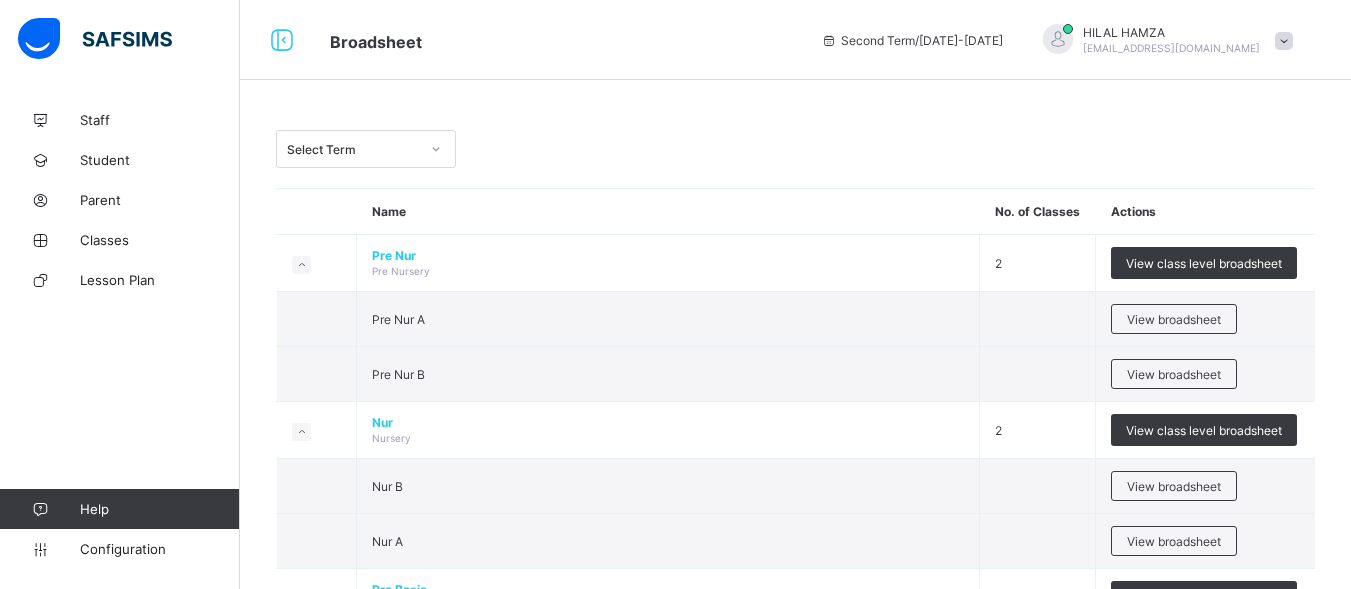 scroll, scrollTop: 0, scrollLeft: 0, axis: both 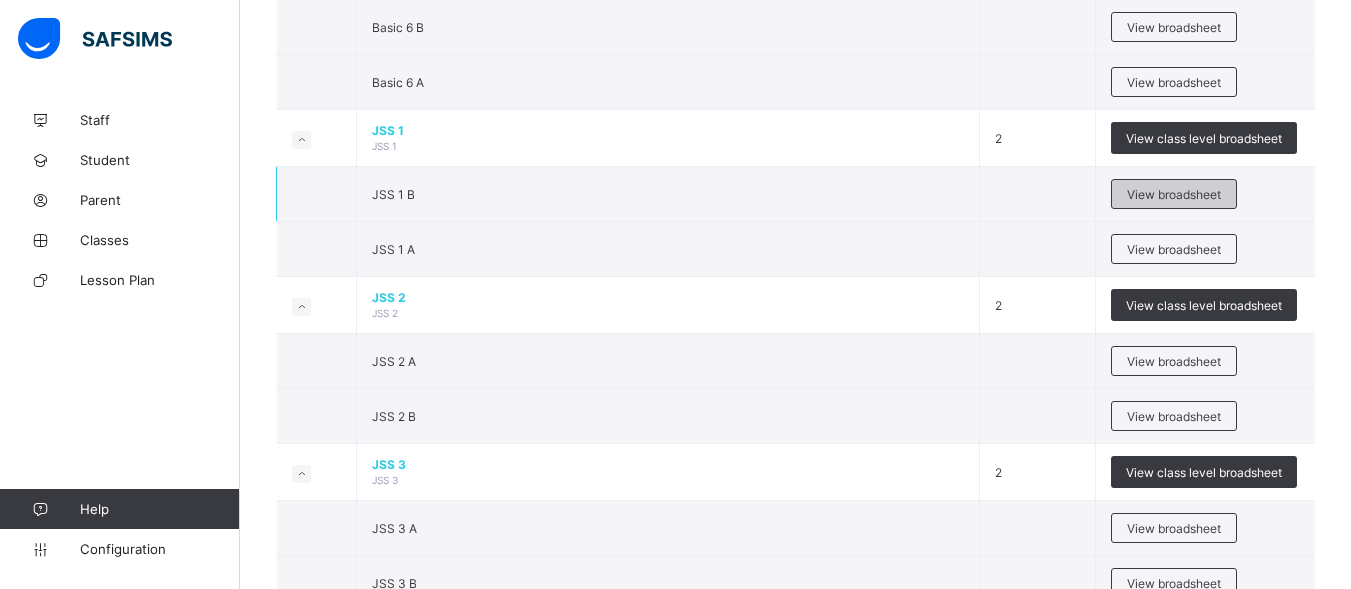 click on "View broadsheet" at bounding box center [1174, 194] 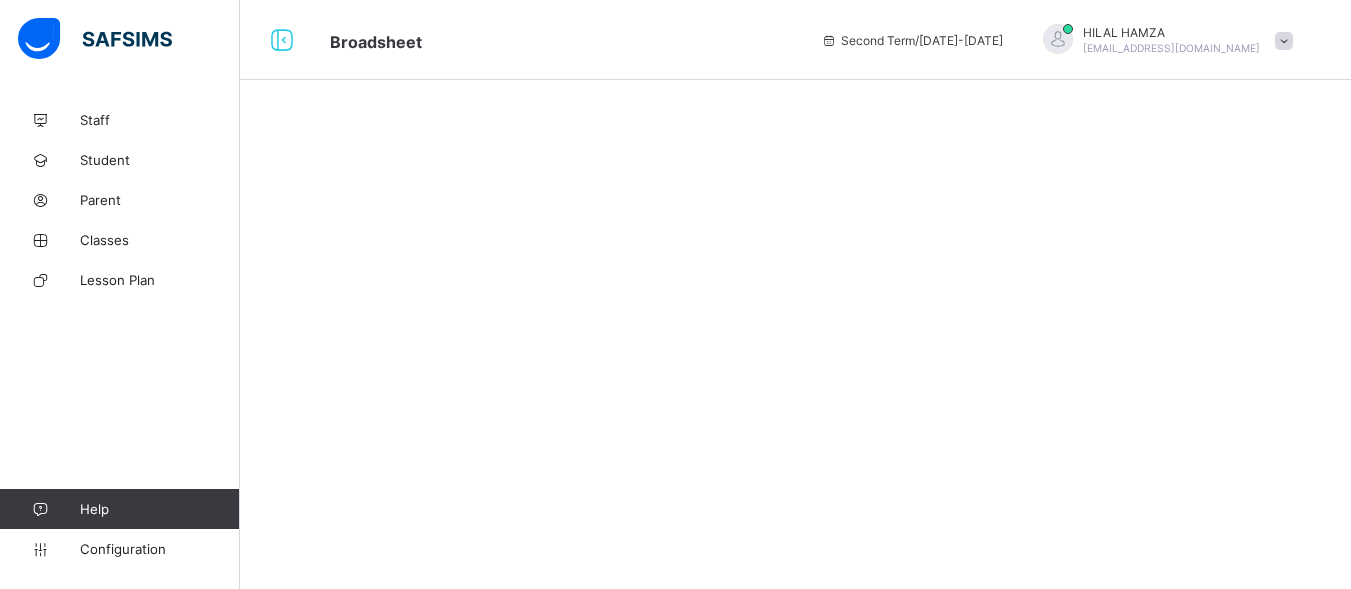 scroll, scrollTop: 0, scrollLeft: 0, axis: both 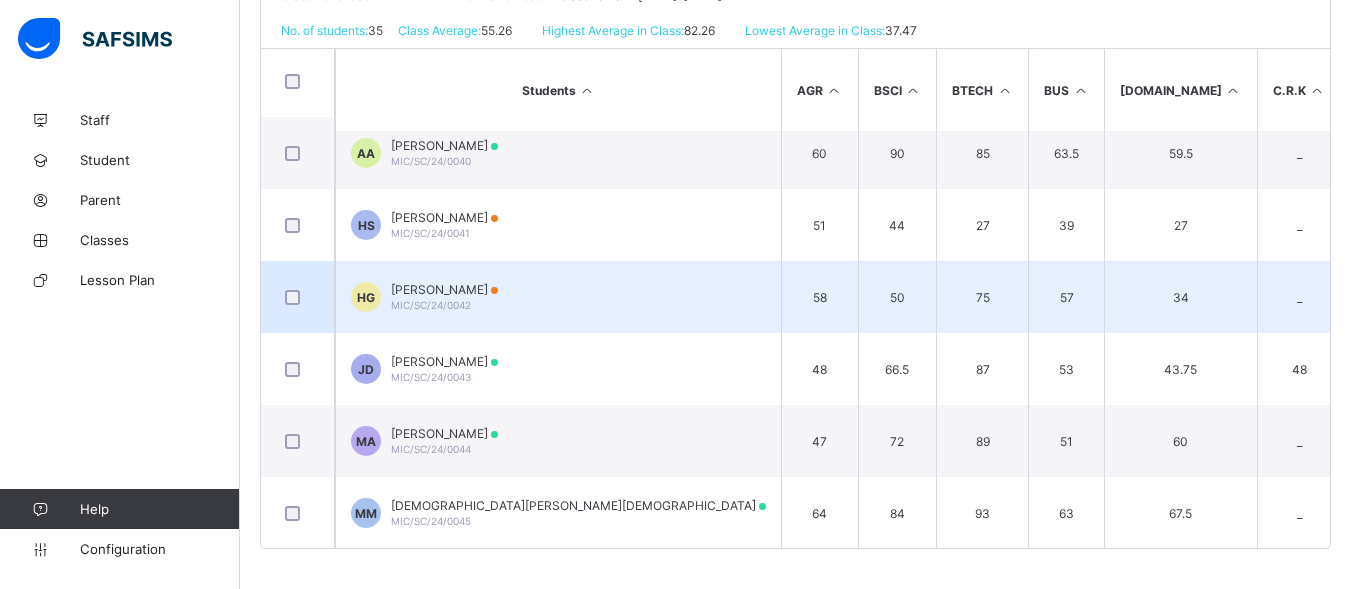 click on "Hassan Shuaibu Gako" at bounding box center (444, 289) 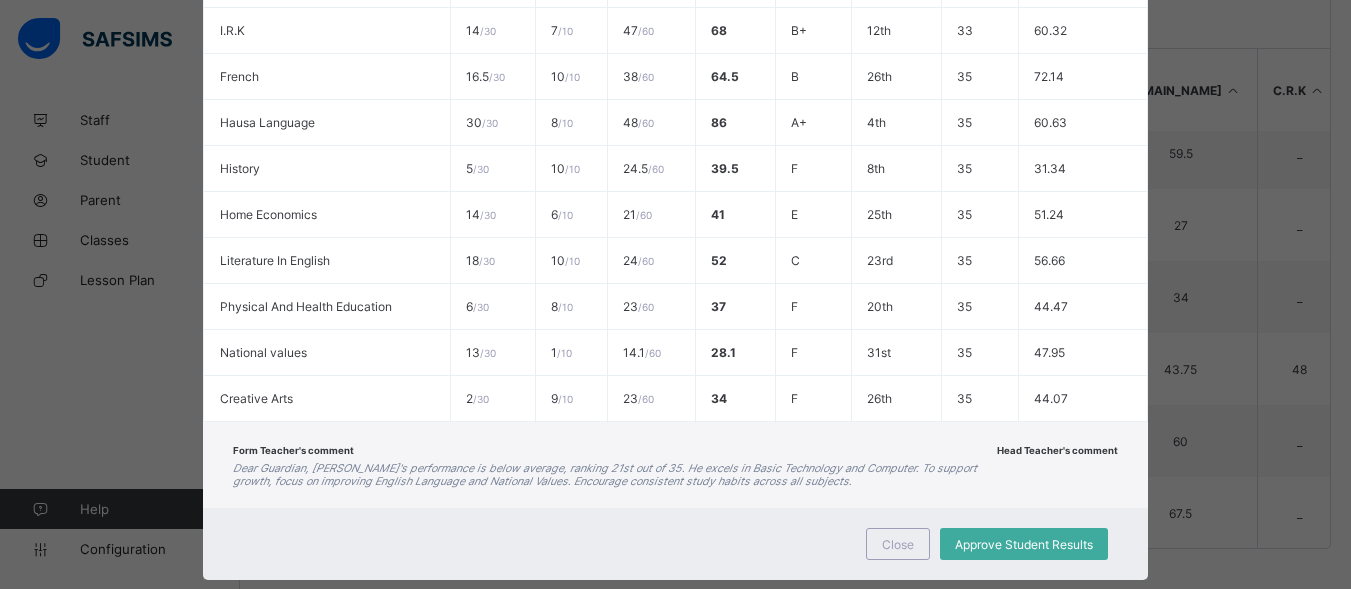 scroll, scrollTop: 796, scrollLeft: 0, axis: vertical 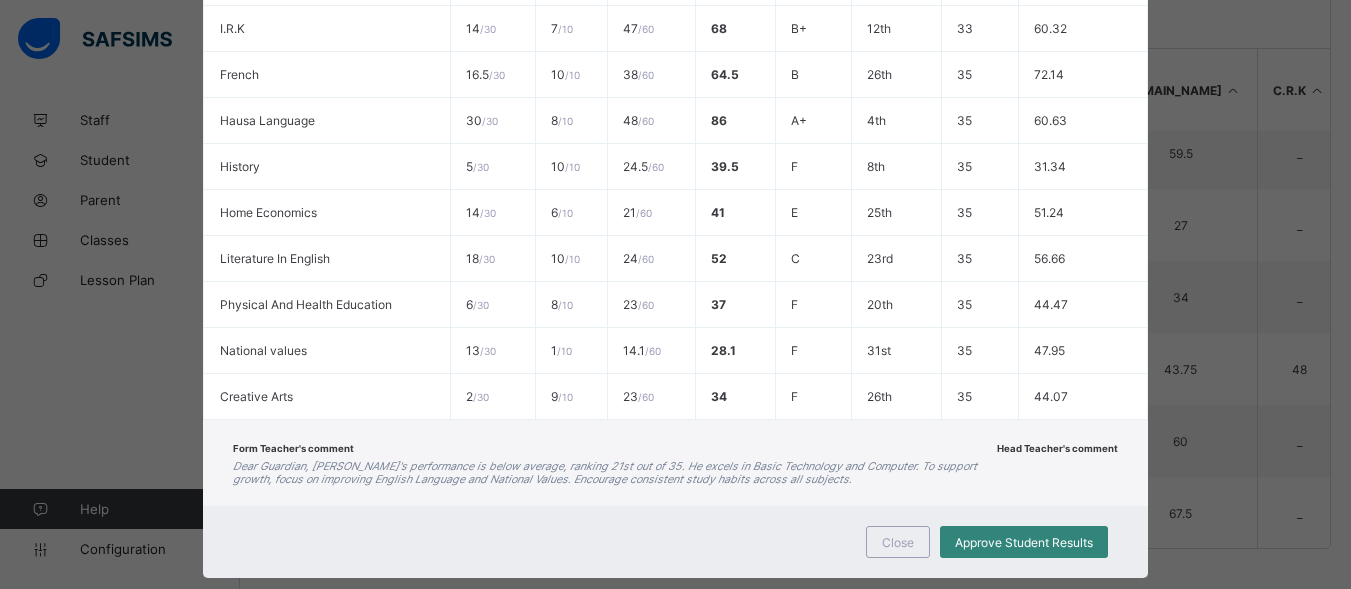 click on "Approve Student Results" at bounding box center (1024, 542) 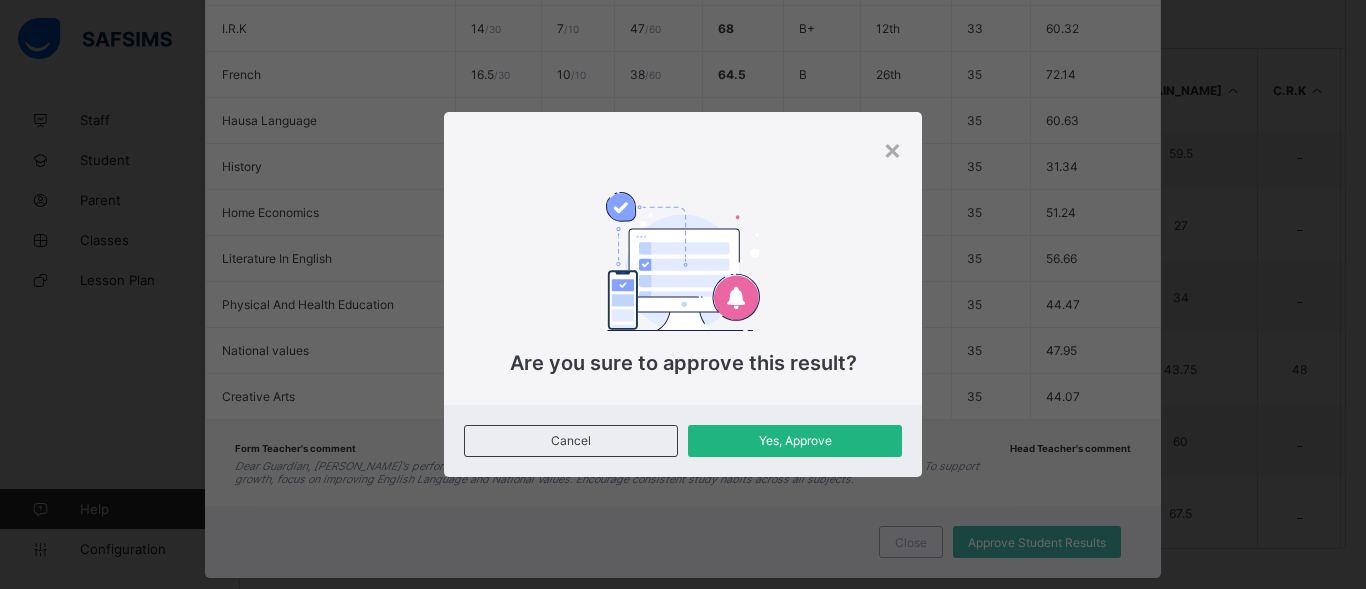 click on "Yes, Approve" at bounding box center (795, 440) 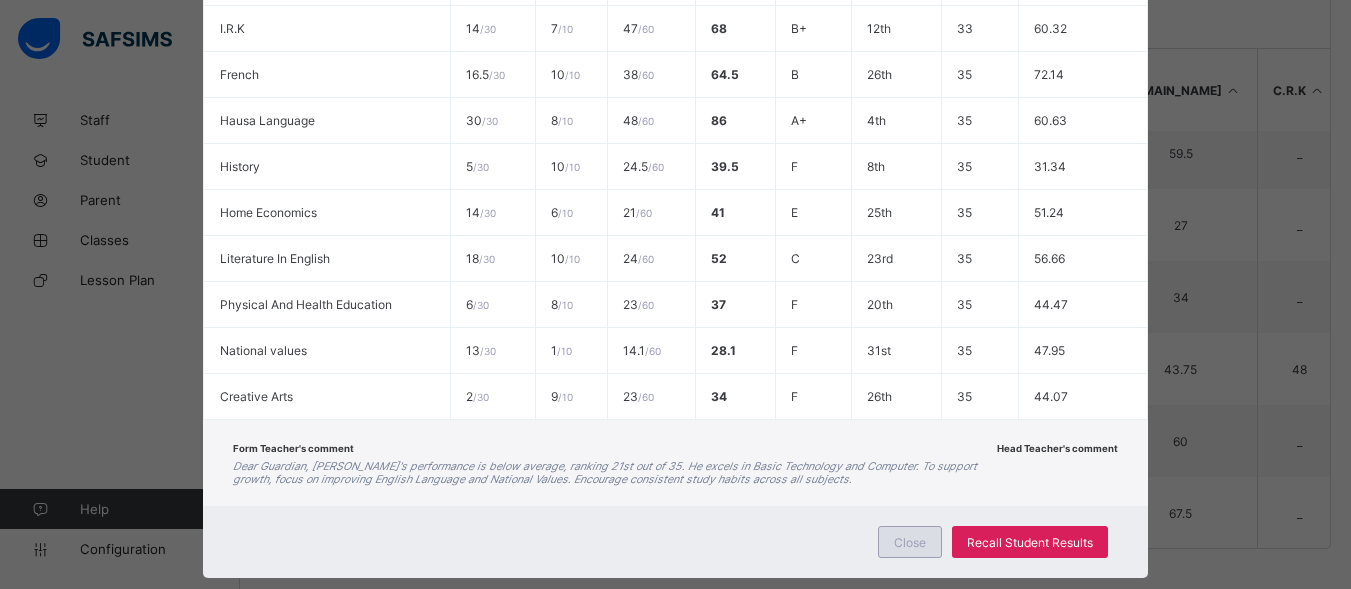 click on "Close" at bounding box center (910, 542) 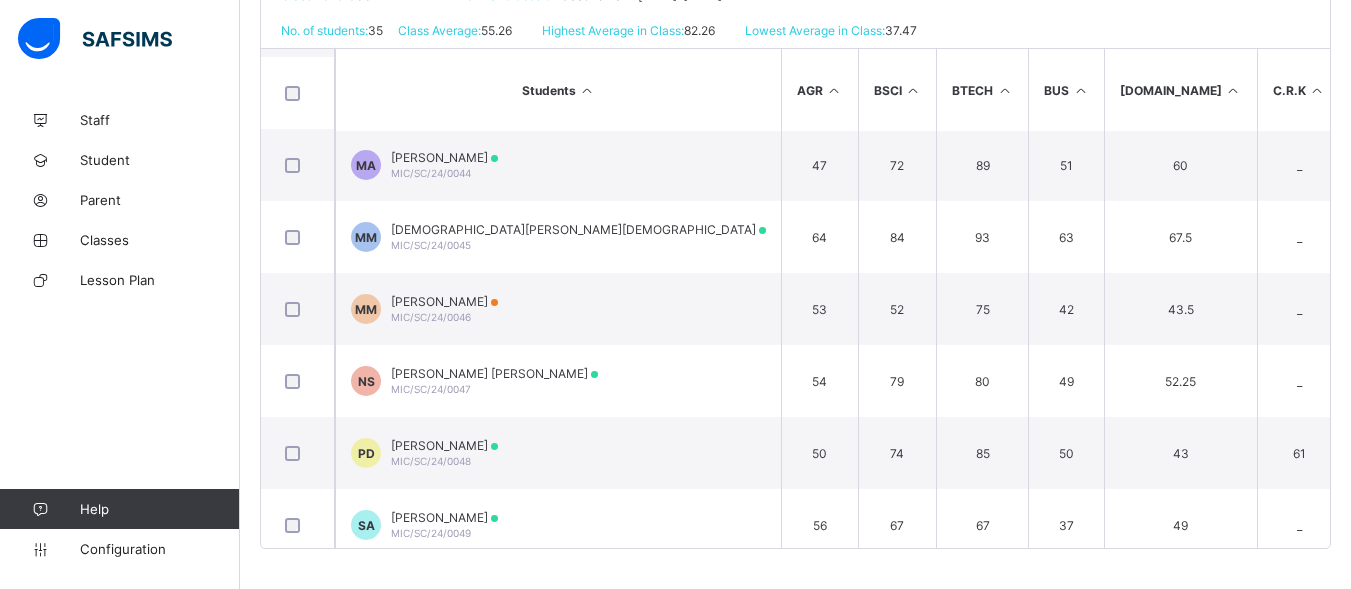 scroll, scrollTop: 621, scrollLeft: 0, axis: vertical 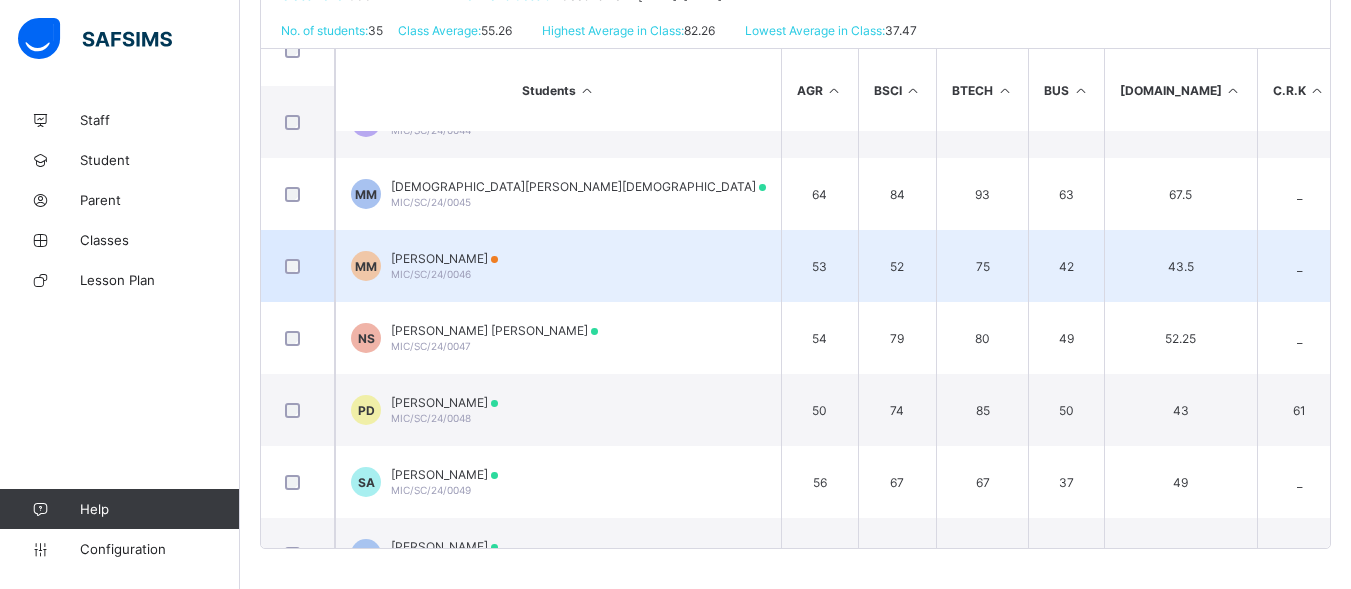 click on "Mubashir Bashir Muhammad" at bounding box center (444, 258) 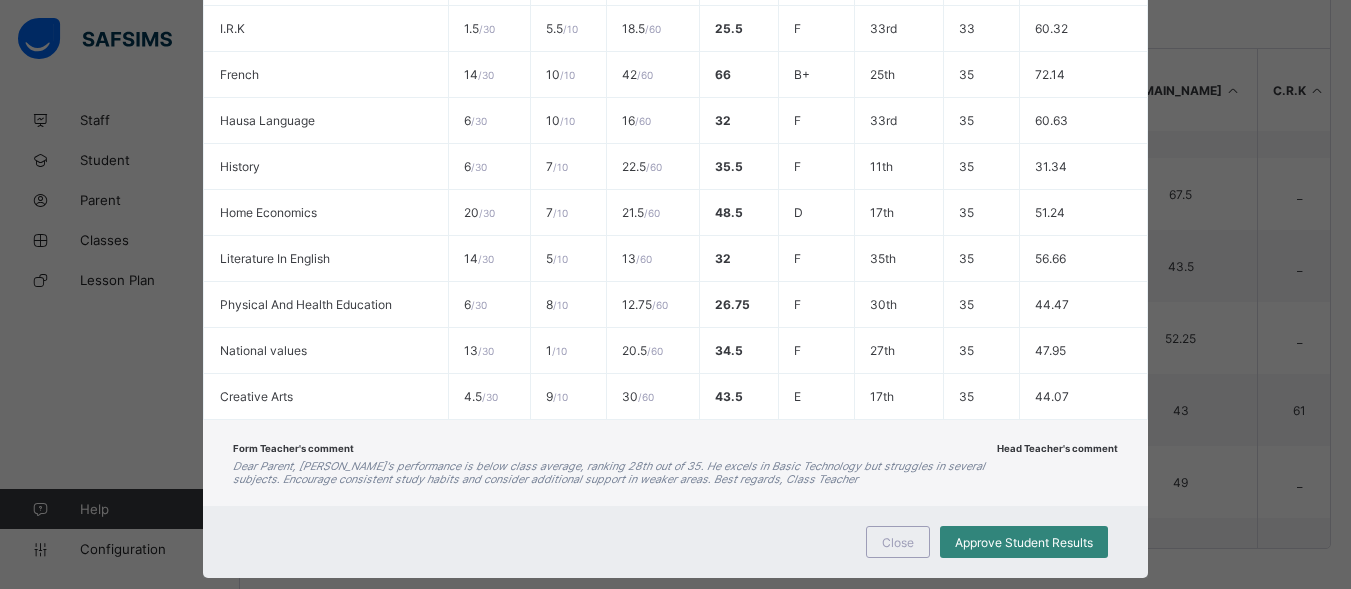 click on "Approve Student Results" at bounding box center [1024, 542] 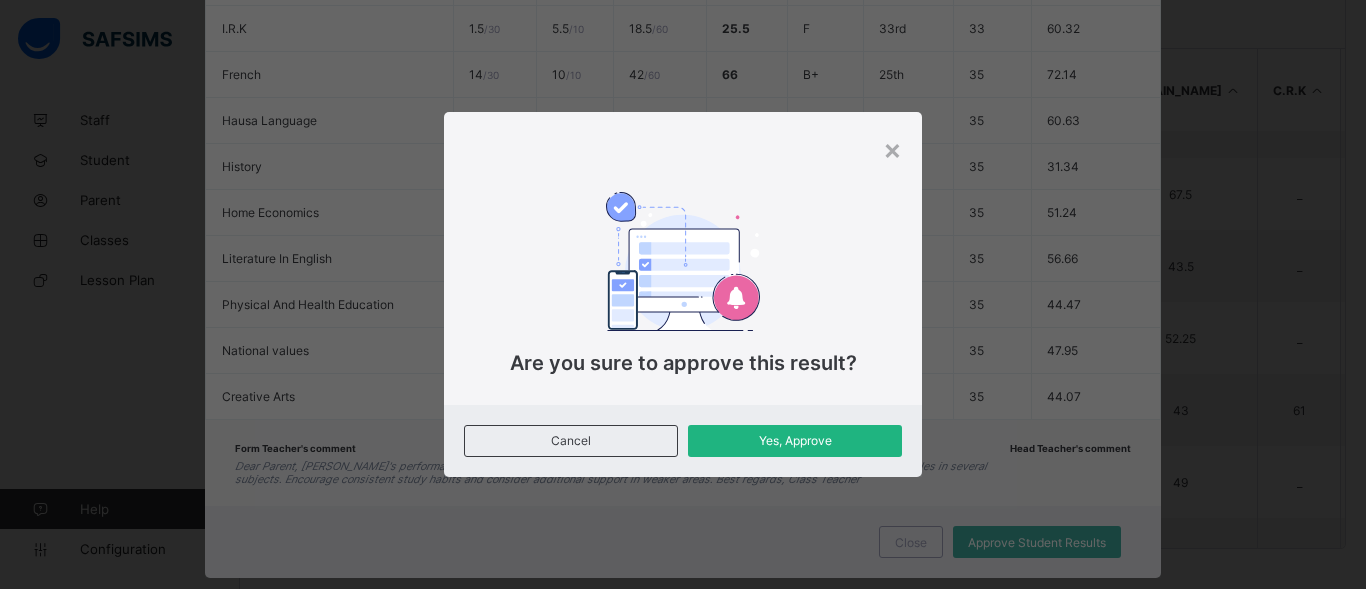 click on "Yes, Approve" at bounding box center [795, 440] 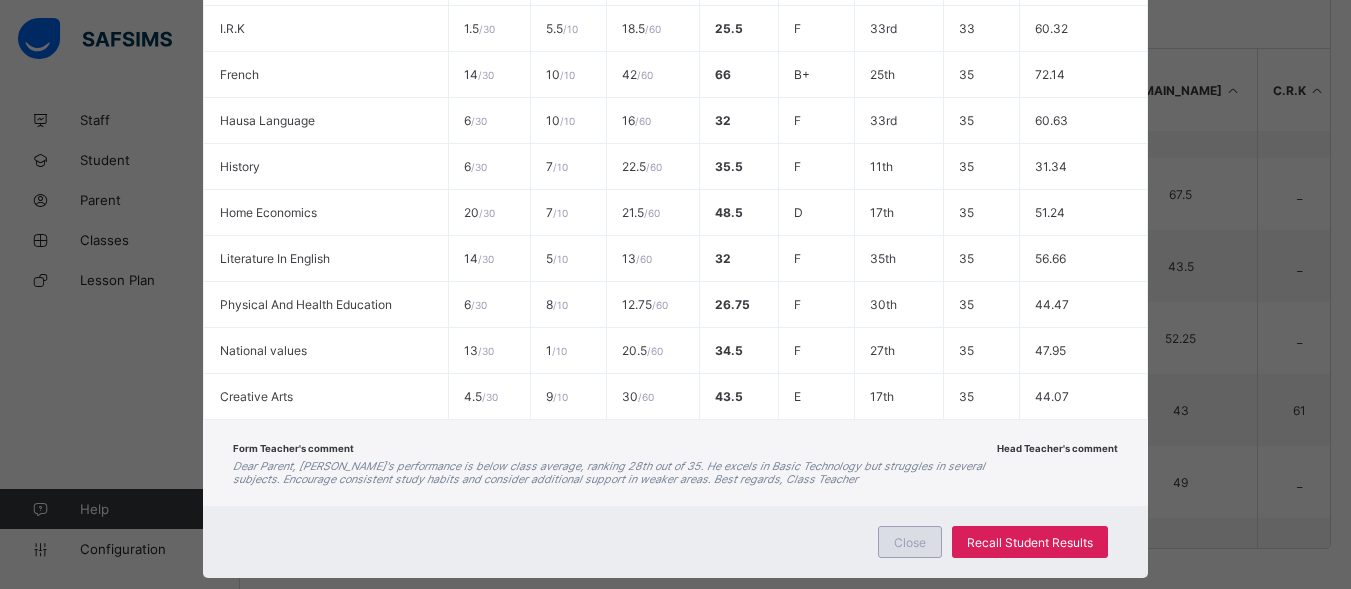 click on "Close" at bounding box center (910, 542) 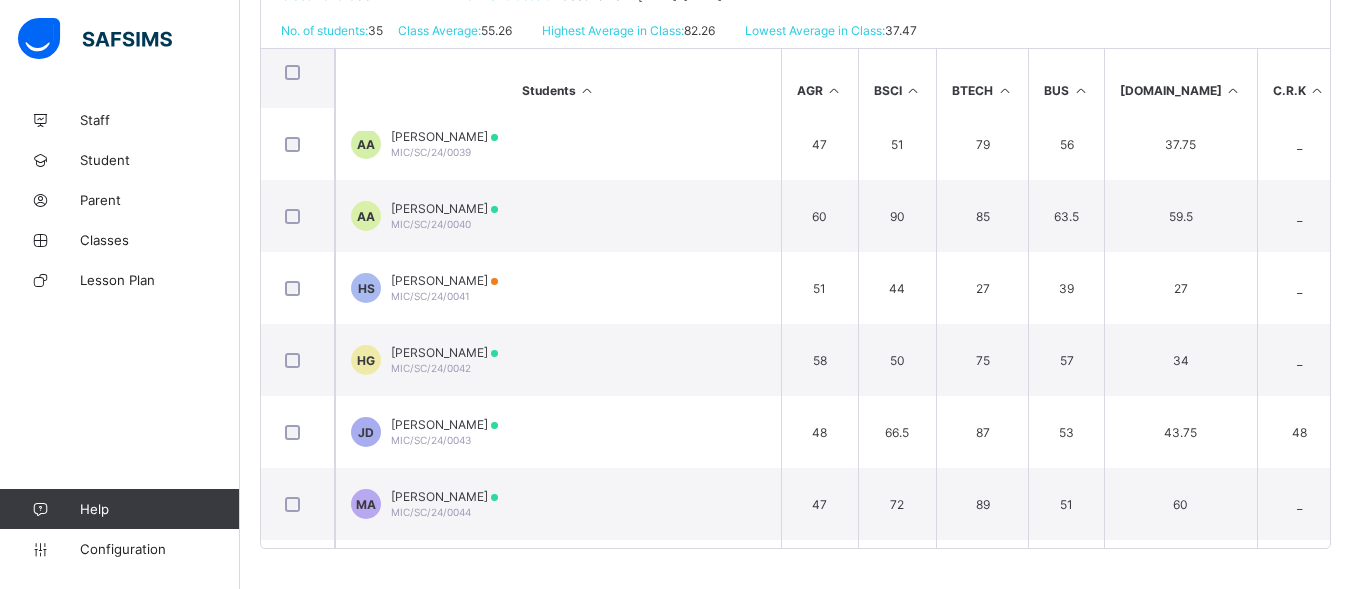 scroll, scrollTop: 318, scrollLeft: 0, axis: vertical 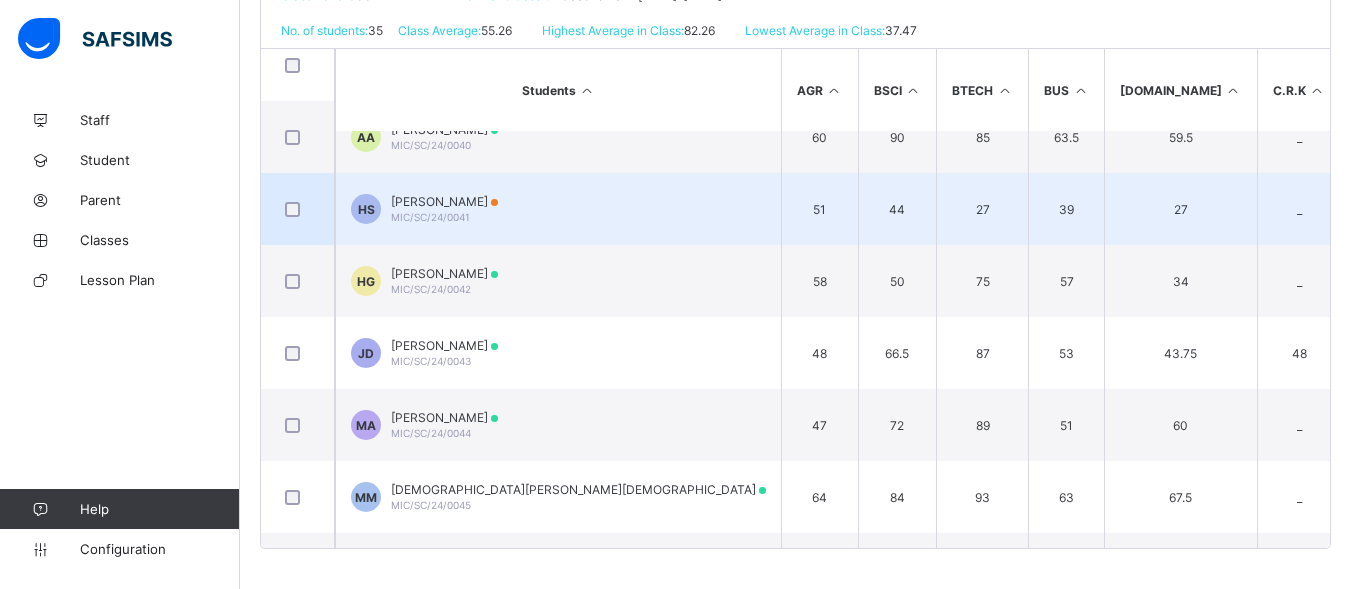 click on "Haroon  Saliu" at bounding box center (444, 201) 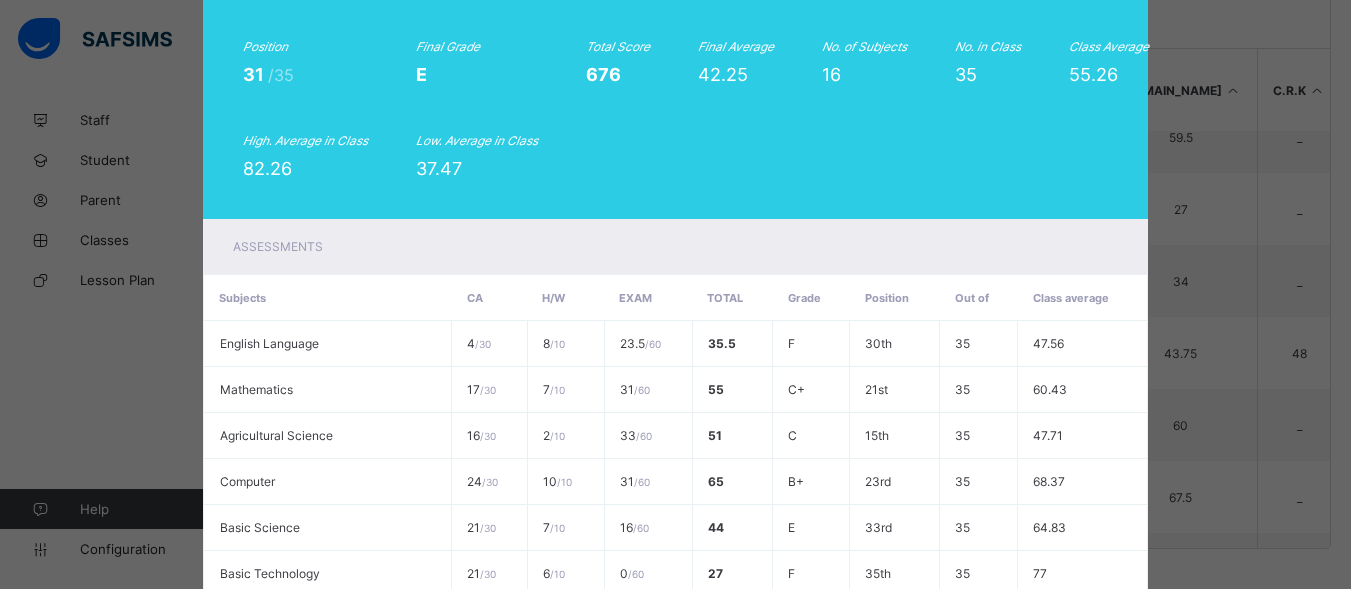 scroll, scrollTop: 140, scrollLeft: 0, axis: vertical 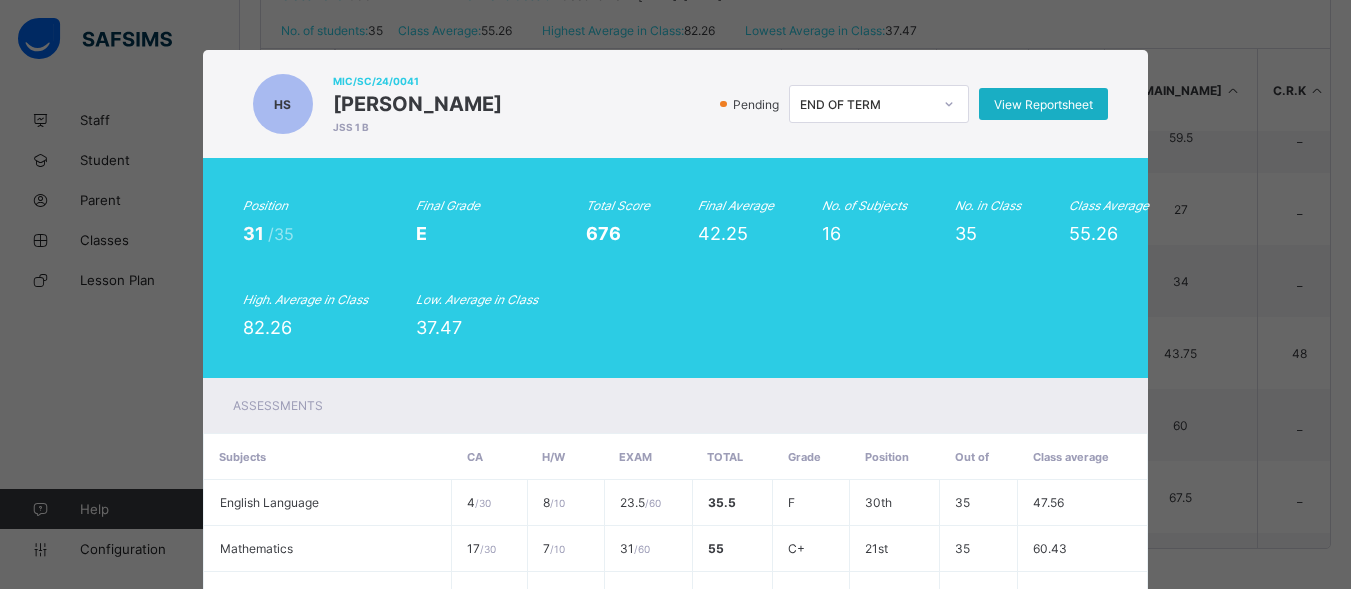click on "View Reportsheet" at bounding box center (1043, 104) 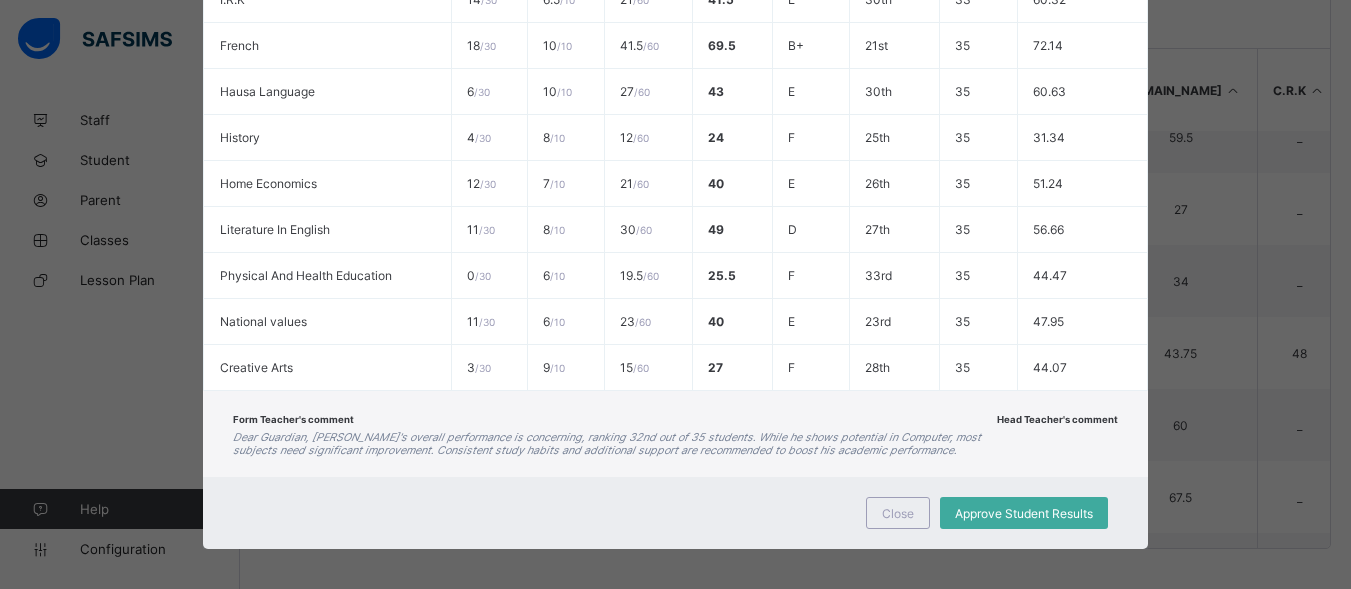 scroll, scrollTop: 828, scrollLeft: 0, axis: vertical 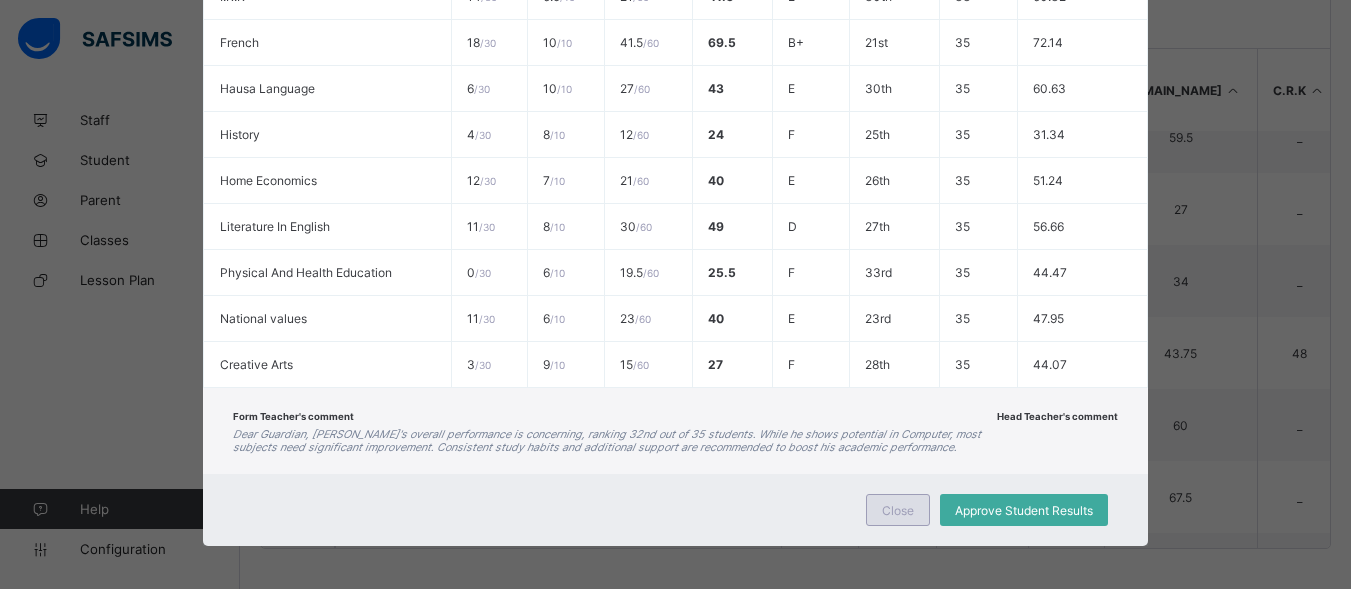 click on "Close" at bounding box center (898, 510) 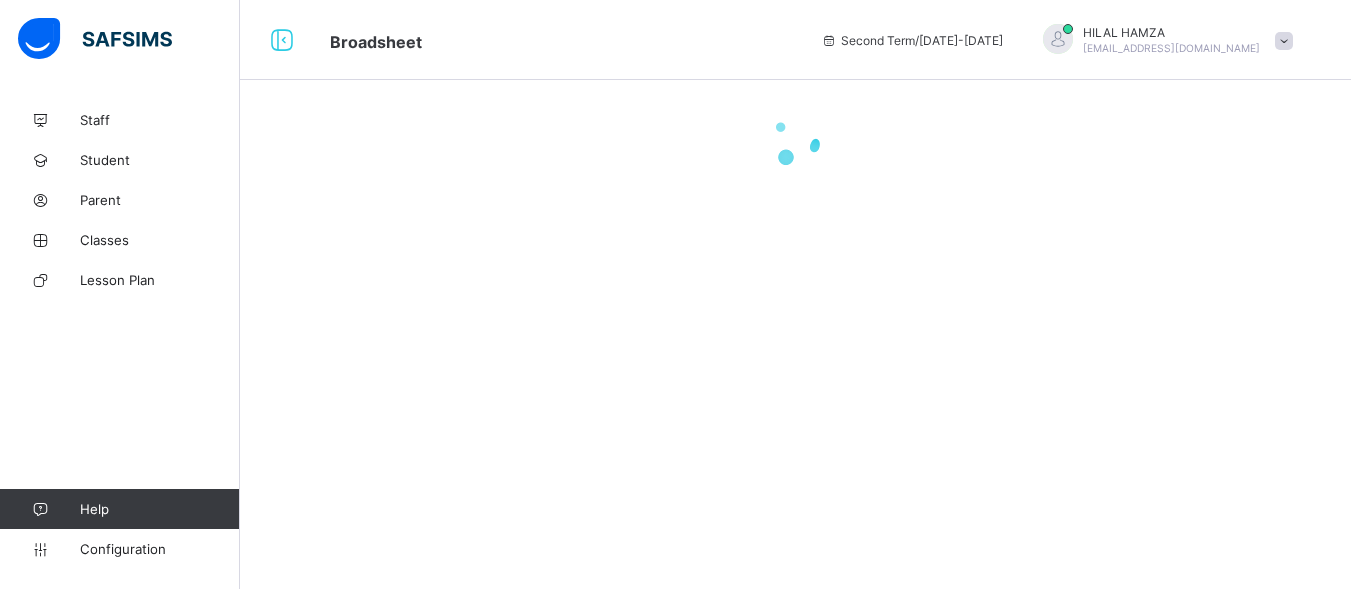 scroll, scrollTop: 0, scrollLeft: 0, axis: both 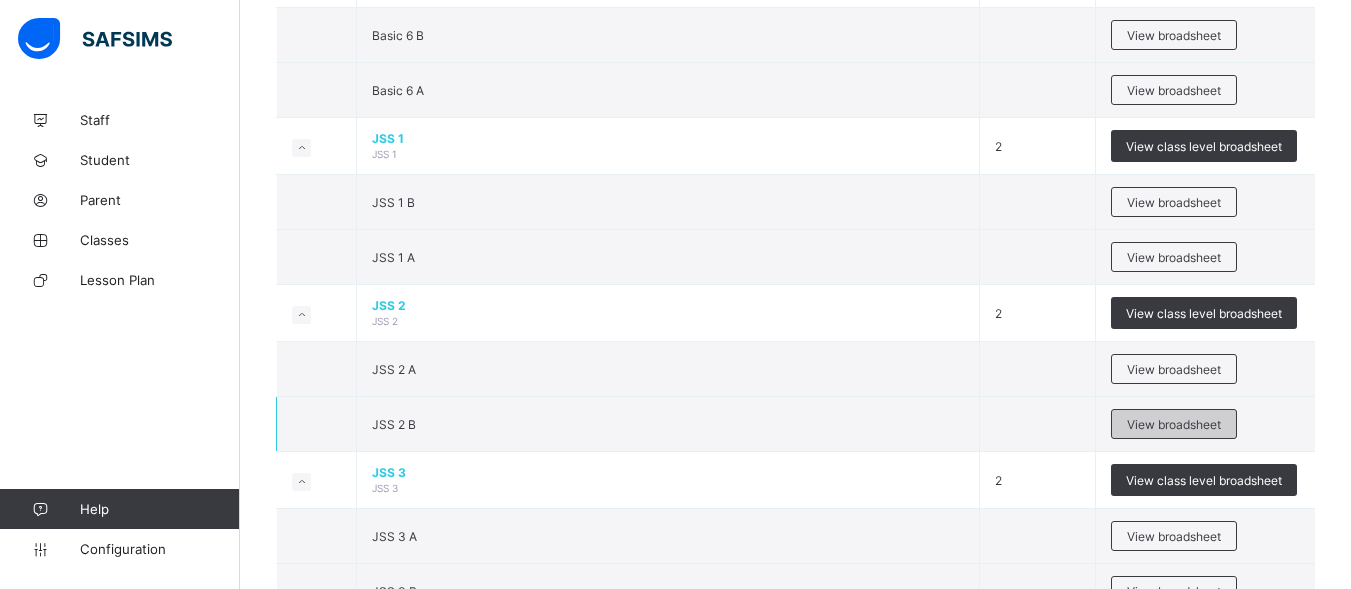 click on "View broadsheet" at bounding box center (1174, 424) 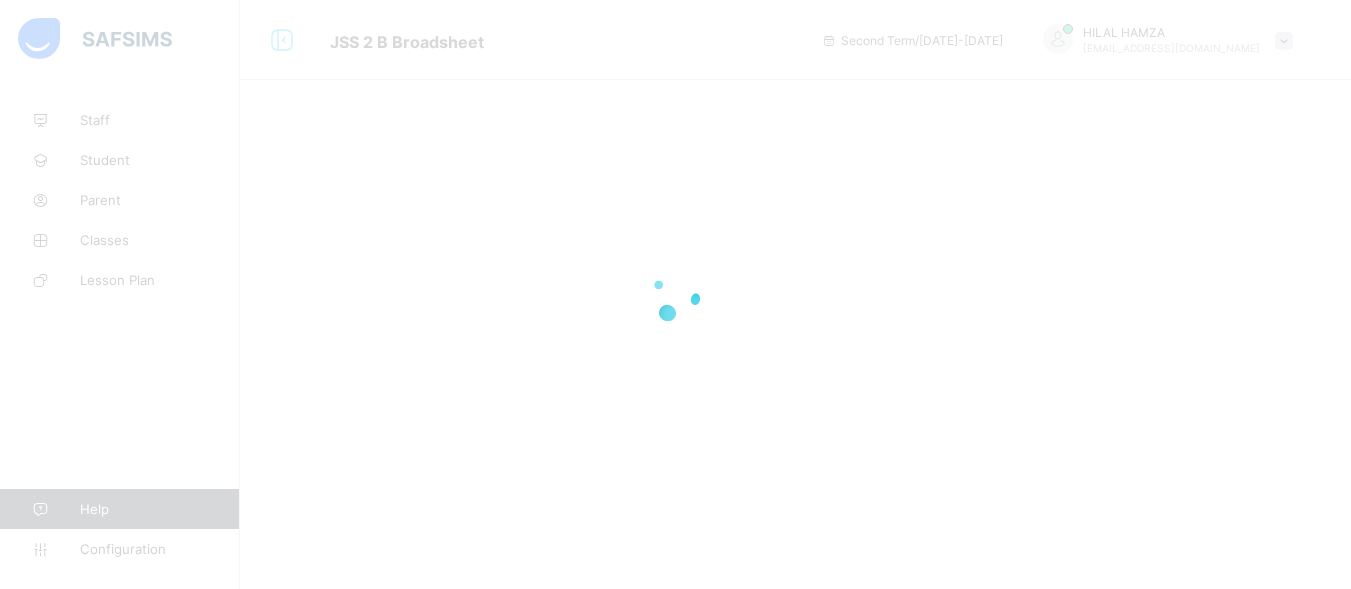scroll, scrollTop: 0, scrollLeft: 0, axis: both 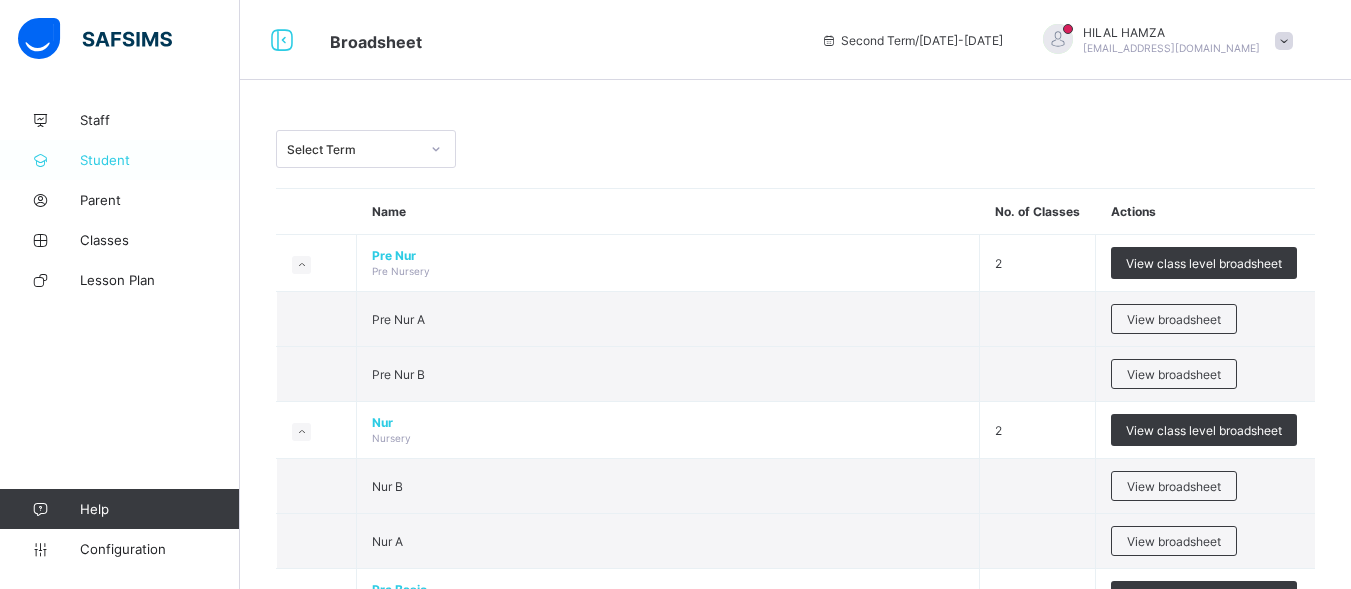 click on "Student" at bounding box center [160, 160] 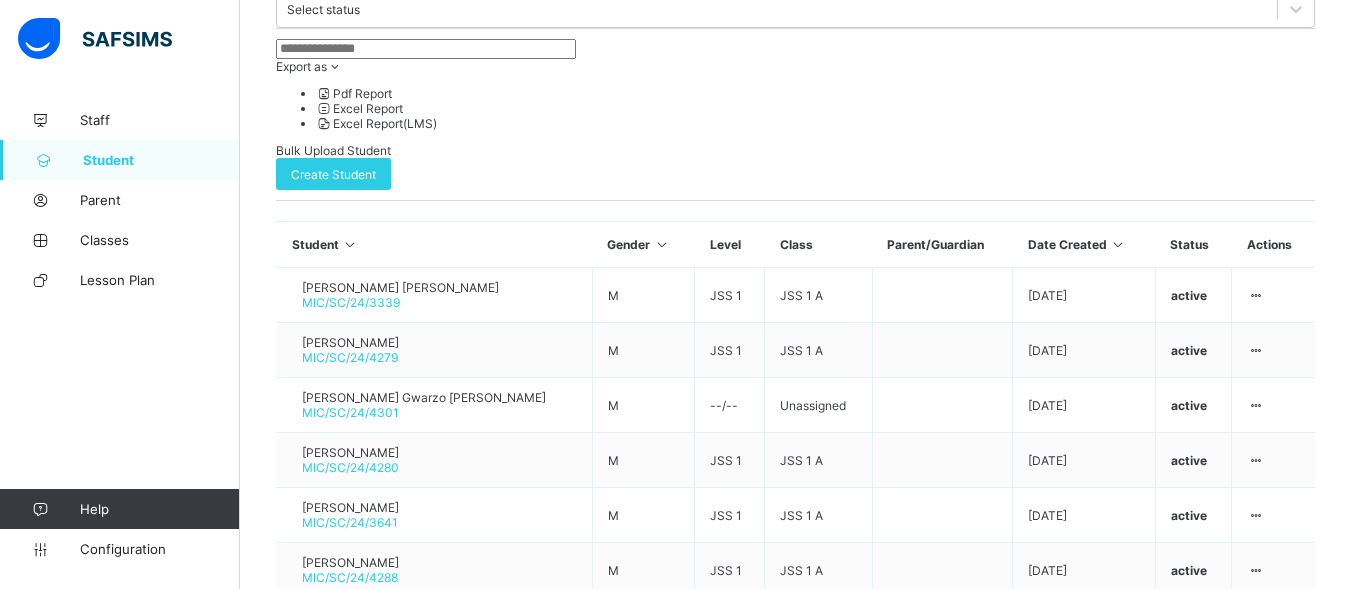scroll, scrollTop: 660, scrollLeft: 0, axis: vertical 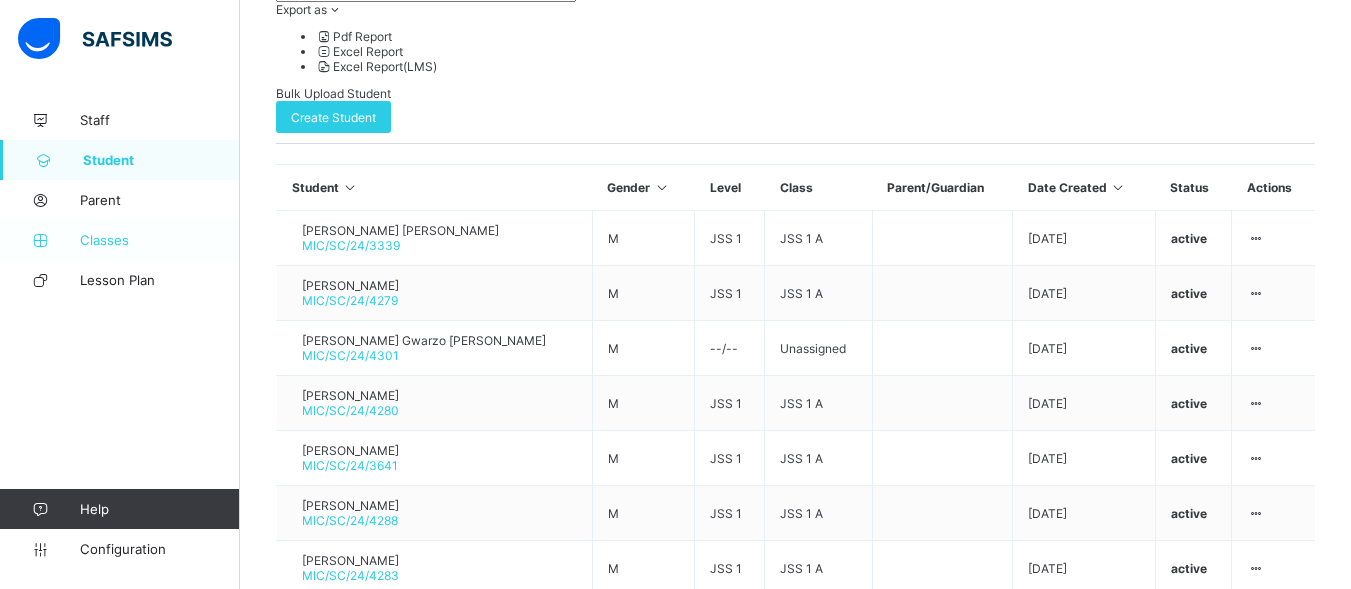 click on "Classes" at bounding box center (120, 240) 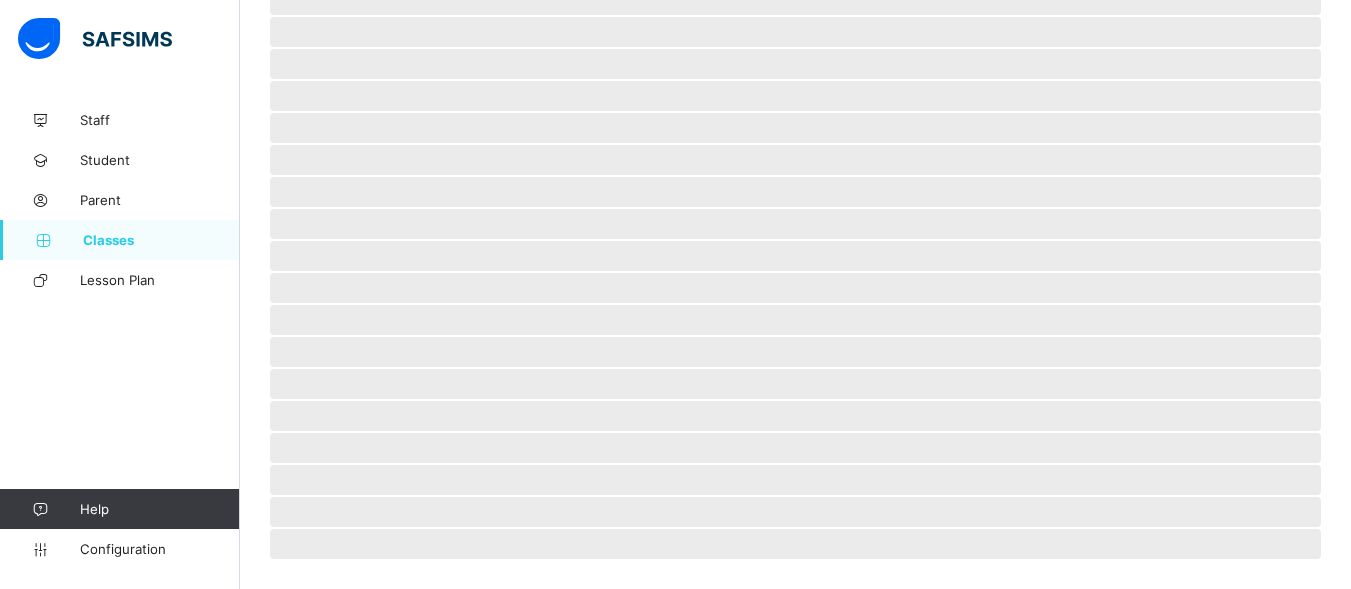 scroll, scrollTop: 503, scrollLeft: 0, axis: vertical 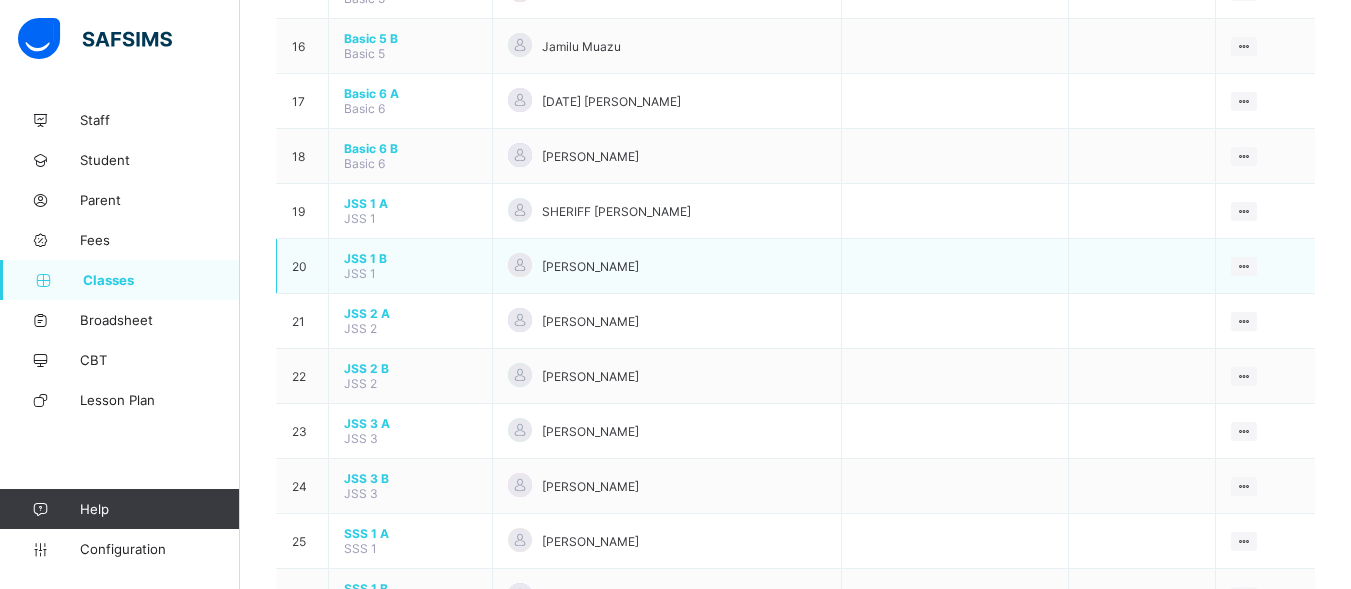 click on "JSS 1   B" at bounding box center [410, 258] 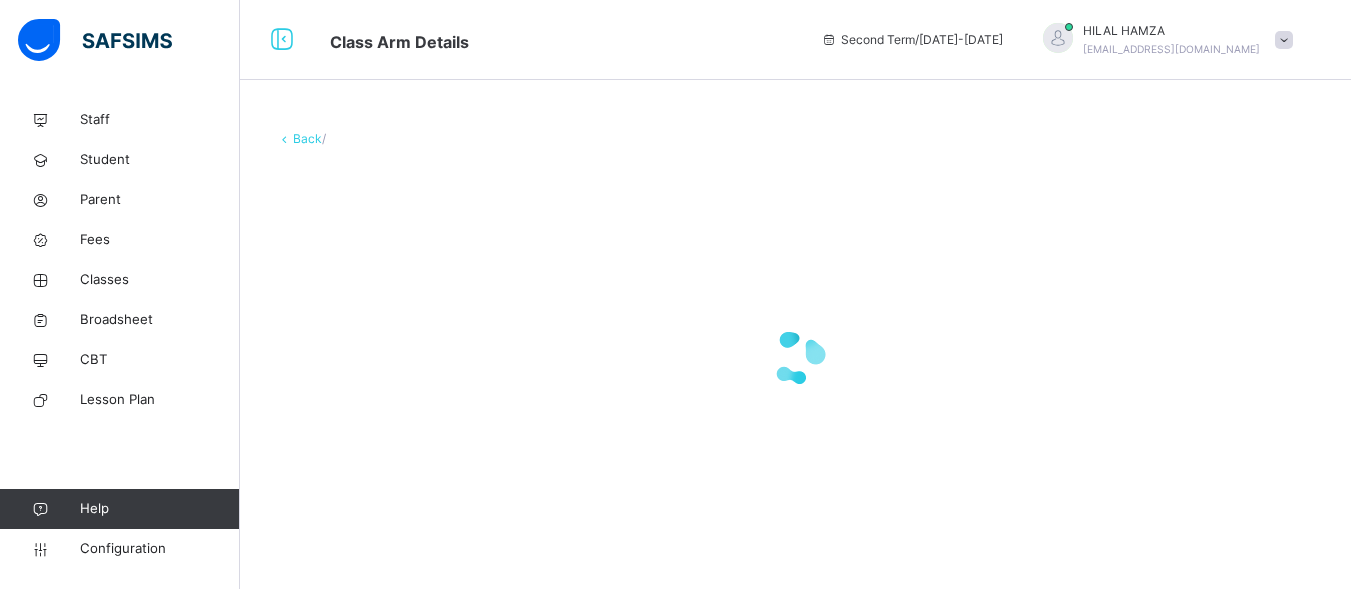 scroll, scrollTop: 0, scrollLeft: 0, axis: both 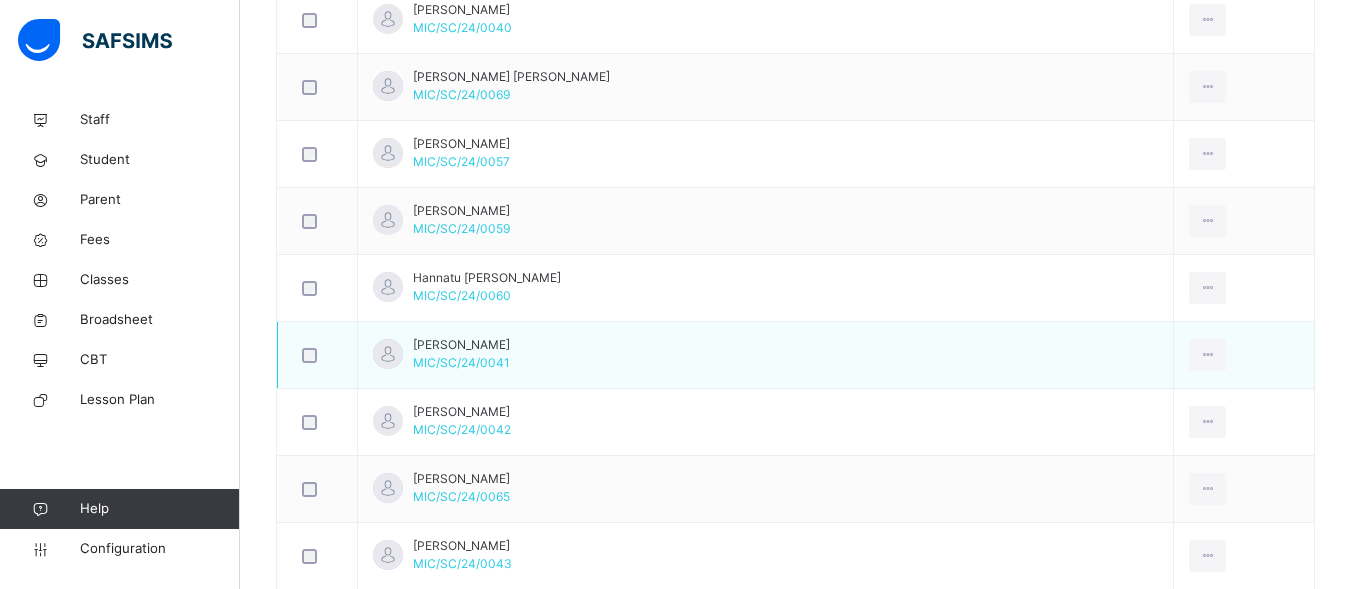 click on "Haroon  Saliu" at bounding box center (461, 345) 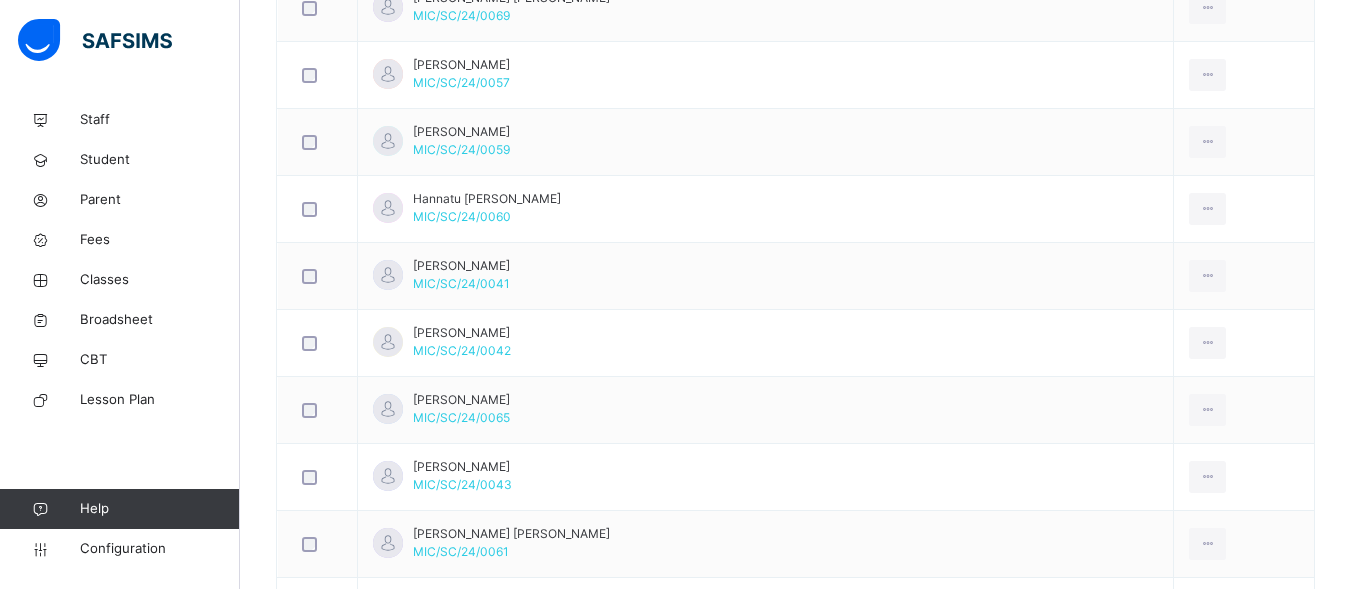 scroll, scrollTop: 1272, scrollLeft: 0, axis: vertical 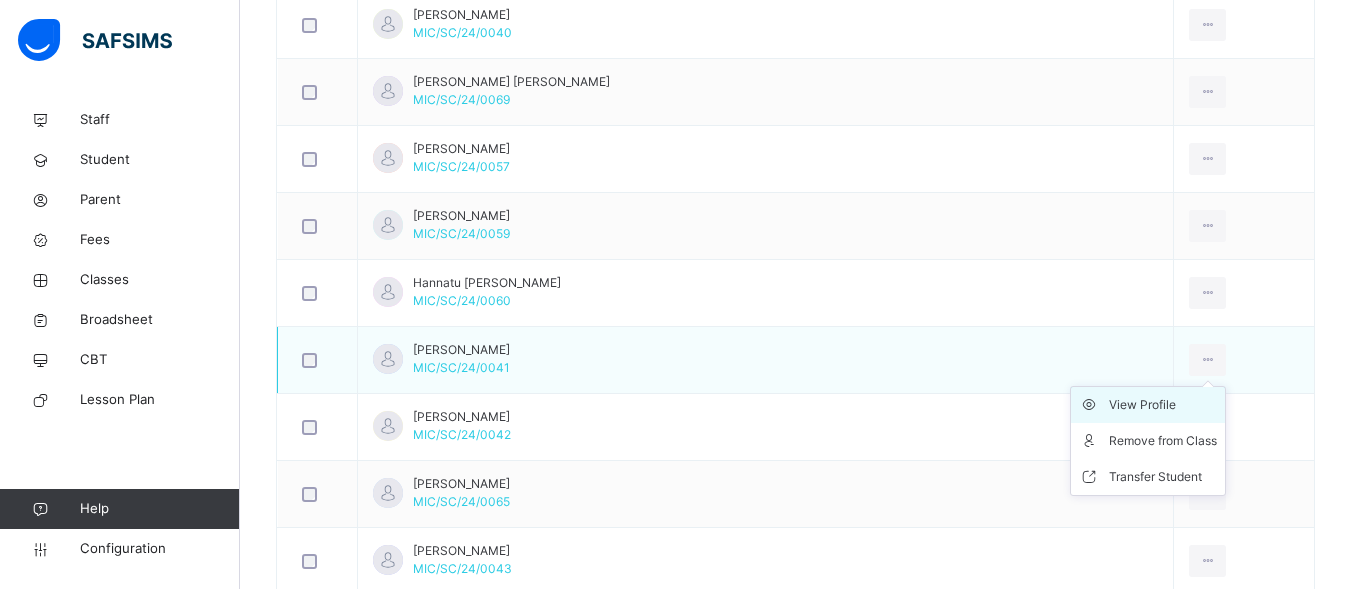 click on "View Profile" at bounding box center [1163, 405] 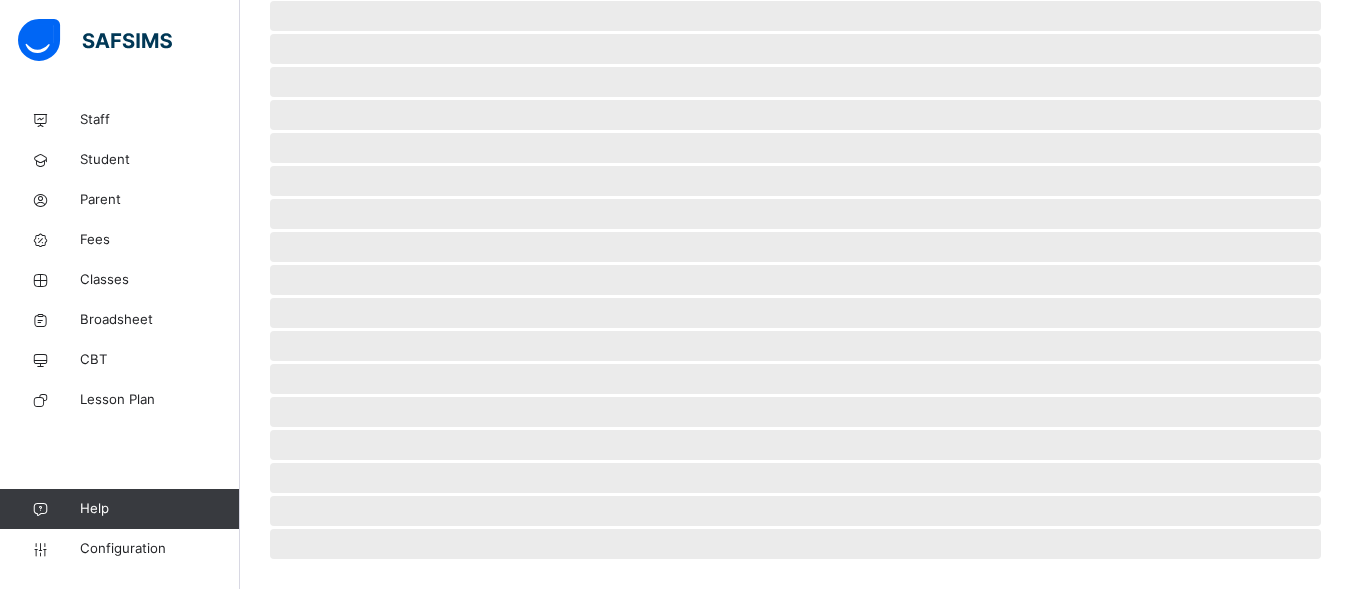 scroll, scrollTop: 529, scrollLeft: 0, axis: vertical 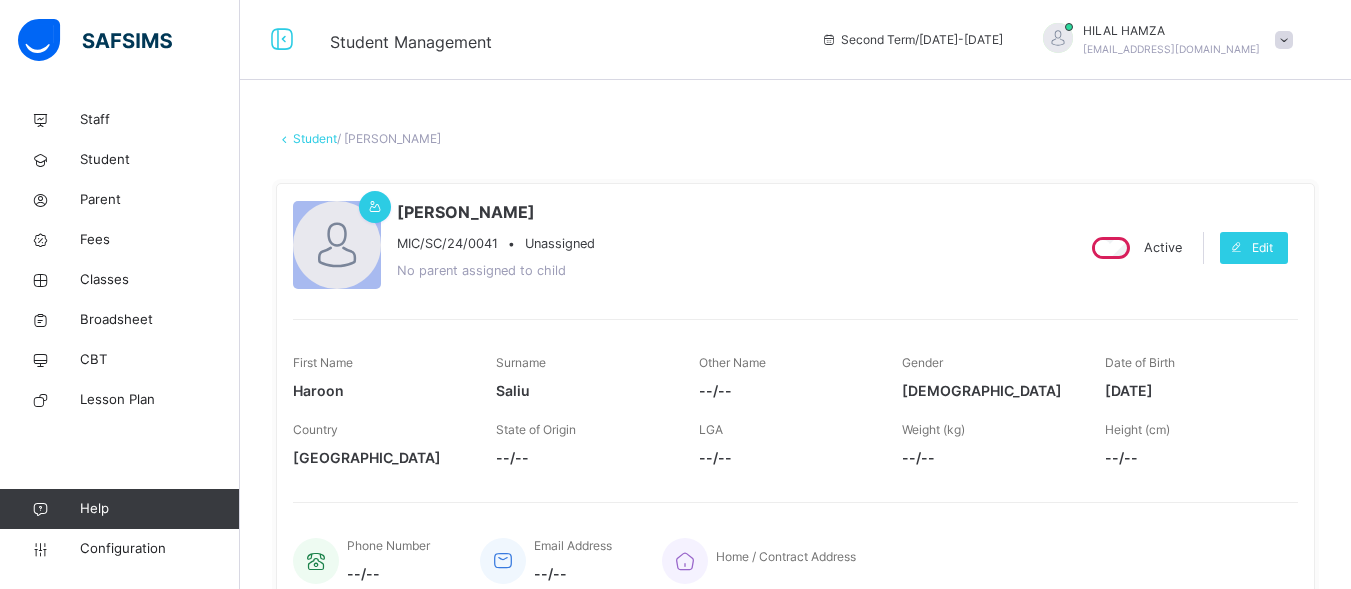 click on "Saliu" at bounding box center (582, 390) 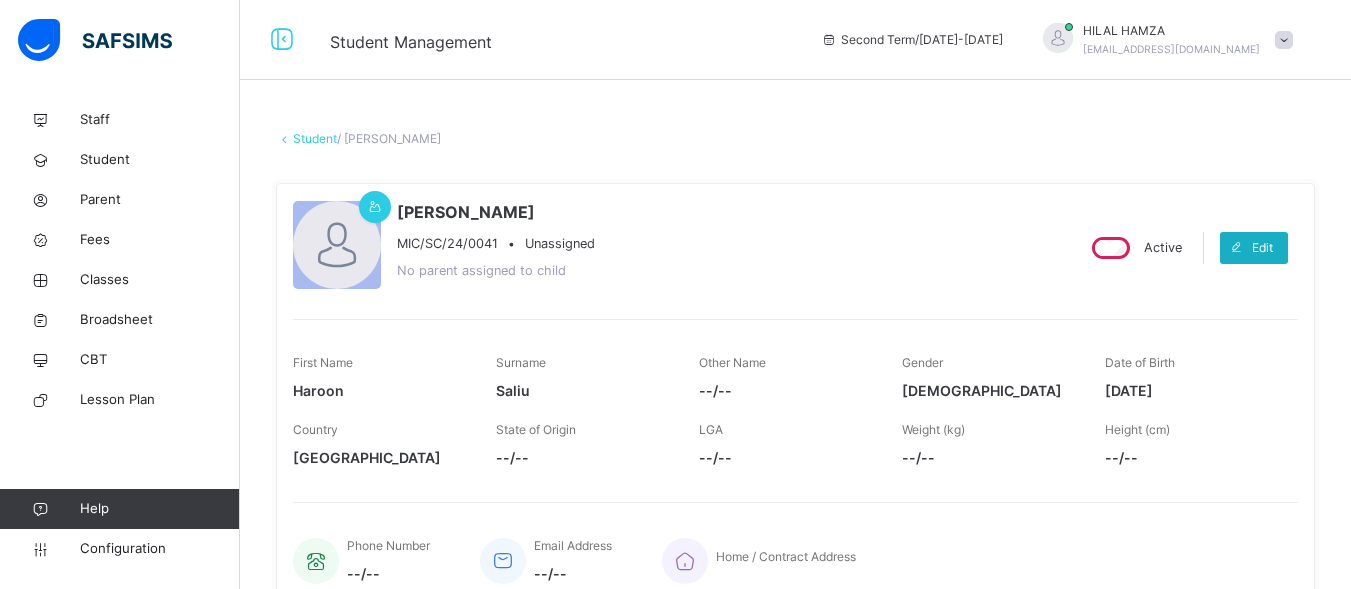 click at bounding box center (1236, 248) 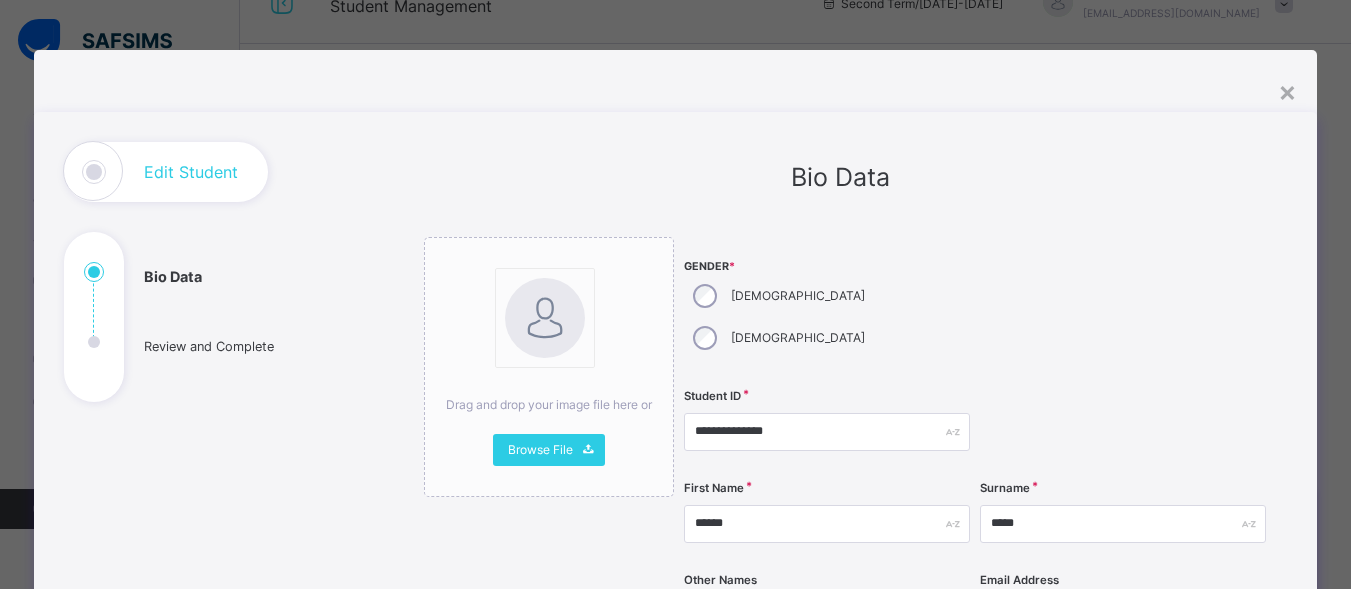 scroll, scrollTop: 39, scrollLeft: 0, axis: vertical 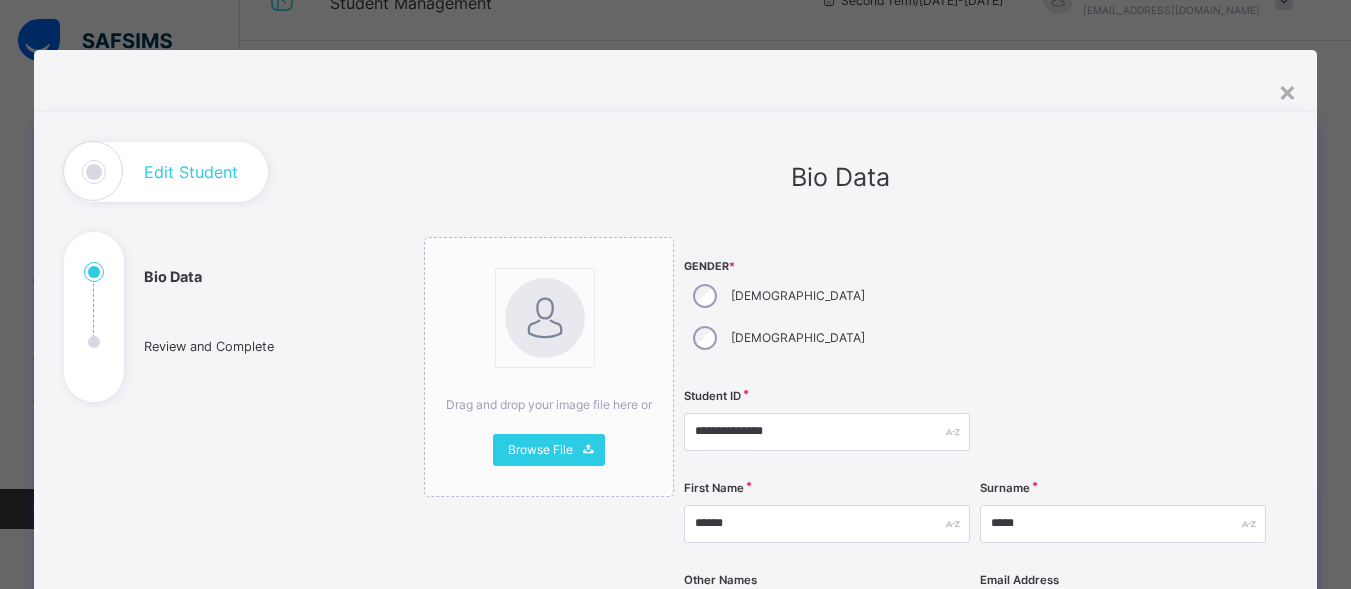 click on "**********" at bounding box center (675, 773) 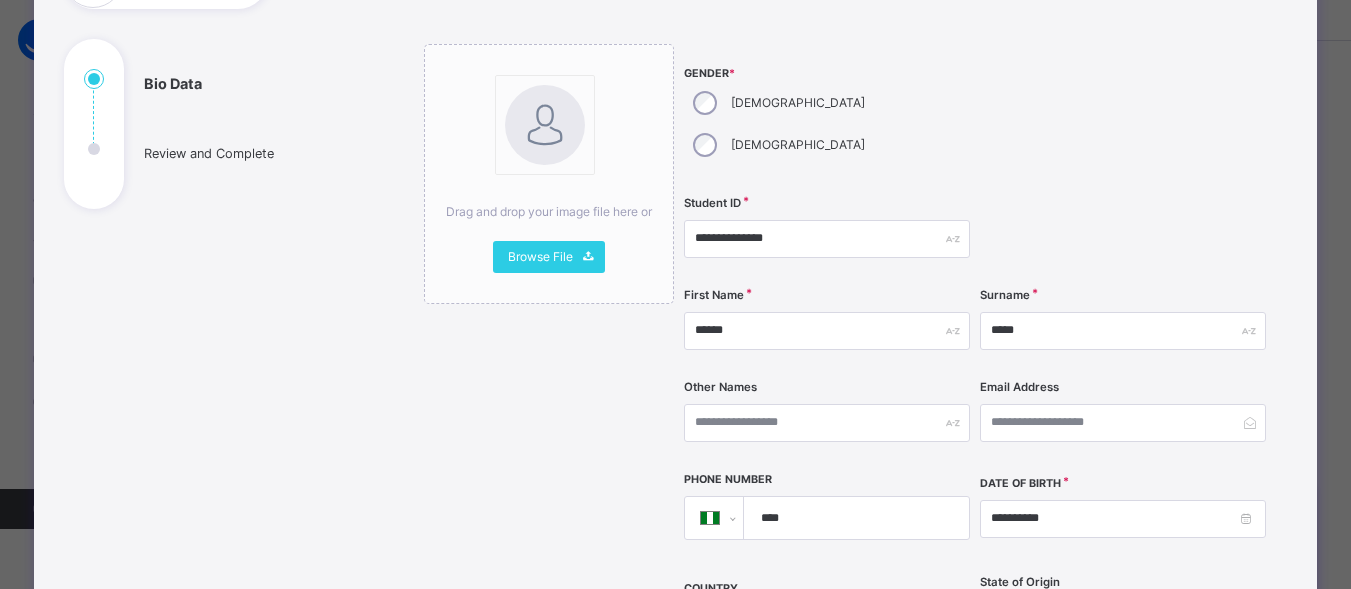 scroll, scrollTop: 195, scrollLeft: 0, axis: vertical 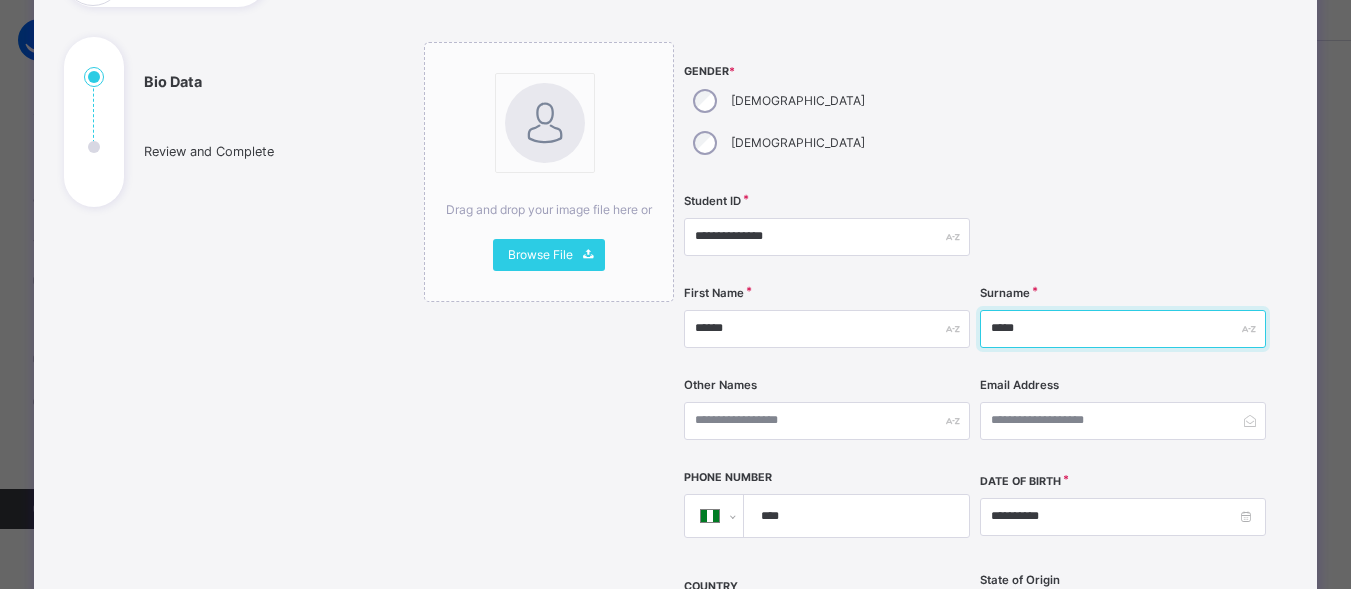 click on "*****" at bounding box center (1123, 329) 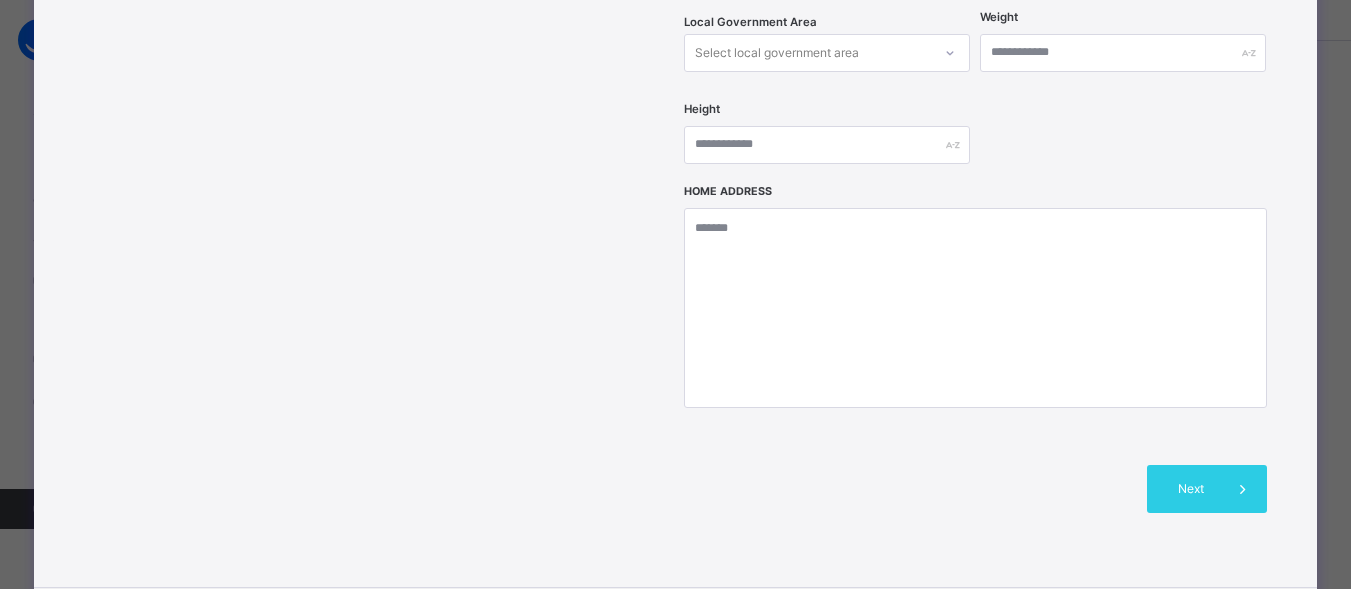 scroll, scrollTop: 944, scrollLeft: 0, axis: vertical 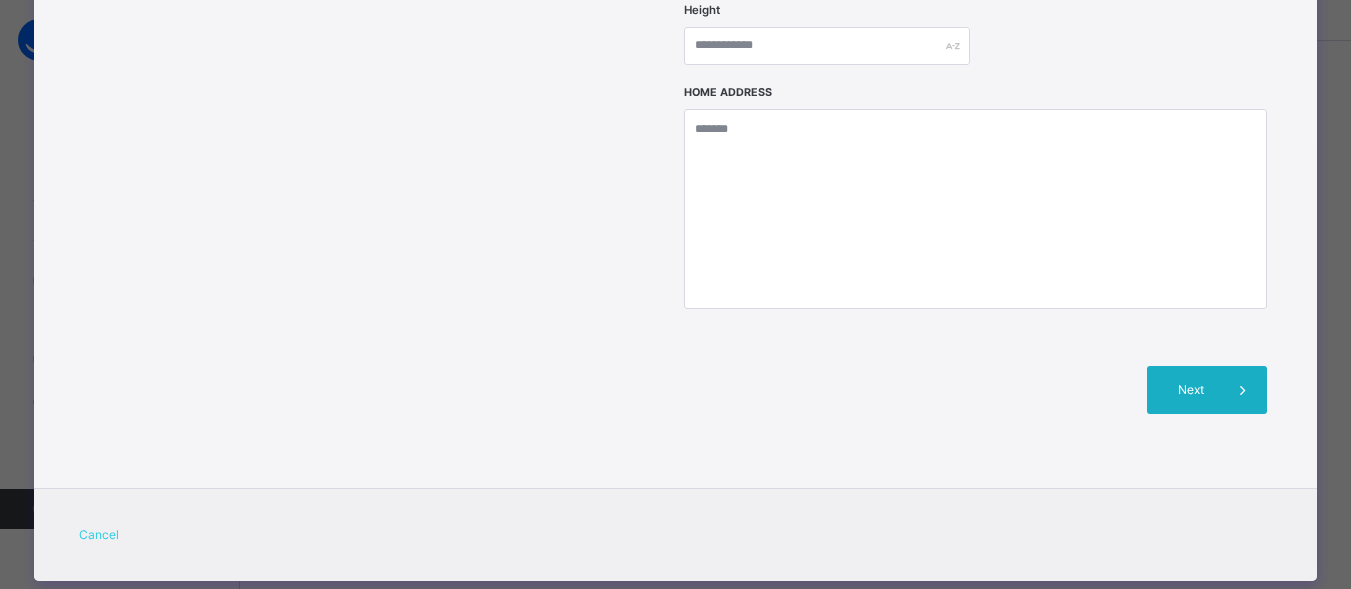 type on "*****" 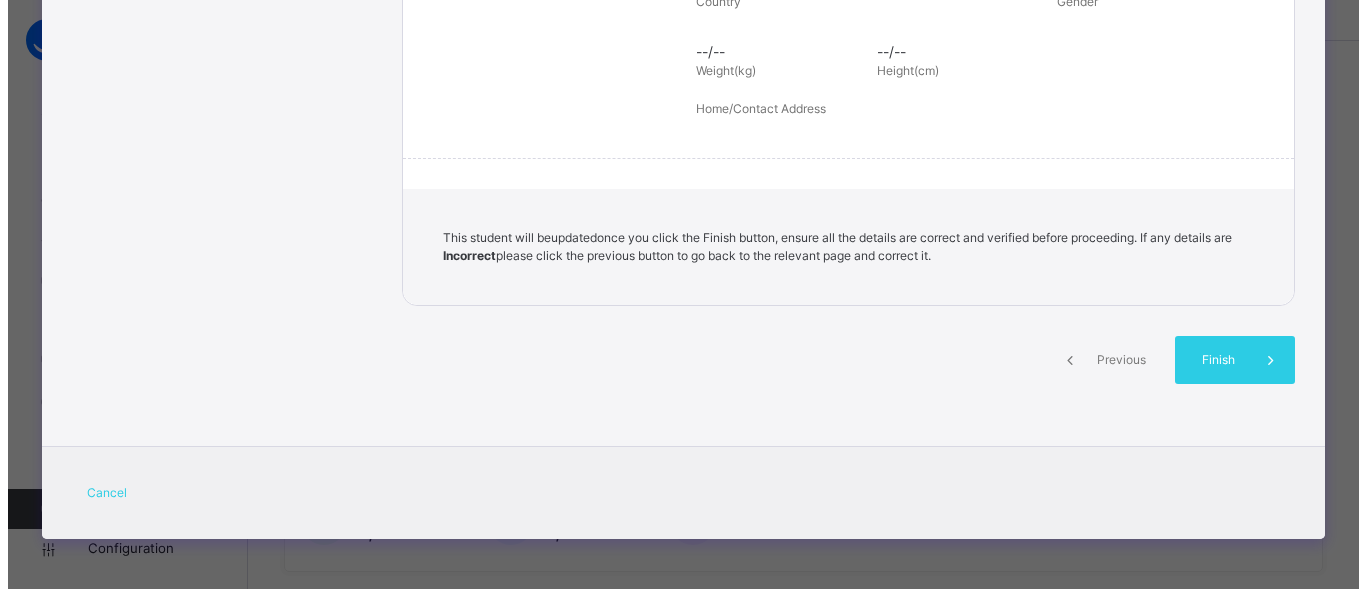 scroll, scrollTop: 490, scrollLeft: 0, axis: vertical 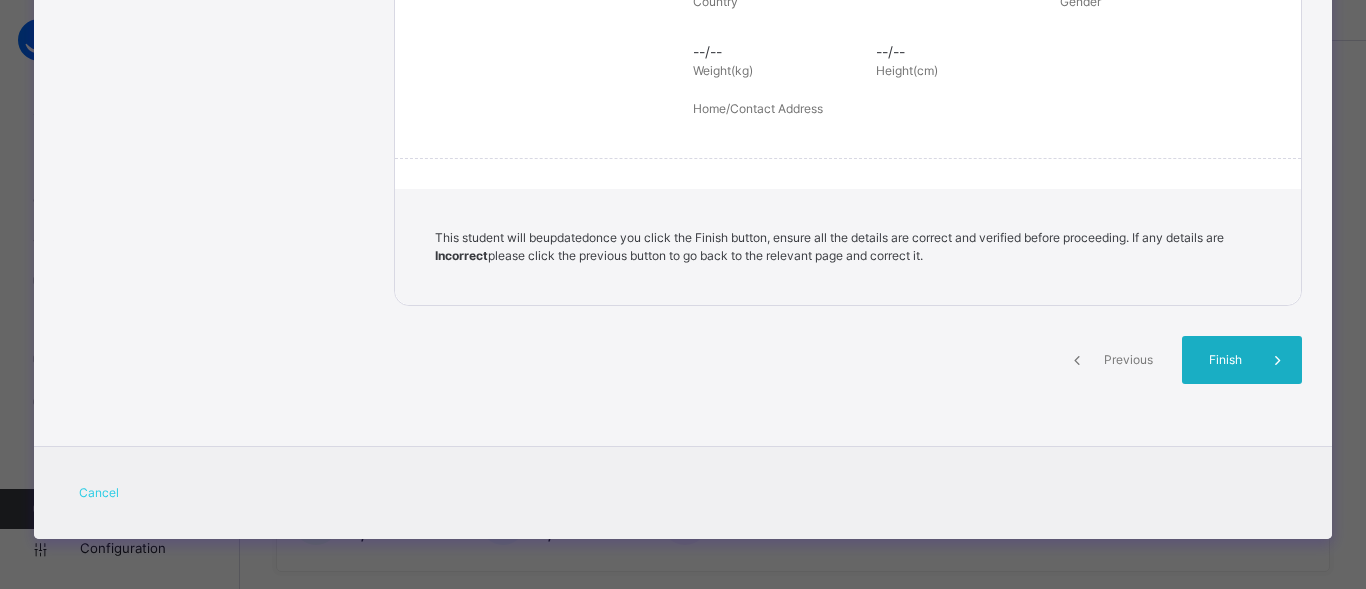 click on "Finish" at bounding box center [1225, 360] 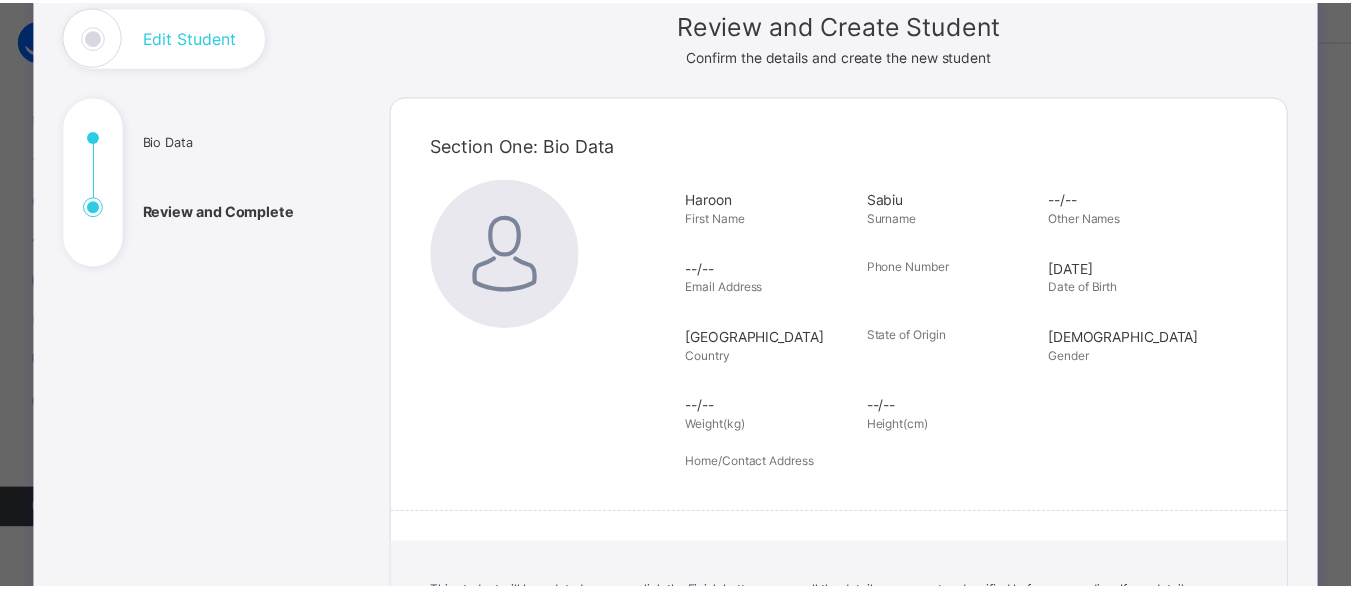 scroll, scrollTop: 0, scrollLeft: 0, axis: both 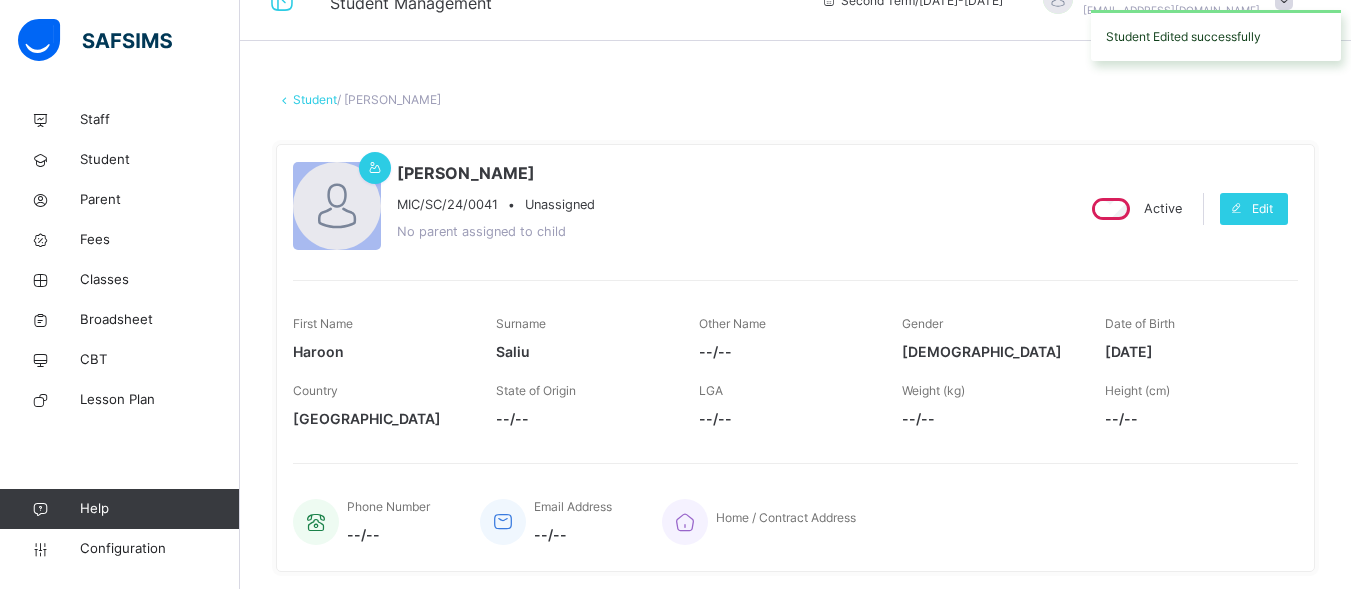 drag, startPoint x: 1360, startPoint y: 441, endPoint x: 1360, endPoint y: 252, distance: 189 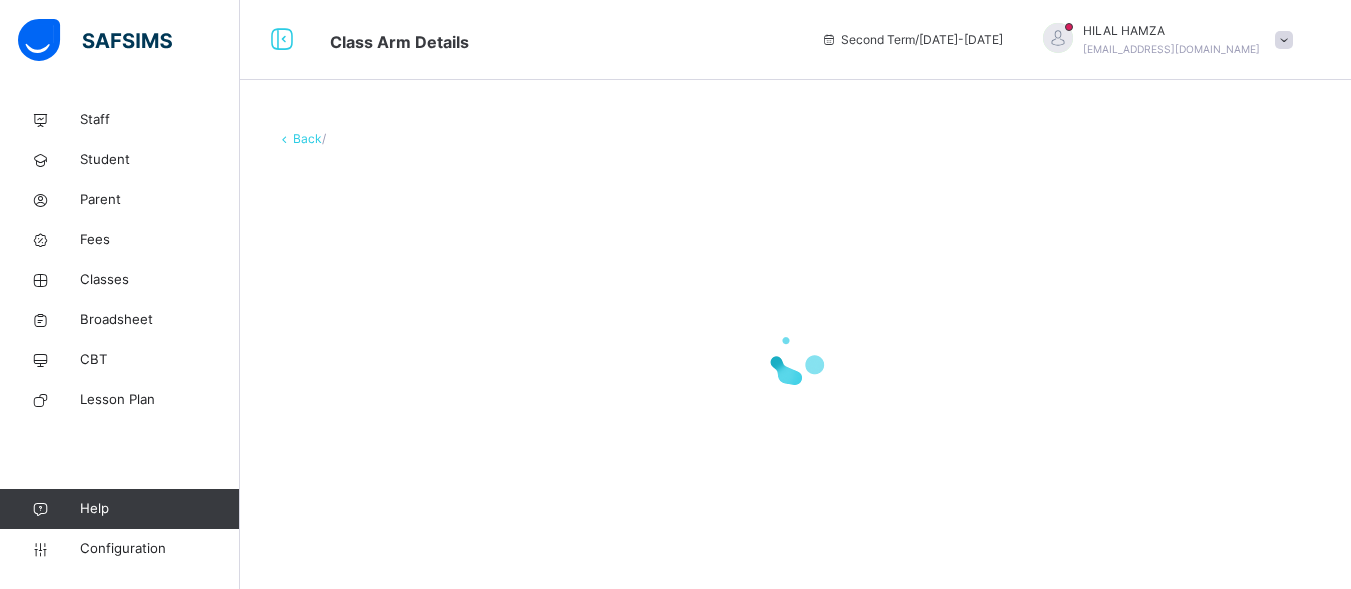 scroll, scrollTop: 0, scrollLeft: 0, axis: both 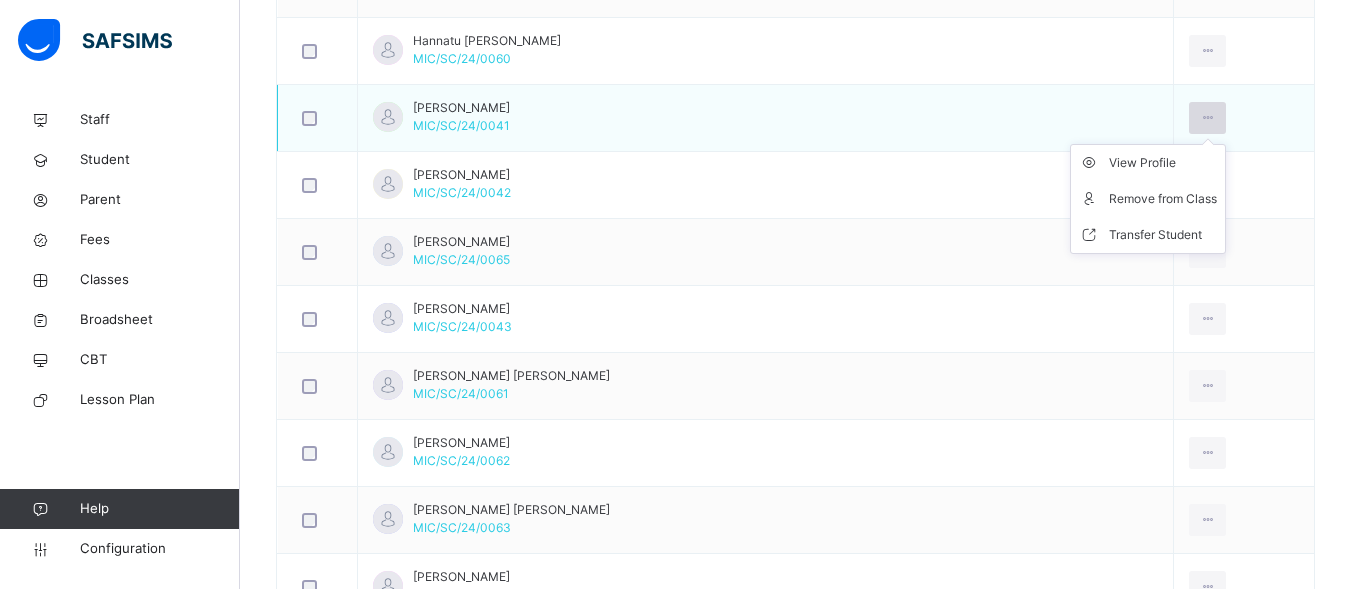 click at bounding box center (1207, 118) 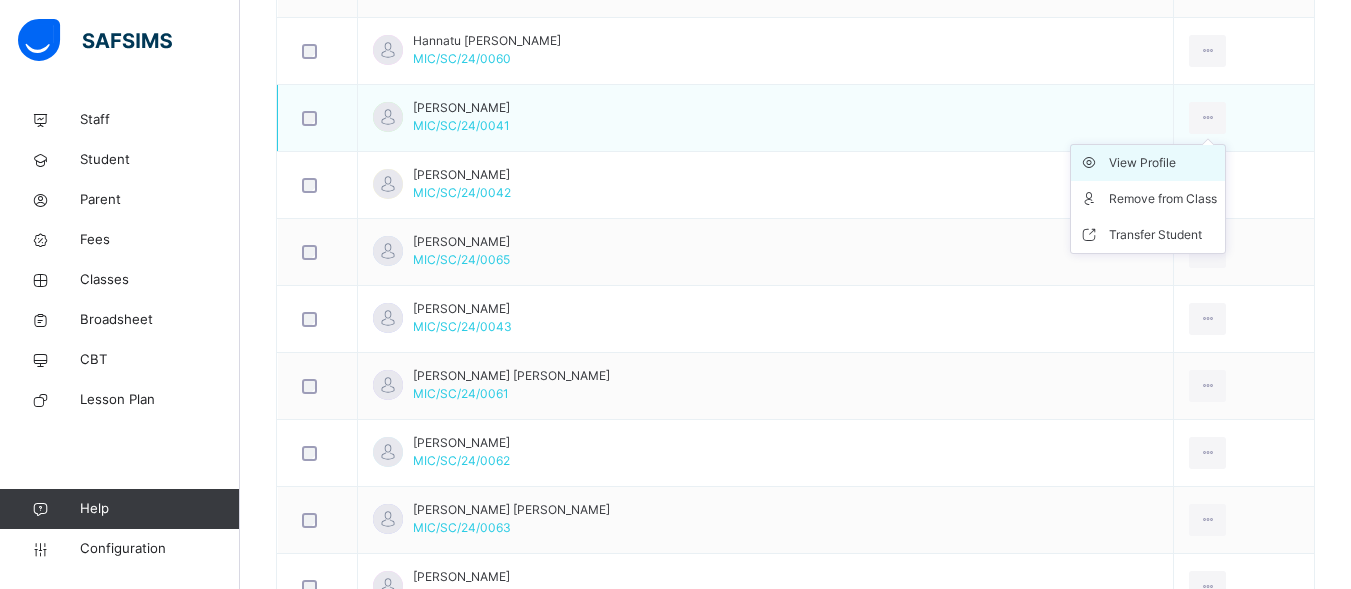 click on "View Profile" at bounding box center [1163, 163] 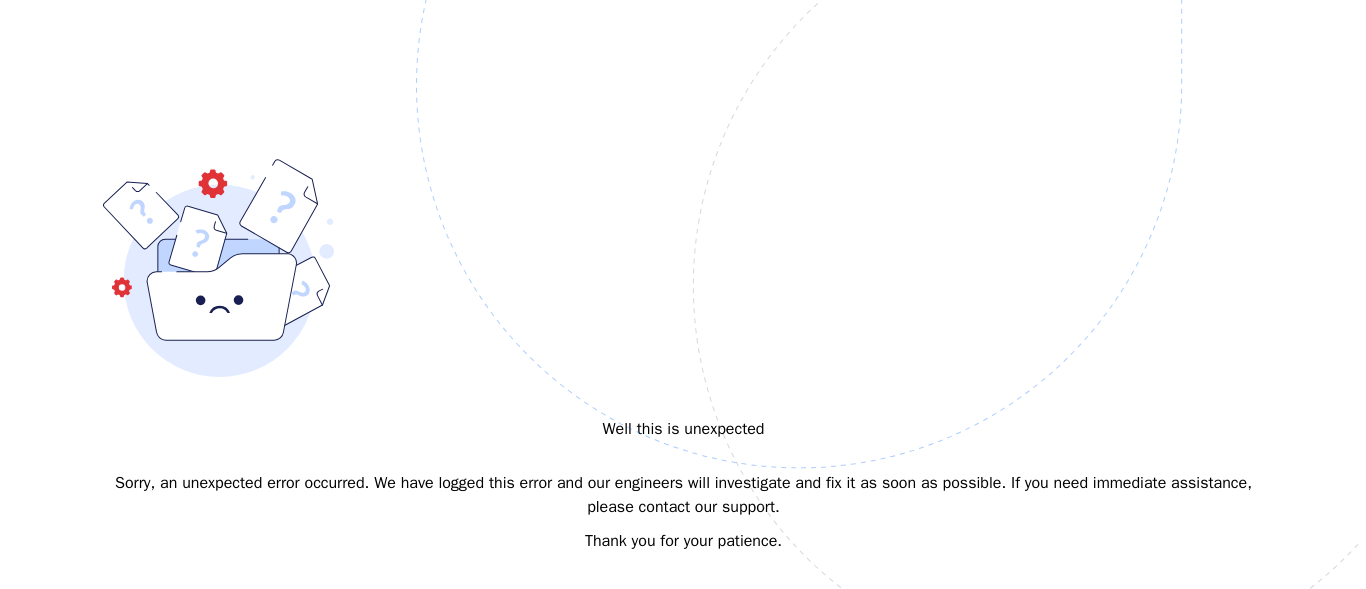 scroll, scrollTop: 0, scrollLeft: 0, axis: both 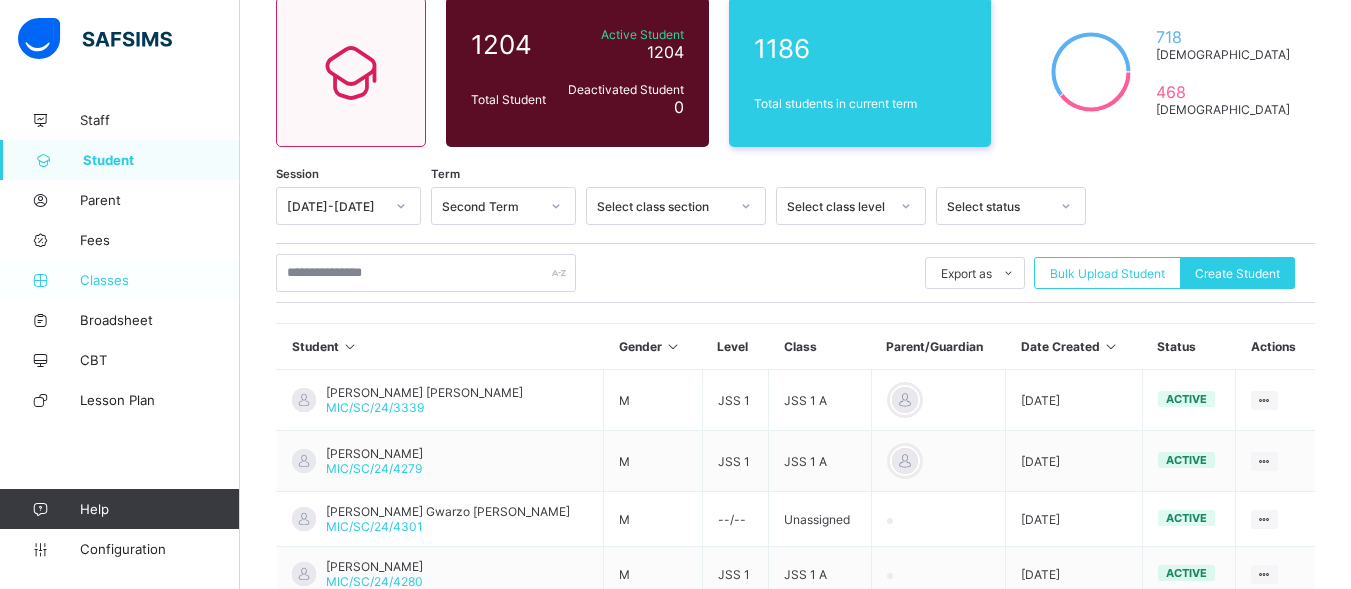 click on "Classes" at bounding box center (160, 280) 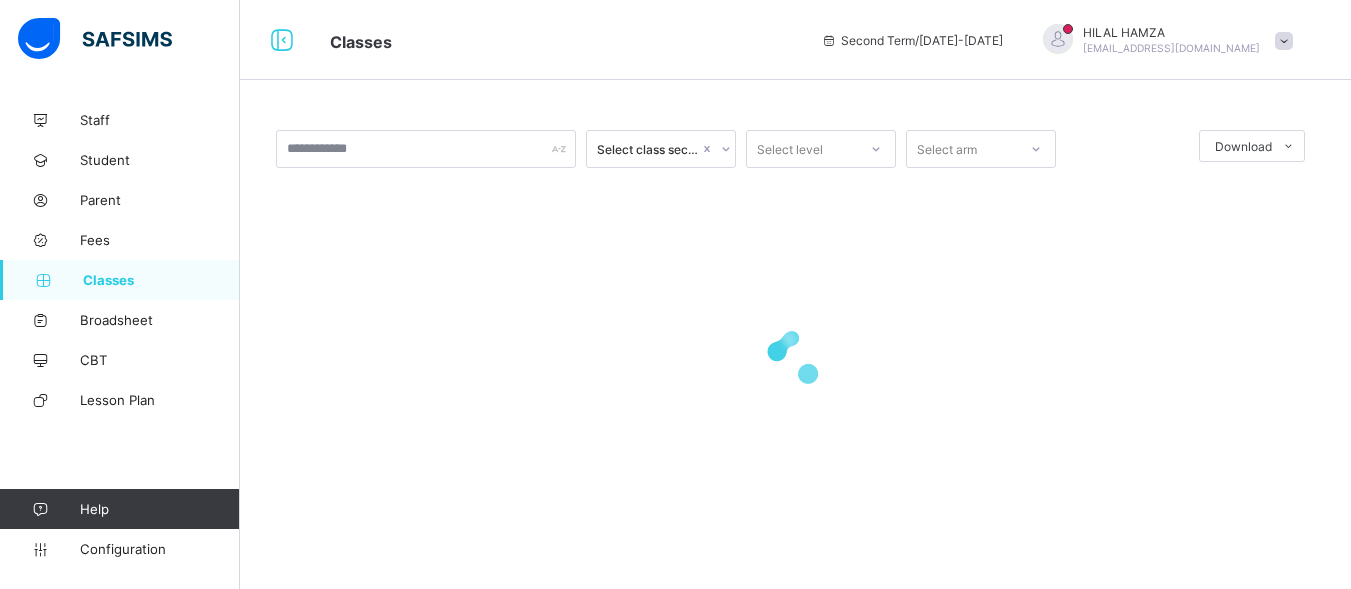 scroll, scrollTop: 0, scrollLeft: 0, axis: both 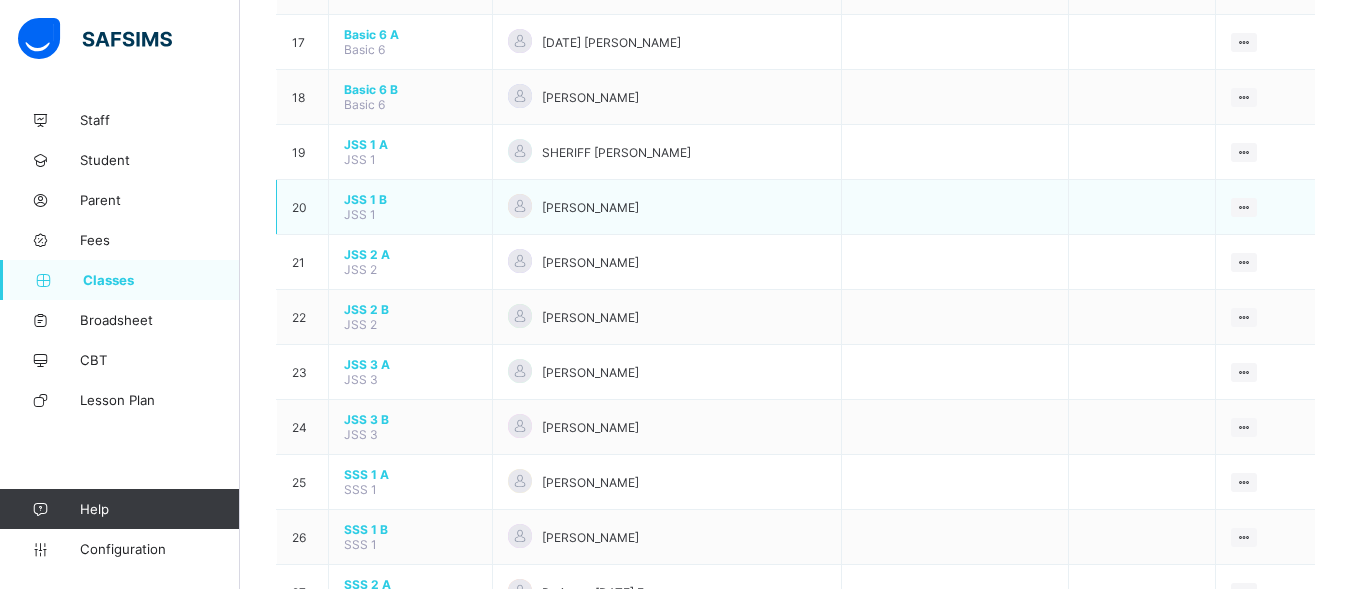 click on "JSS 1   B" at bounding box center (410, 199) 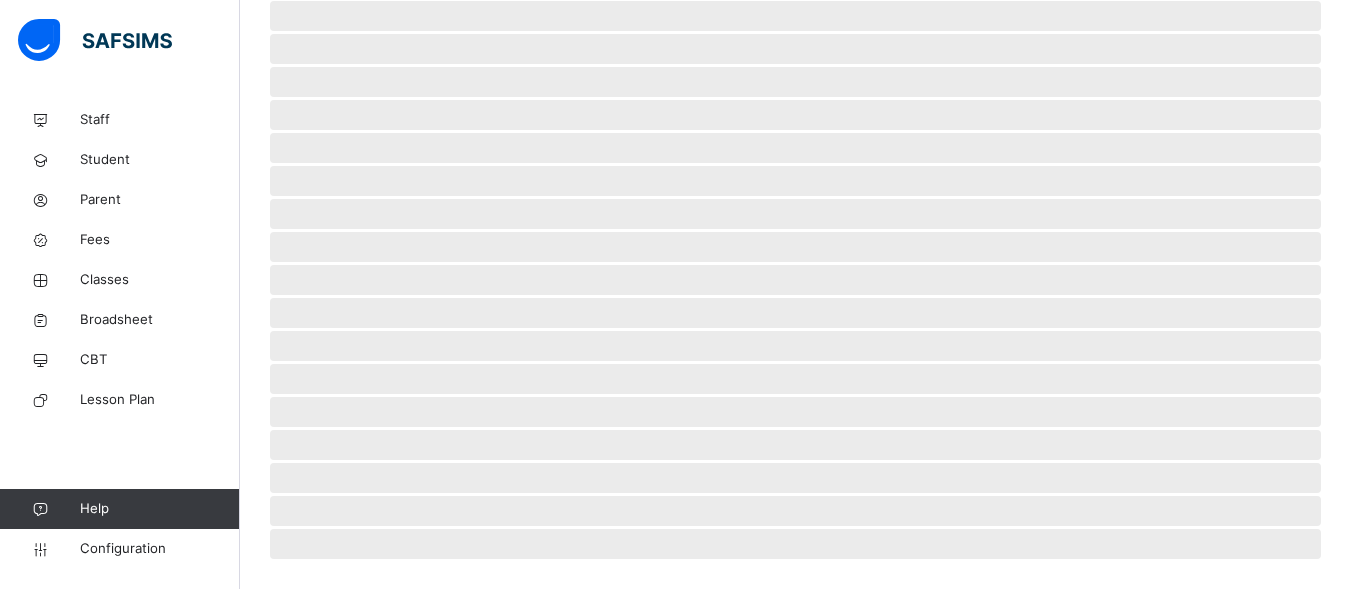 scroll, scrollTop: 529, scrollLeft: 0, axis: vertical 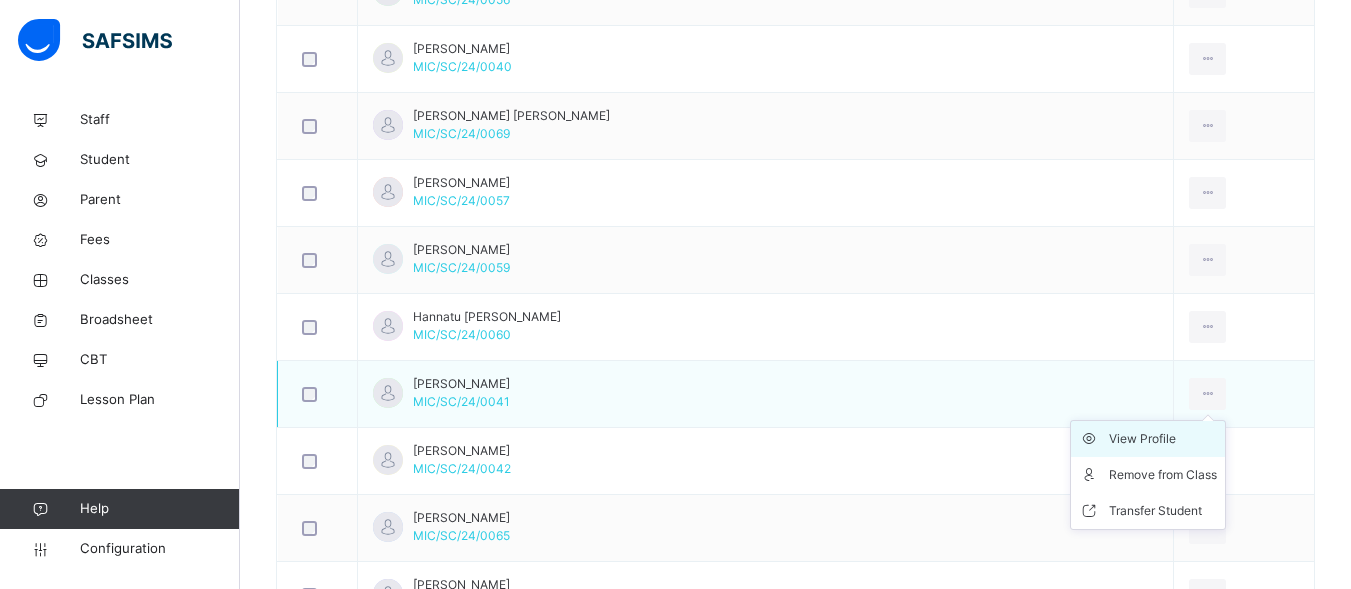 click on "View Profile" at bounding box center [1163, 439] 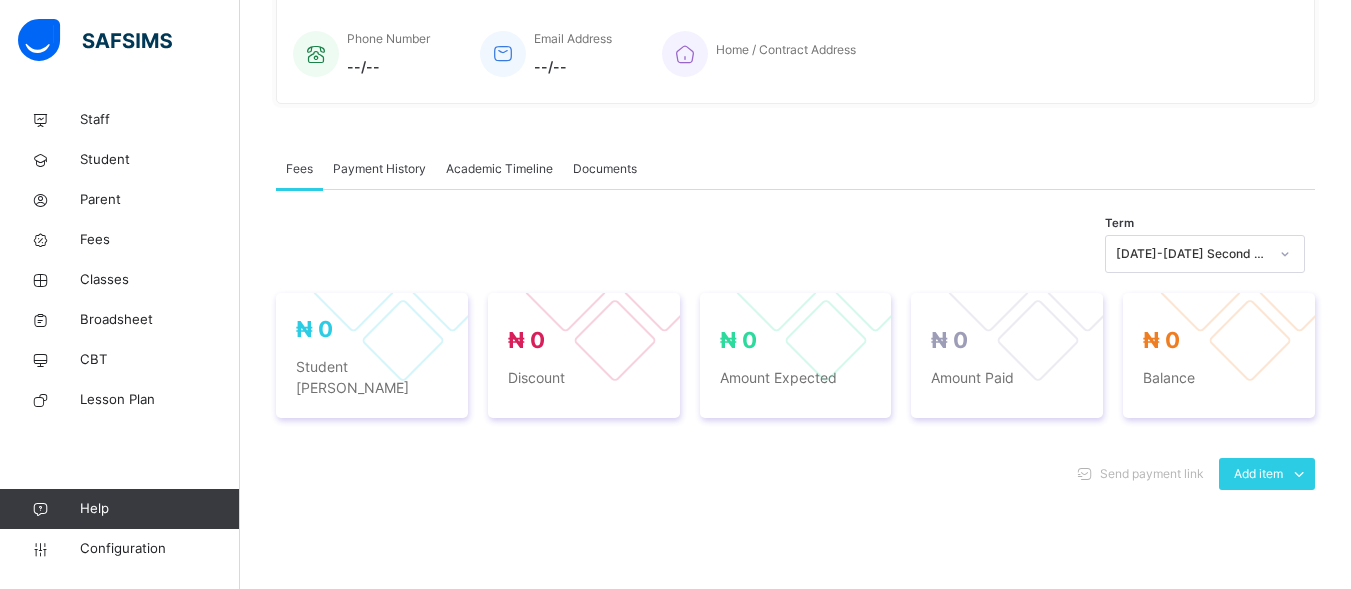 scroll, scrollTop: 874, scrollLeft: 0, axis: vertical 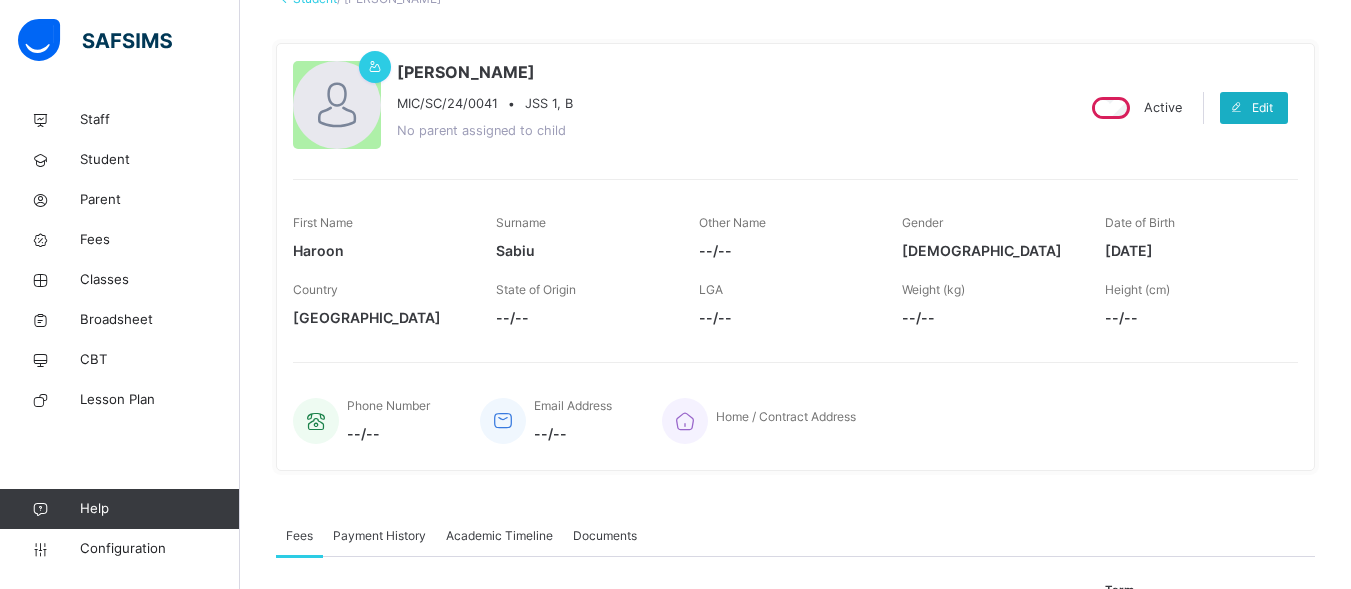 click on "Edit" at bounding box center (1262, 108) 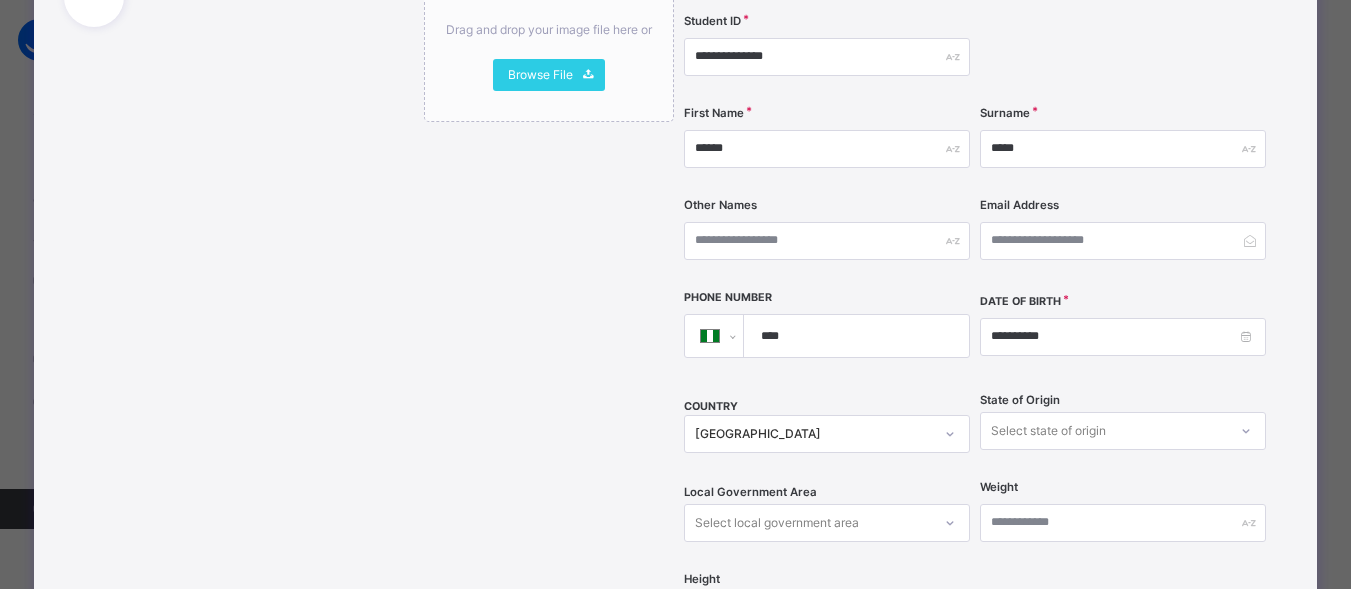 scroll, scrollTop: 377, scrollLeft: 0, axis: vertical 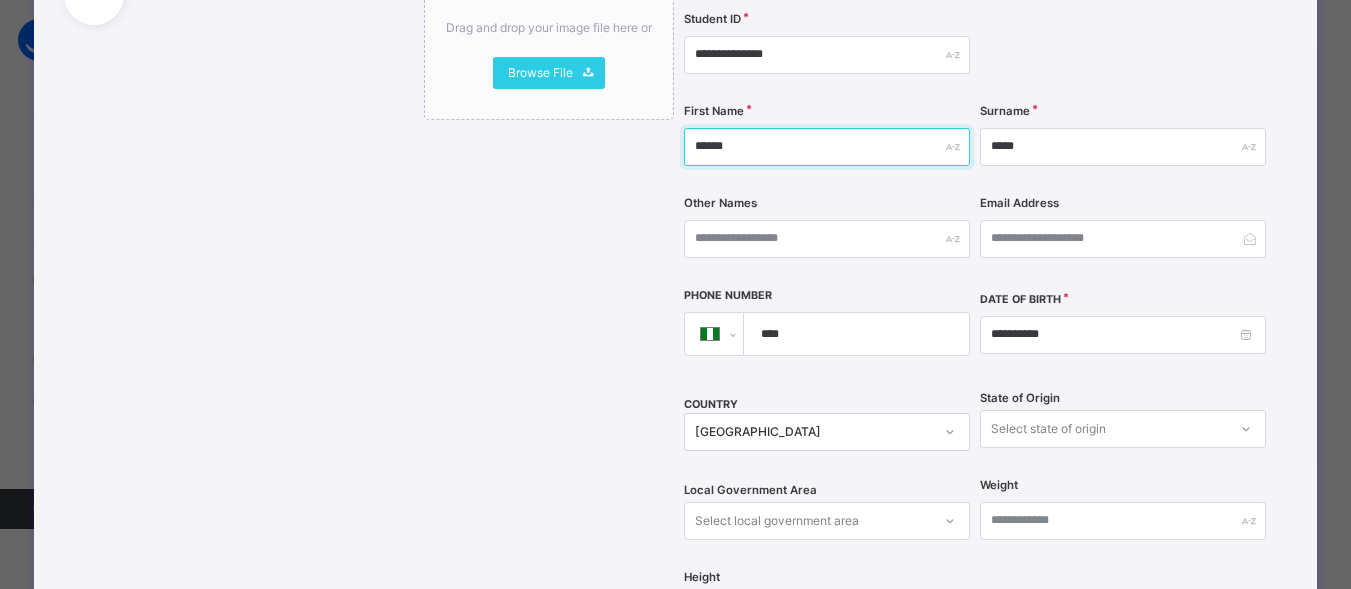 click on "******" at bounding box center [827, 147] 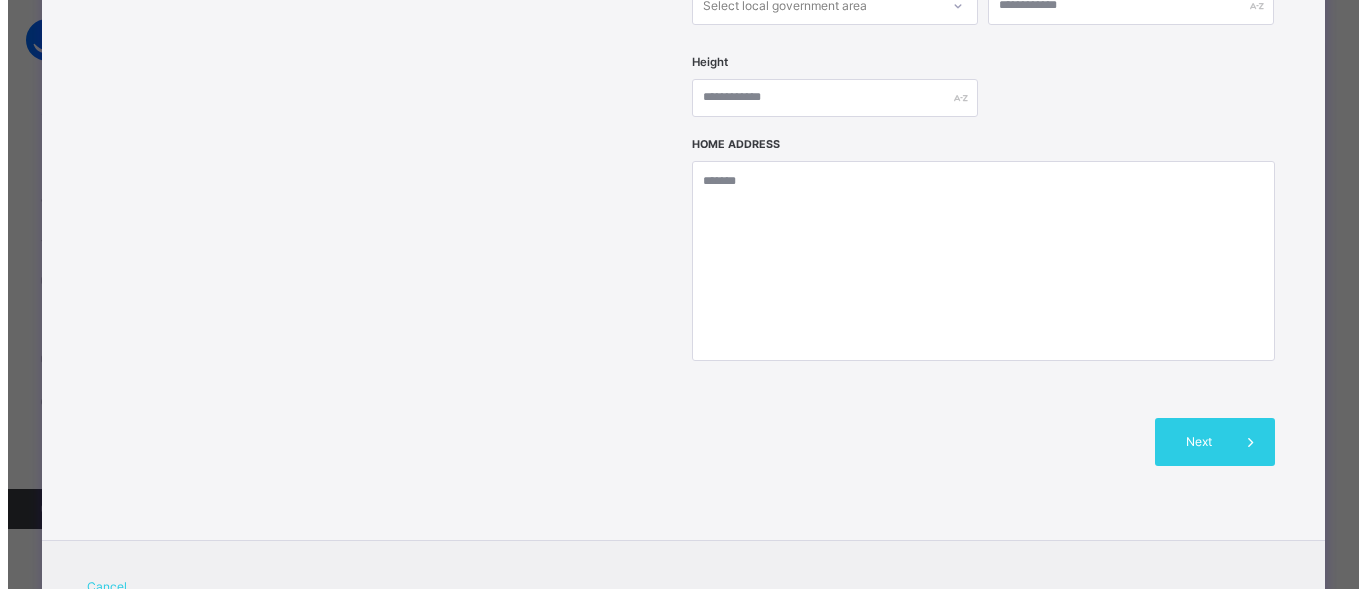 scroll, scrollTop: 934, scrollLeft: 0, axis: vertical 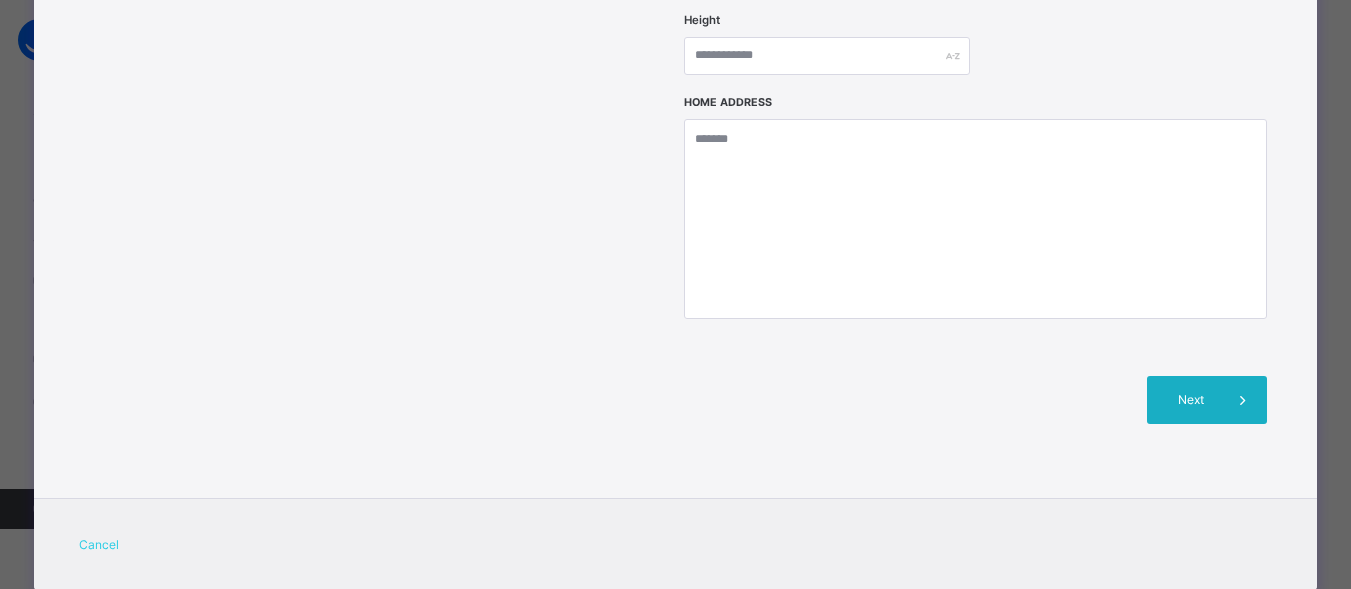 type on "*****" 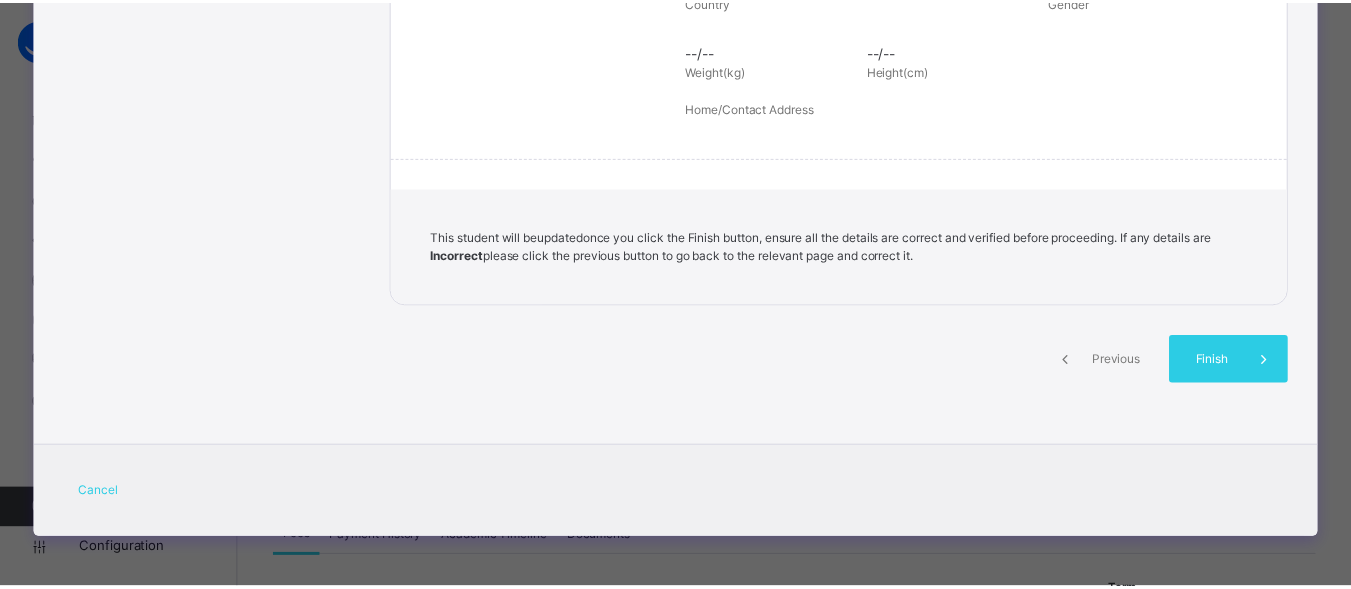 scroll, scrollTop: 490, scrollLeft: 0, axis: vertical 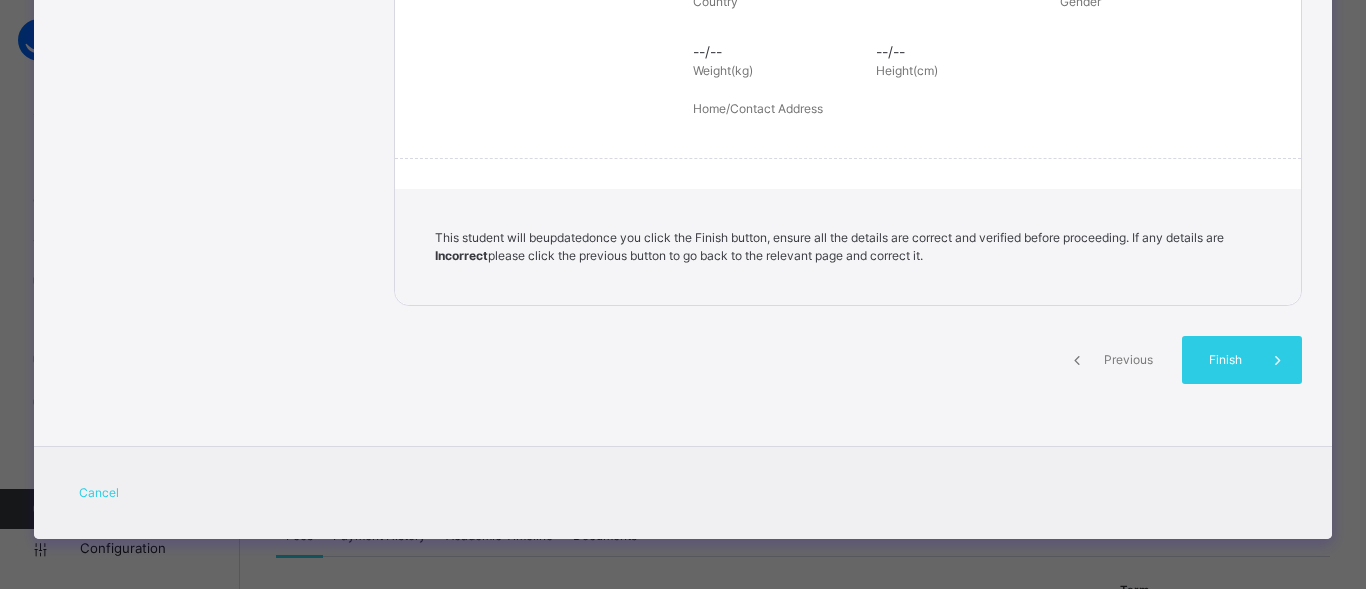 click on "Finish" at bounding box center [1225, 360] 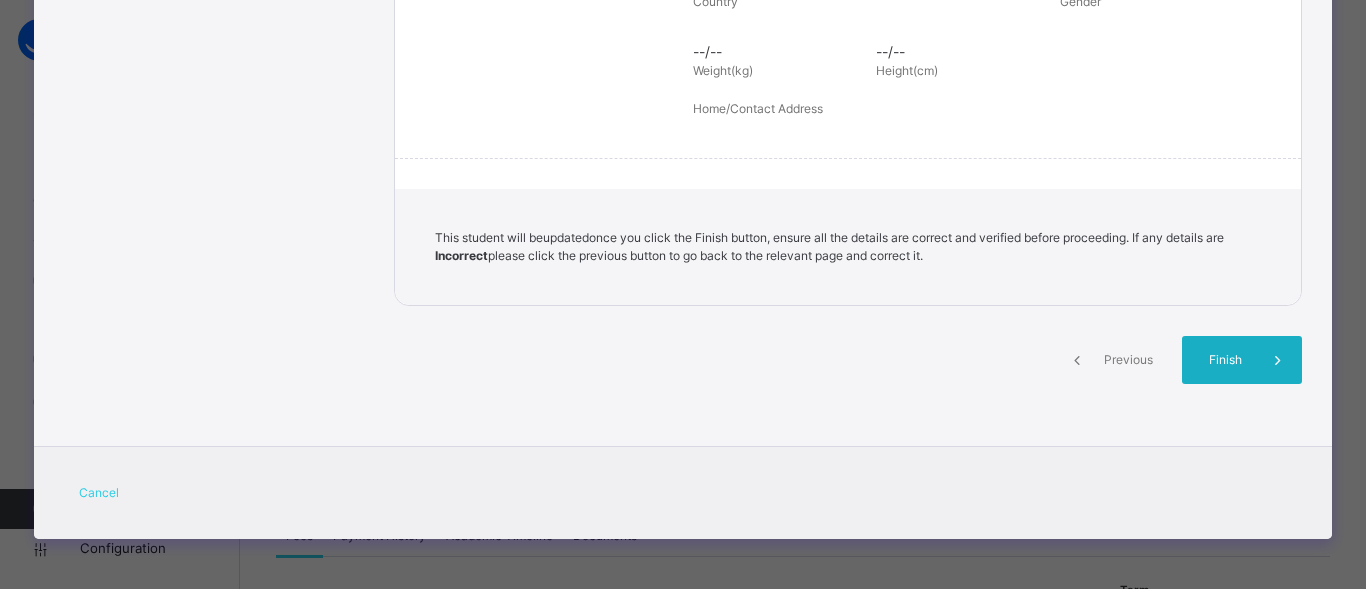 click on "Finish" at bounding box center [1225, 360] 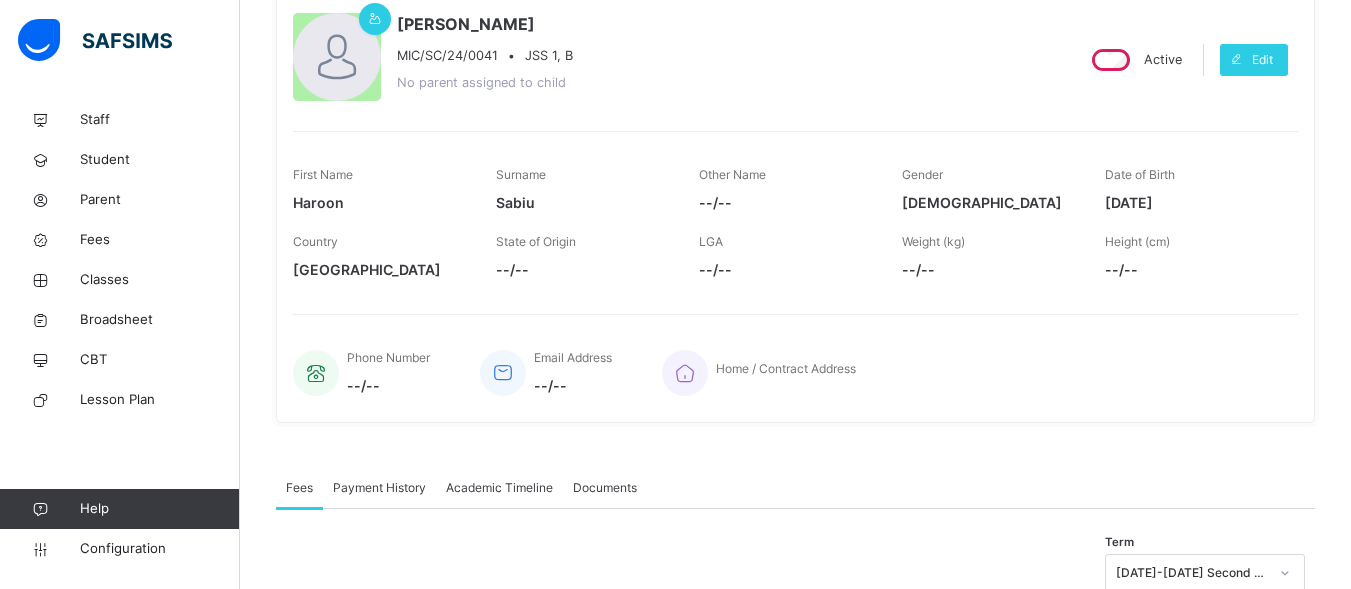 scroll, scrollTop: 114, scrollLeft: 0, axis: vertical 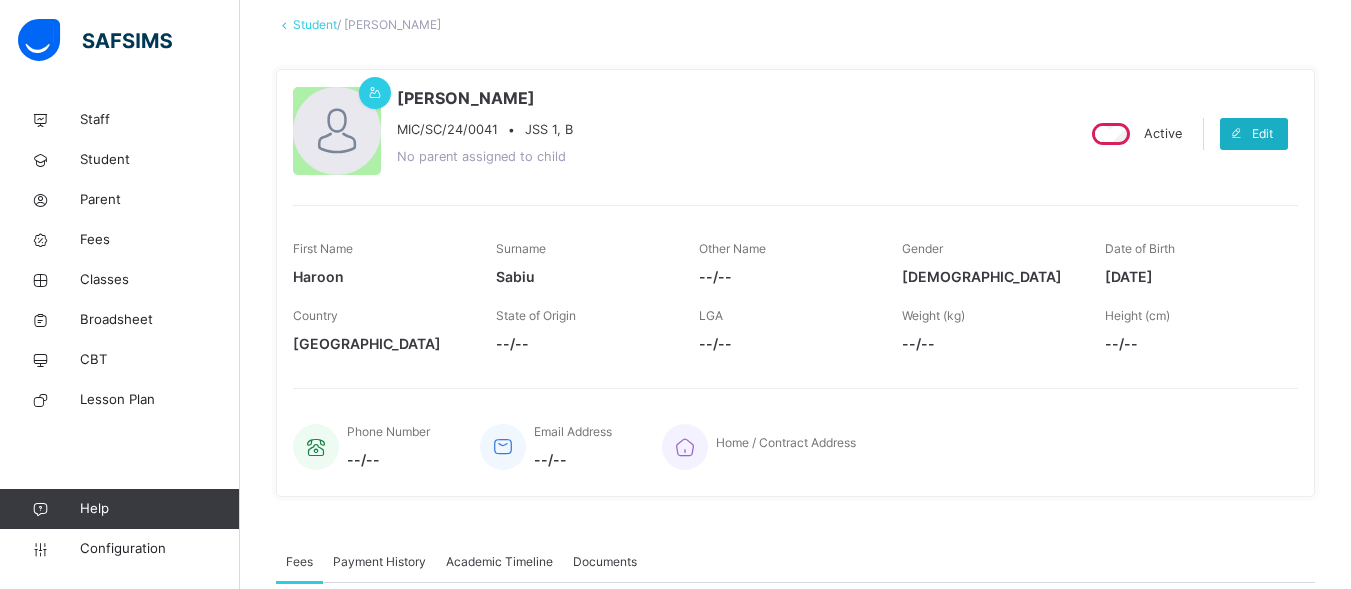 click at bounding box center (1236, 134) 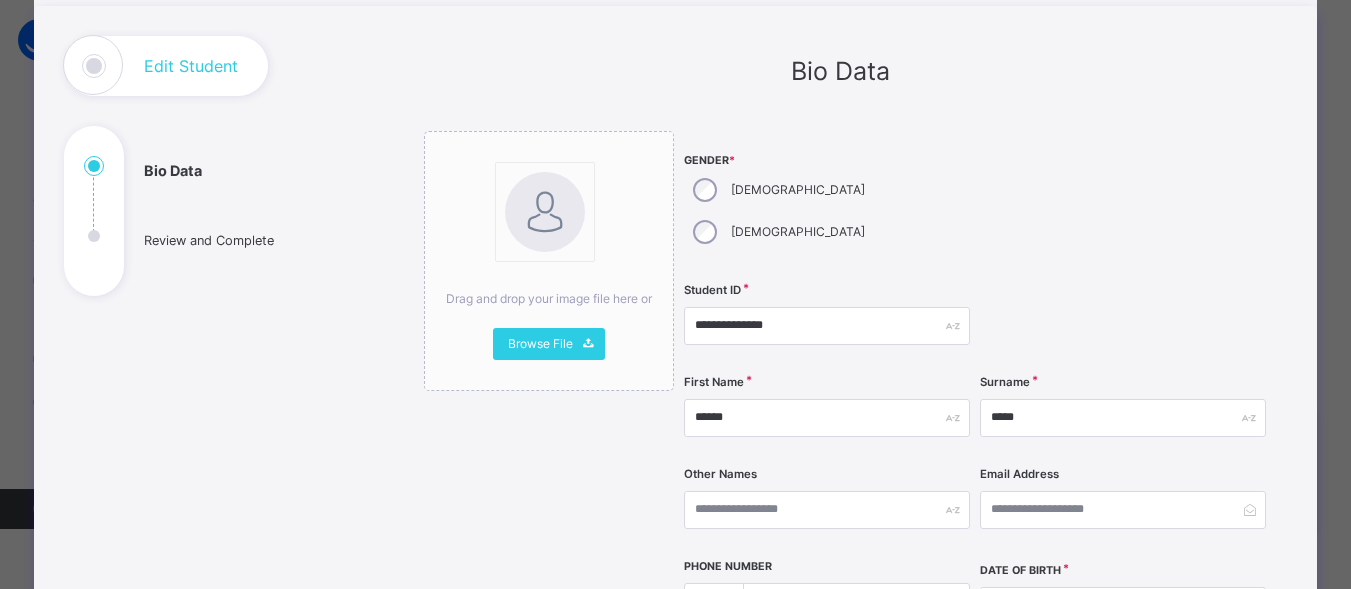 scroll, scrollTop: 107, scrollLeft: 0, axis: vertical 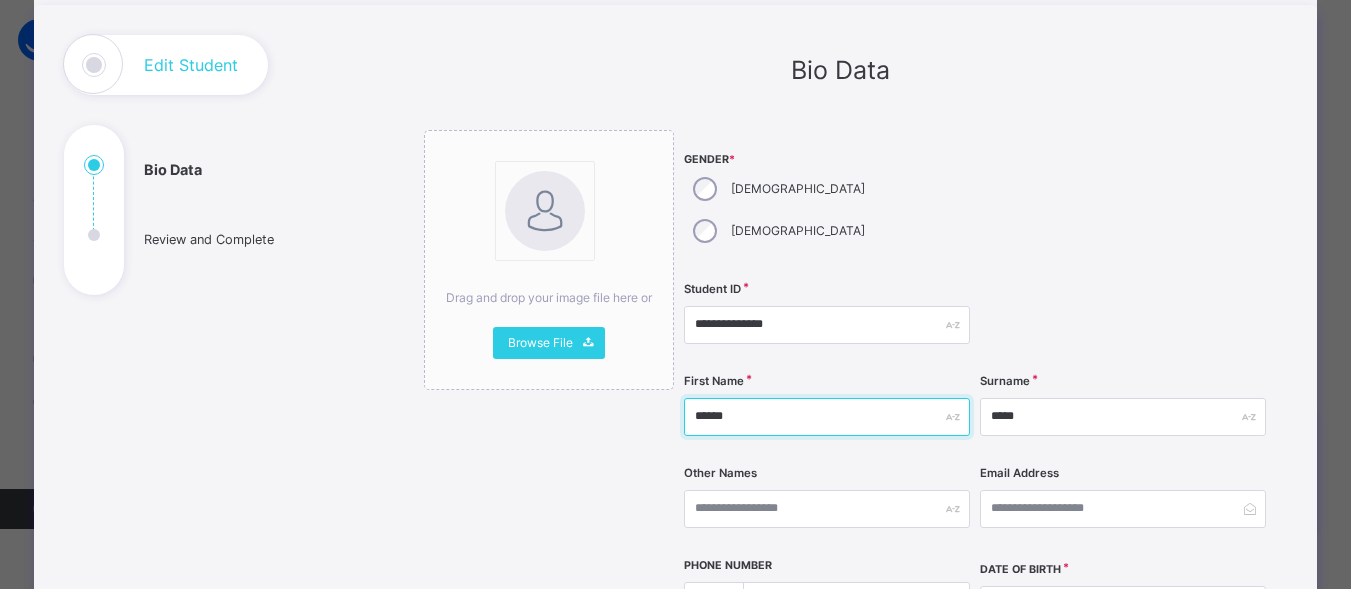 click on "******" at bounding box center [827, 417] 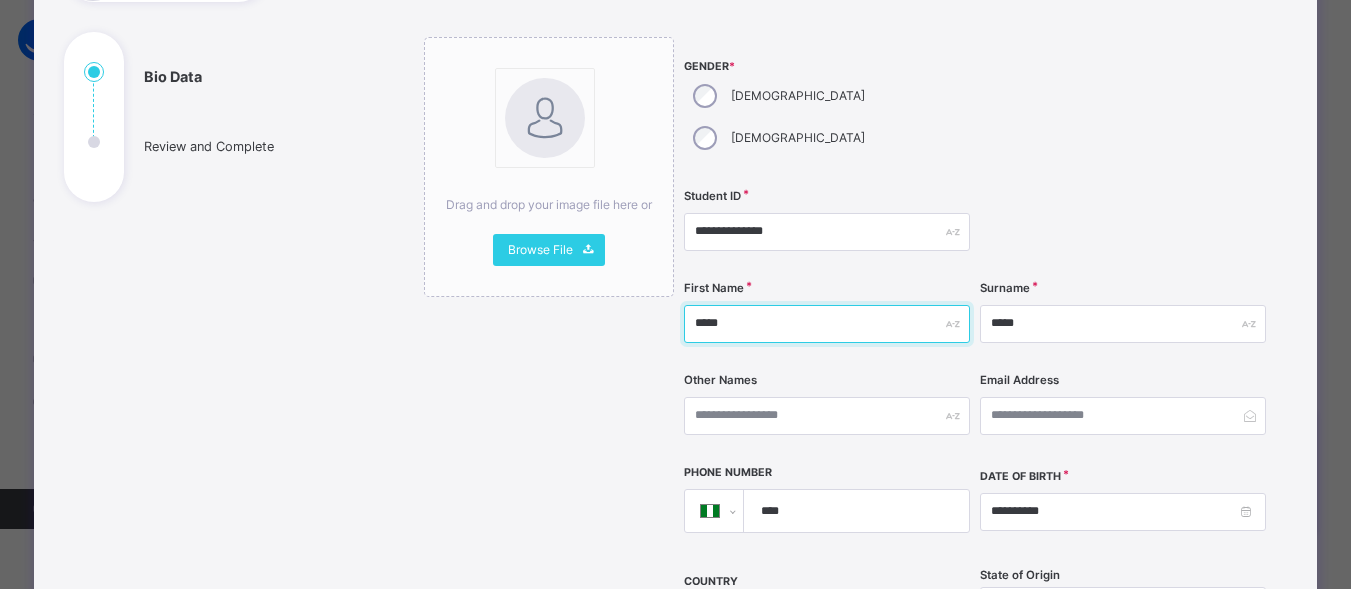scroll, scrollTop: 206, scrollLeft: 0, axis: vertical 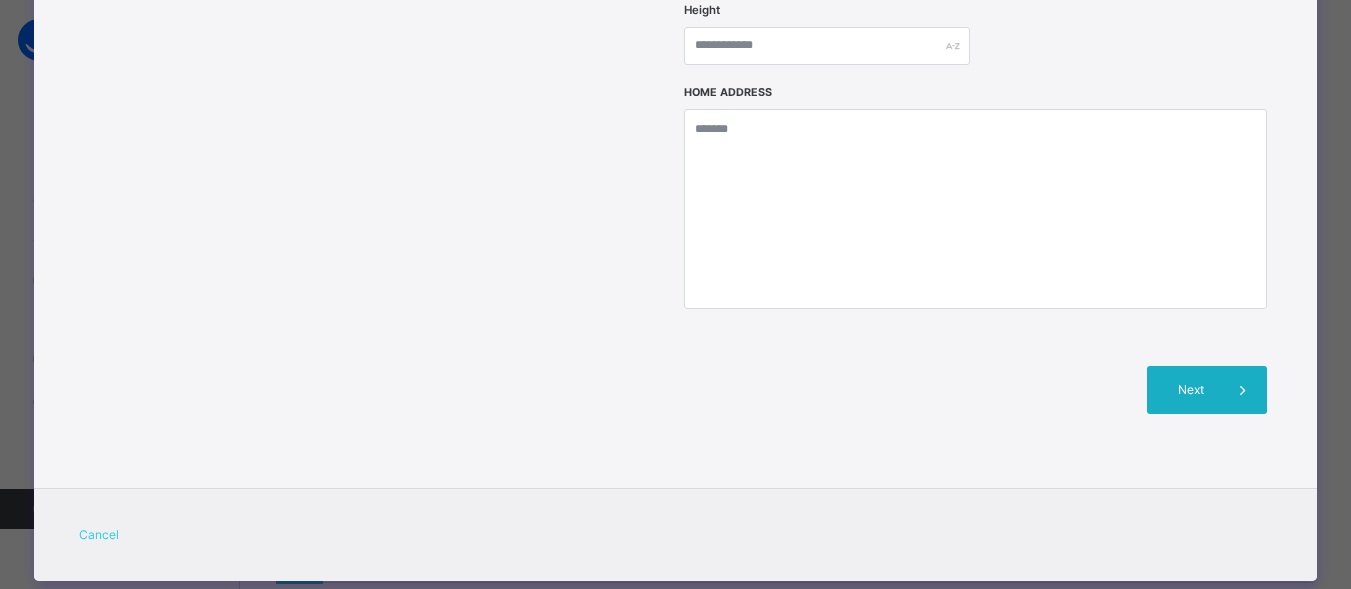type on "*****" 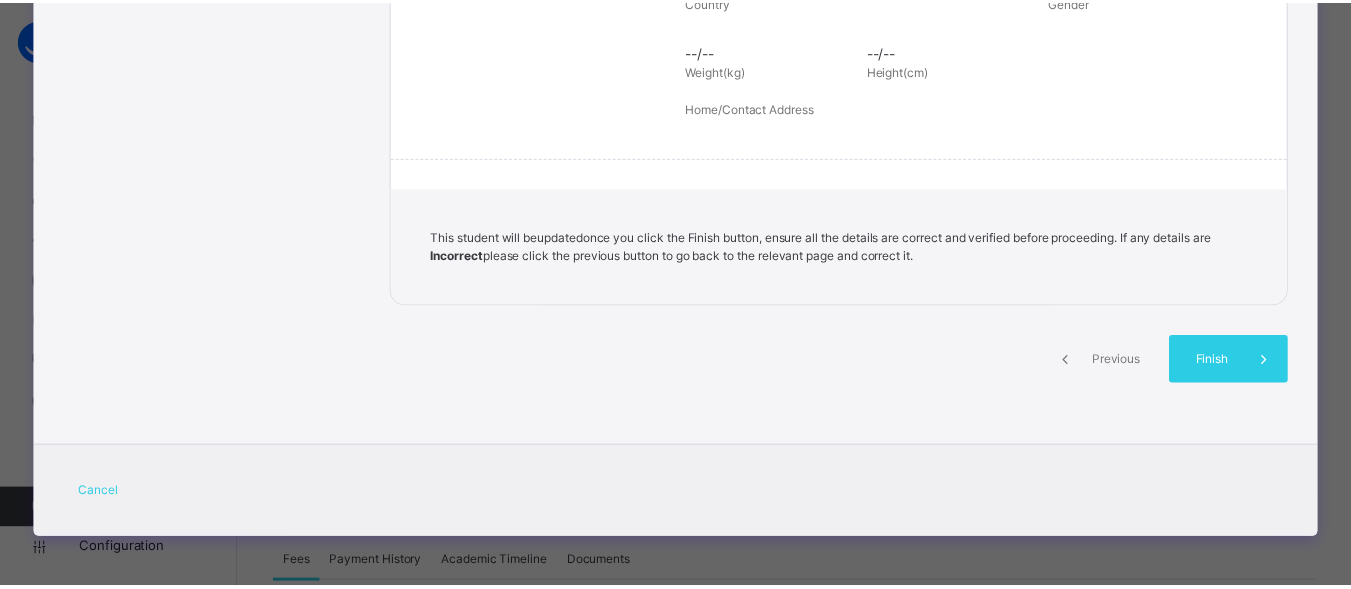 scroll, scrollTop: 490, scrollLeft: 0, axis: vertical 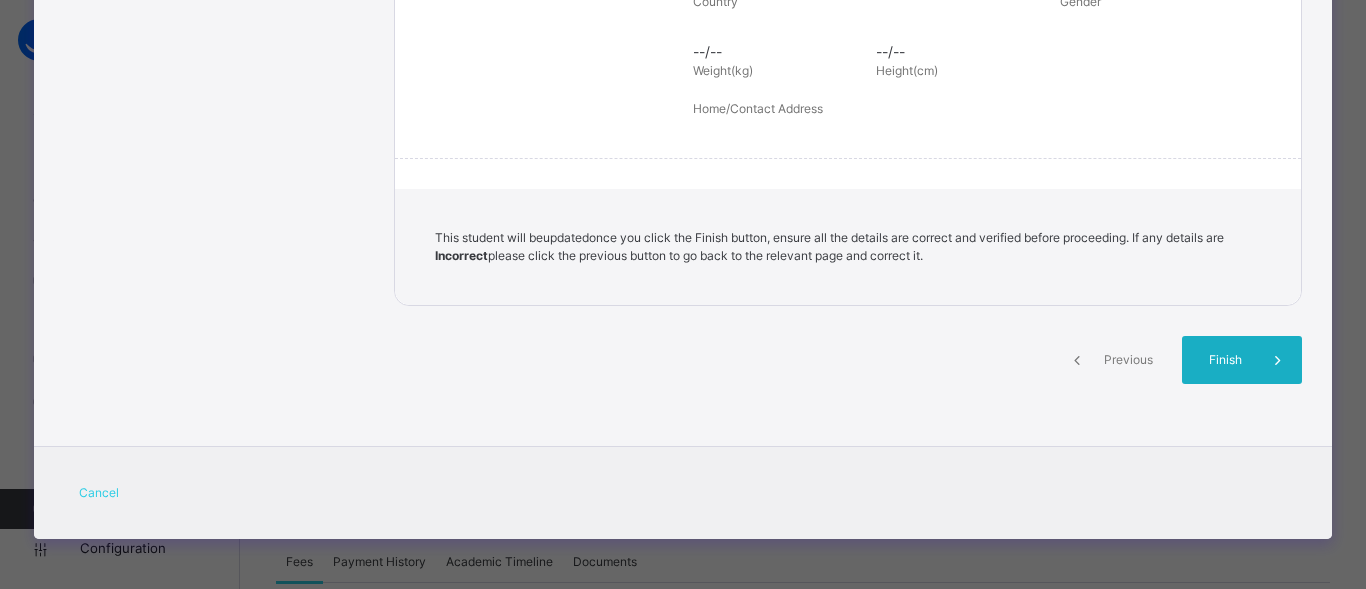 click on "Finish" at bounding box center [1225, 360] 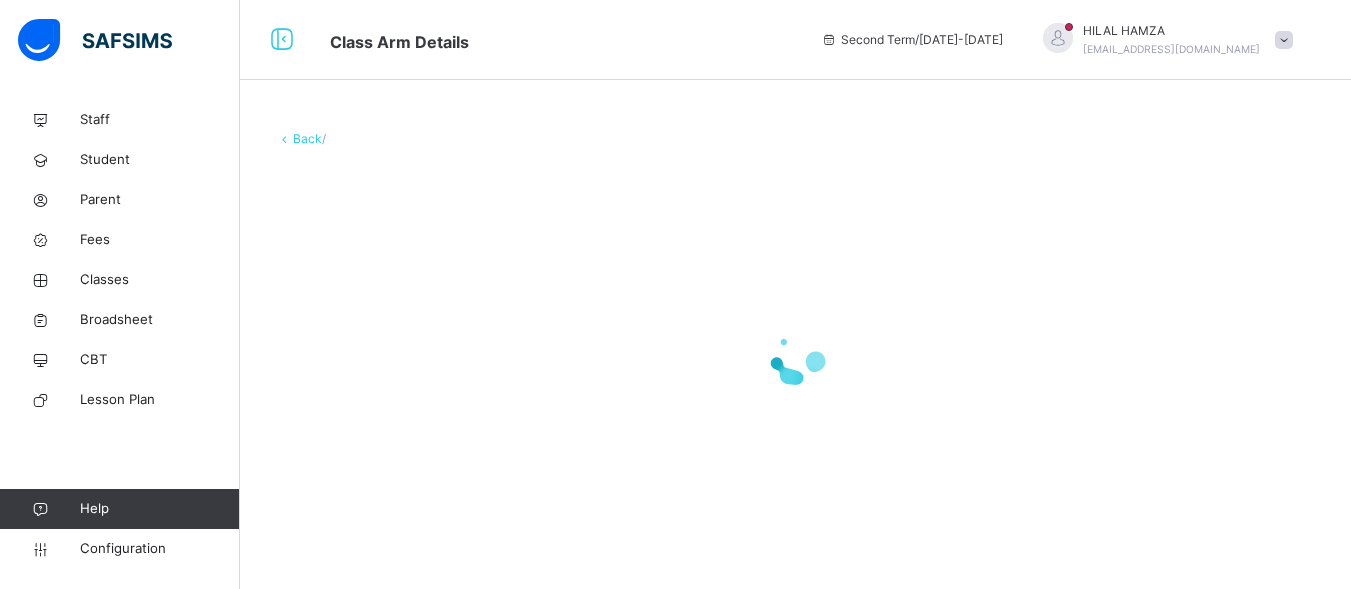 scroll, scrollTop: 0, scrollLeft: 0, axis: both 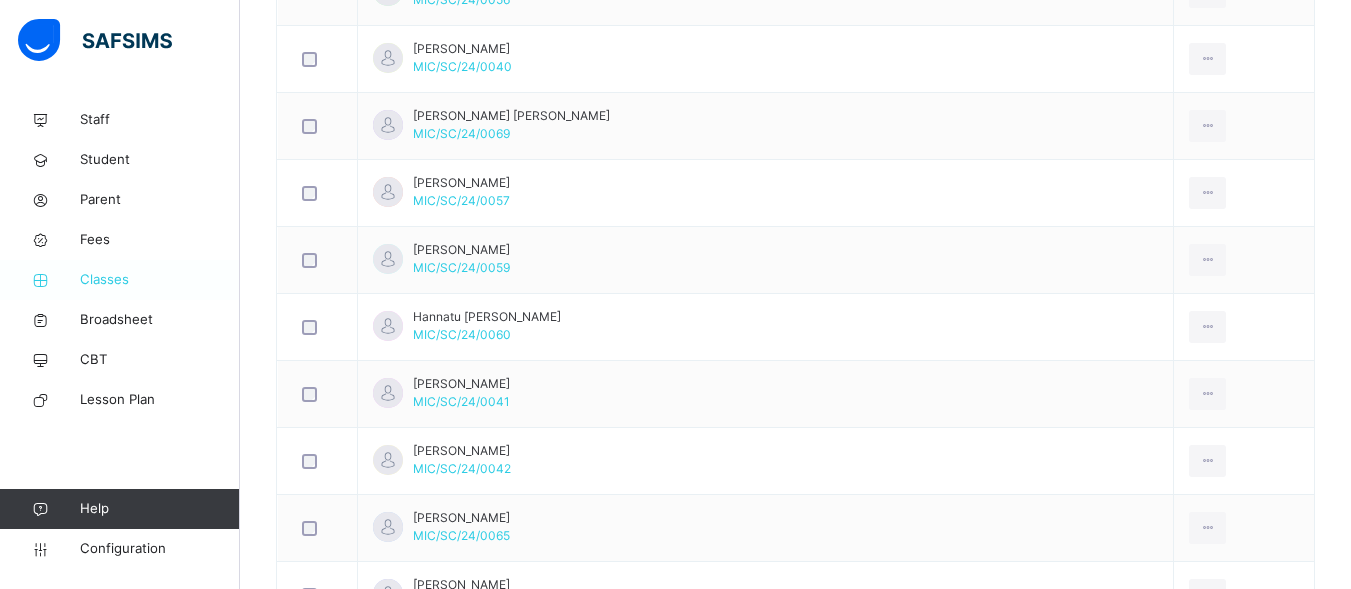 click on "Classes" at bounding box center [160, 280] 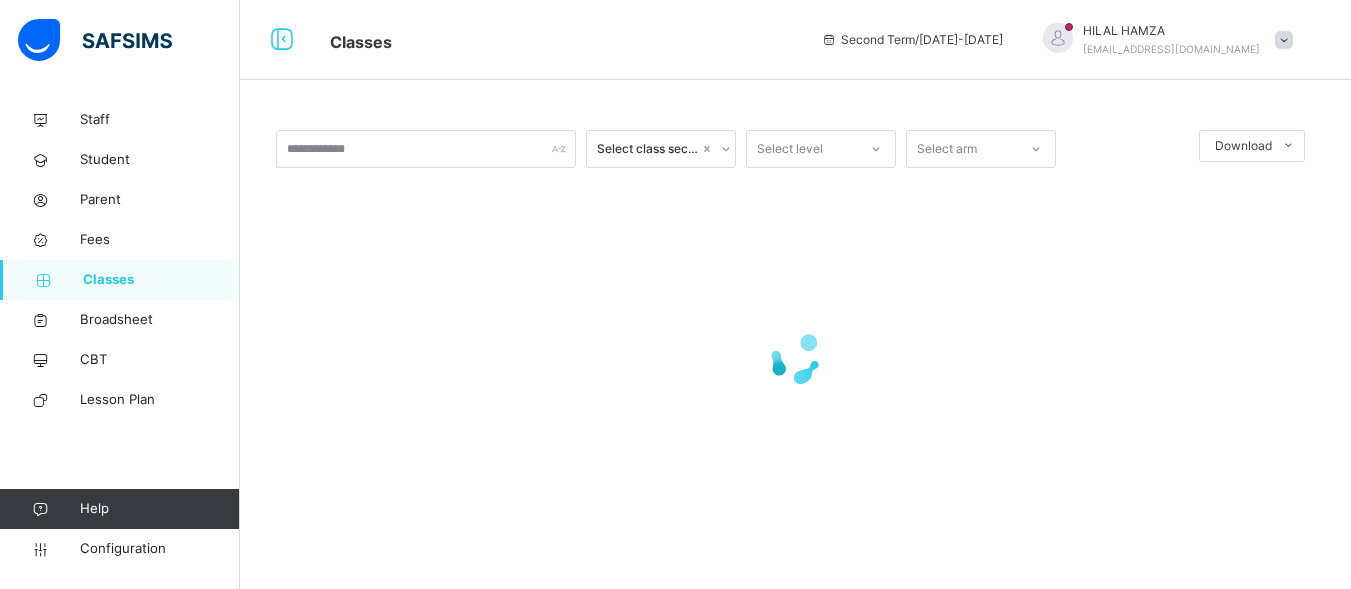 scroll, scrollTop: 0, scrollLeft: 0, axis: both 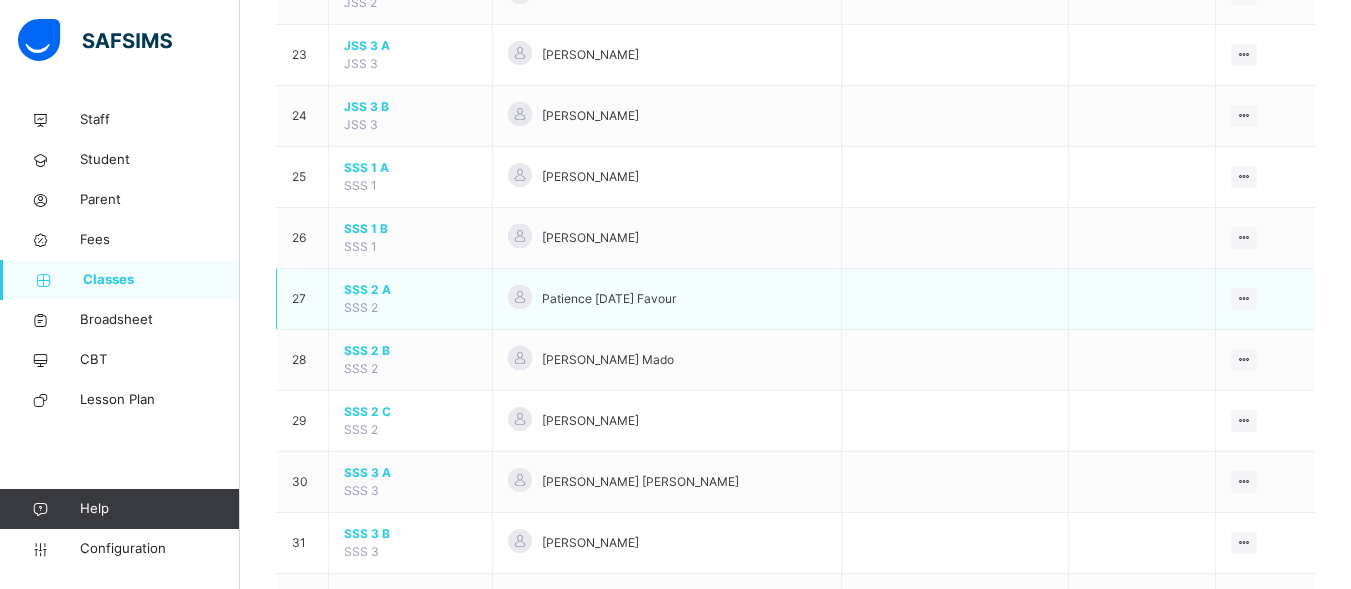 click on "SSS 2   A" at bounding box center (410, 290) 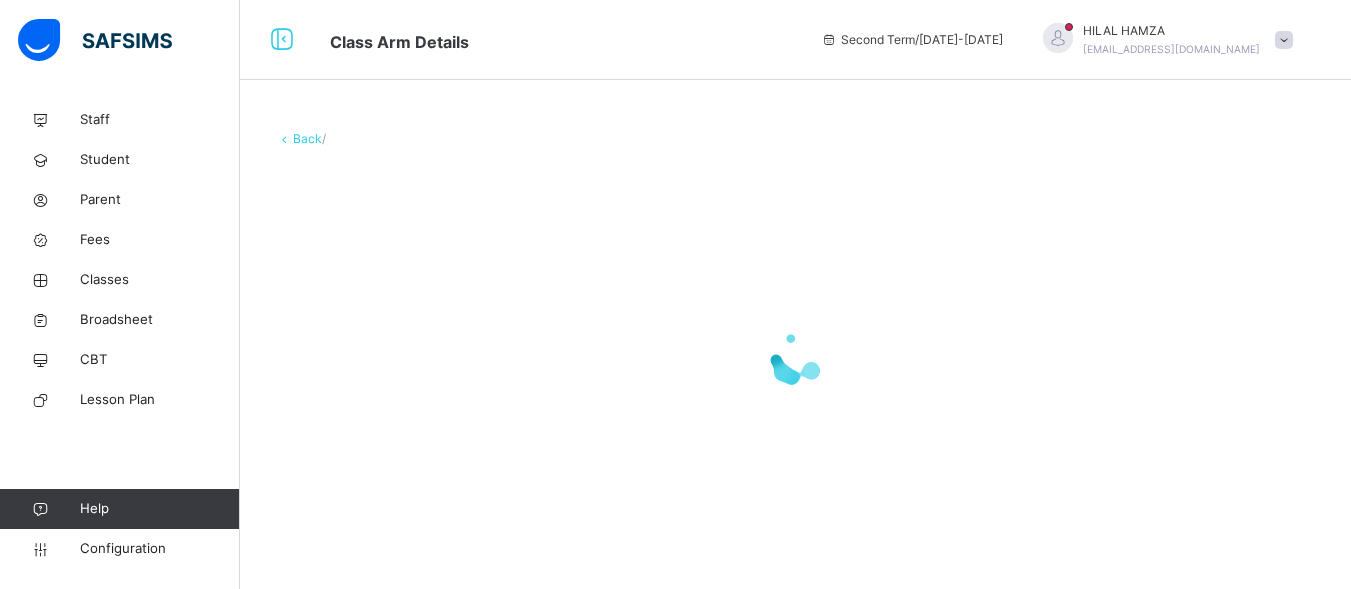 scroll, scrollTop: 0, scrollLeft: 0, axis: both 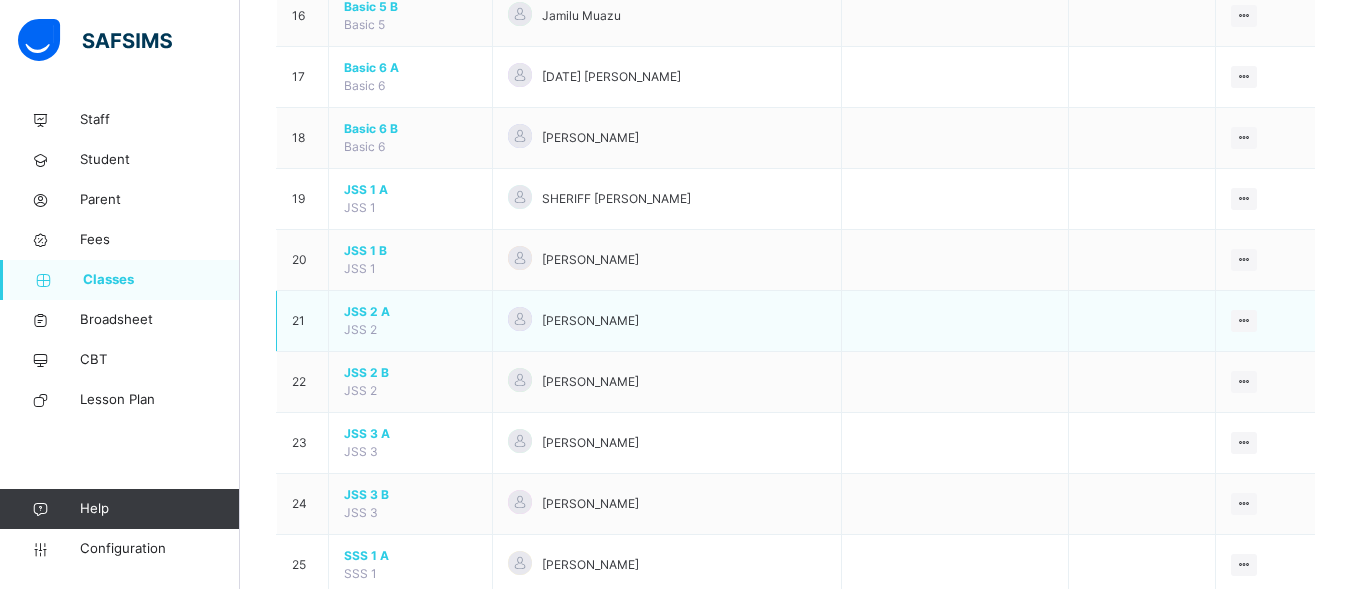 click on "JSS 2   A" at bounding box center (410, 312) 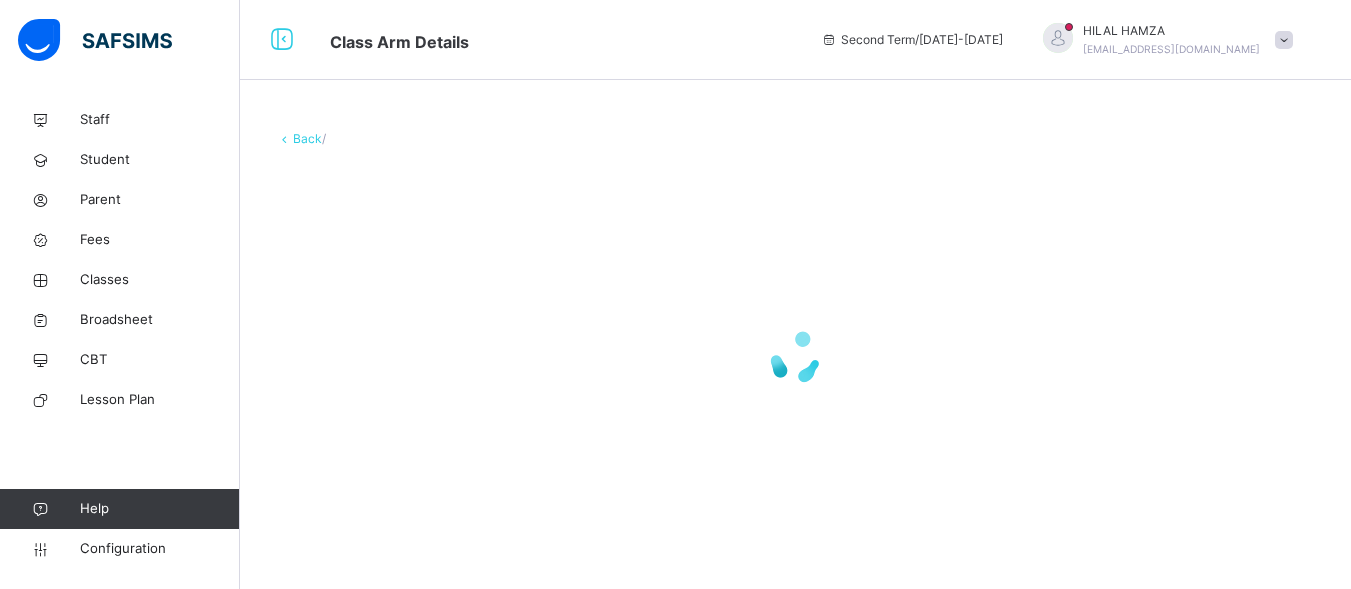 scroll, scrollTop: 0, scrollLeft: 0, axis: both 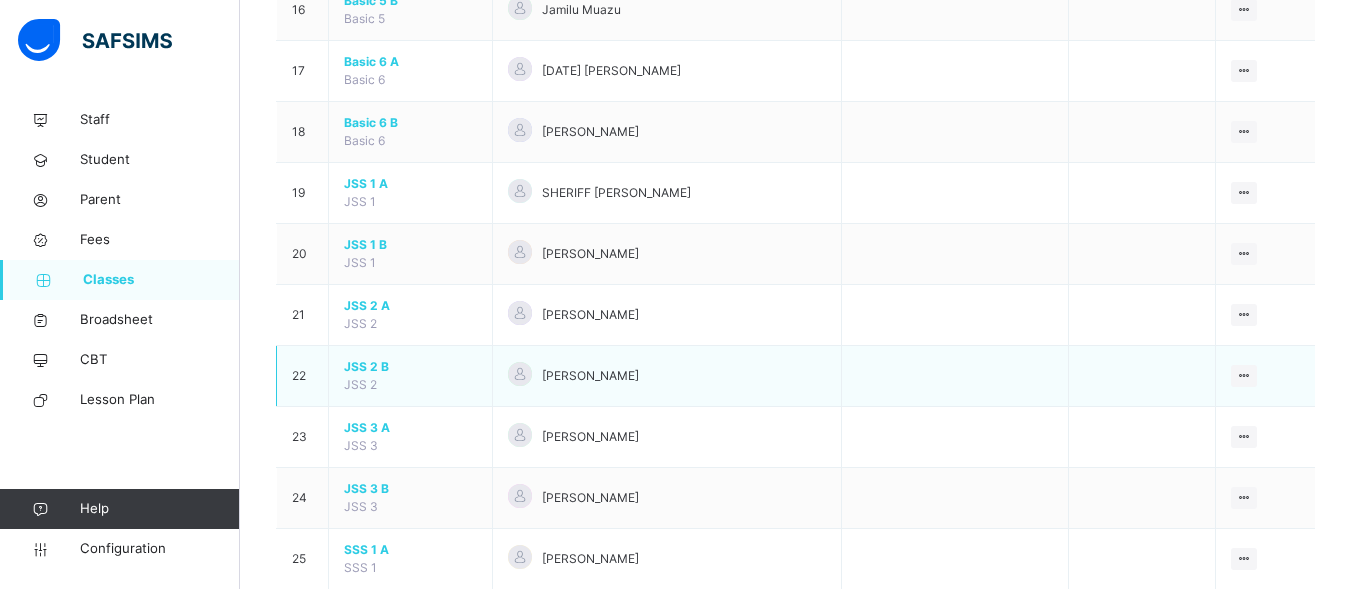 click on "JSS 2   B" at bounding box center [410, 367] 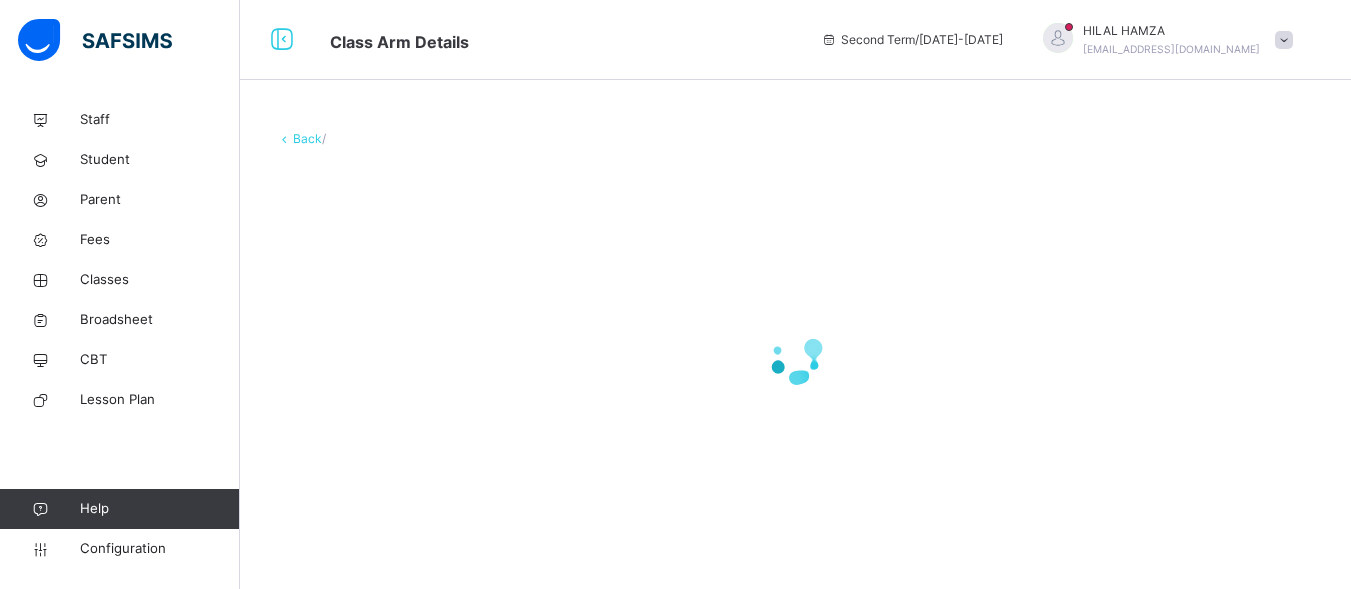 scroll, scrollTop: 0, scrollLeft: 0, axis: both 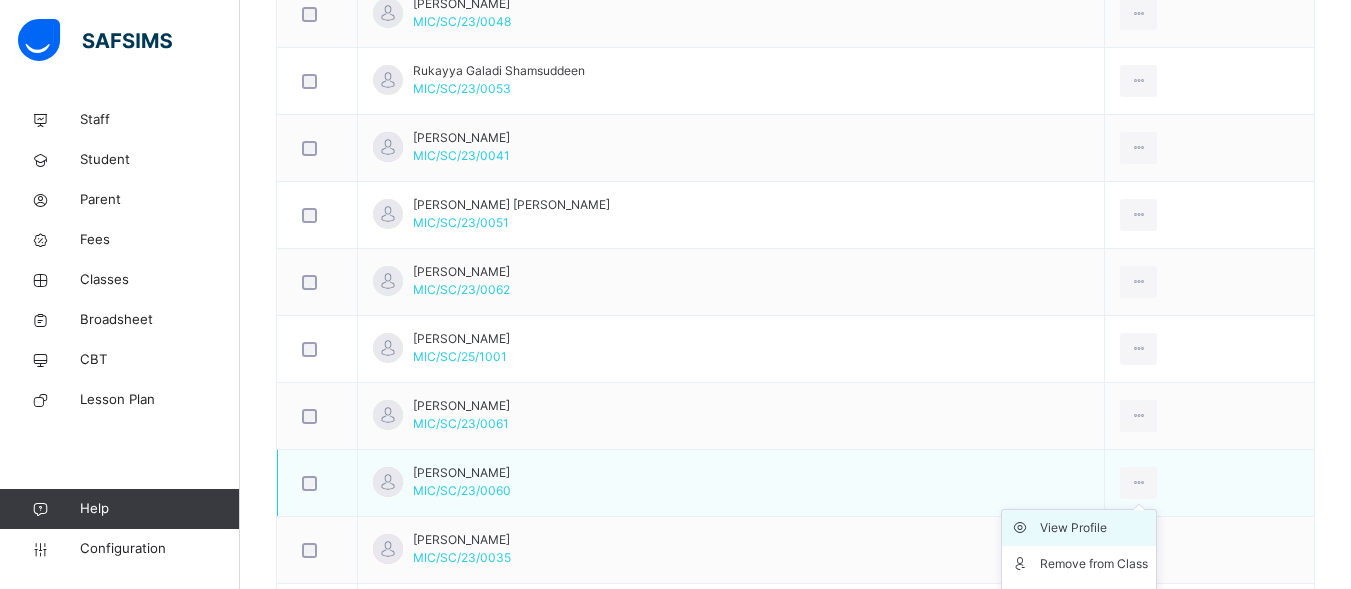 click on "View Profile" at bounding box center (1094, 528) 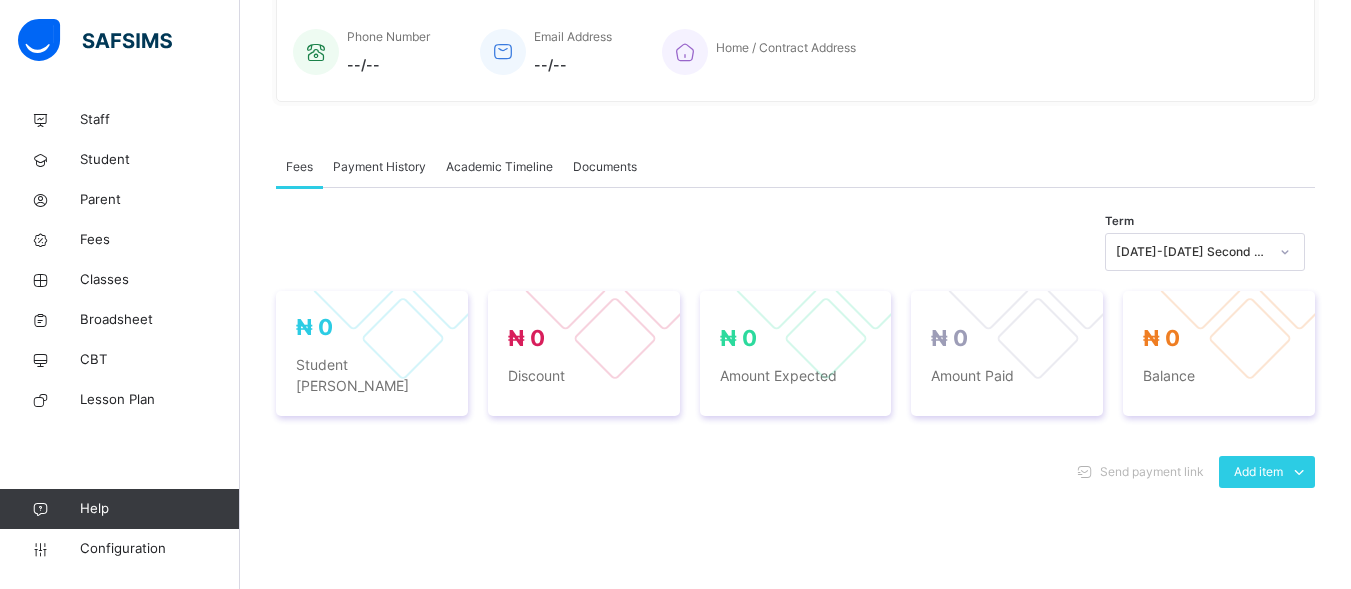 scroll, scrollTop: 872, scrollLeft: 0, axis: vertical 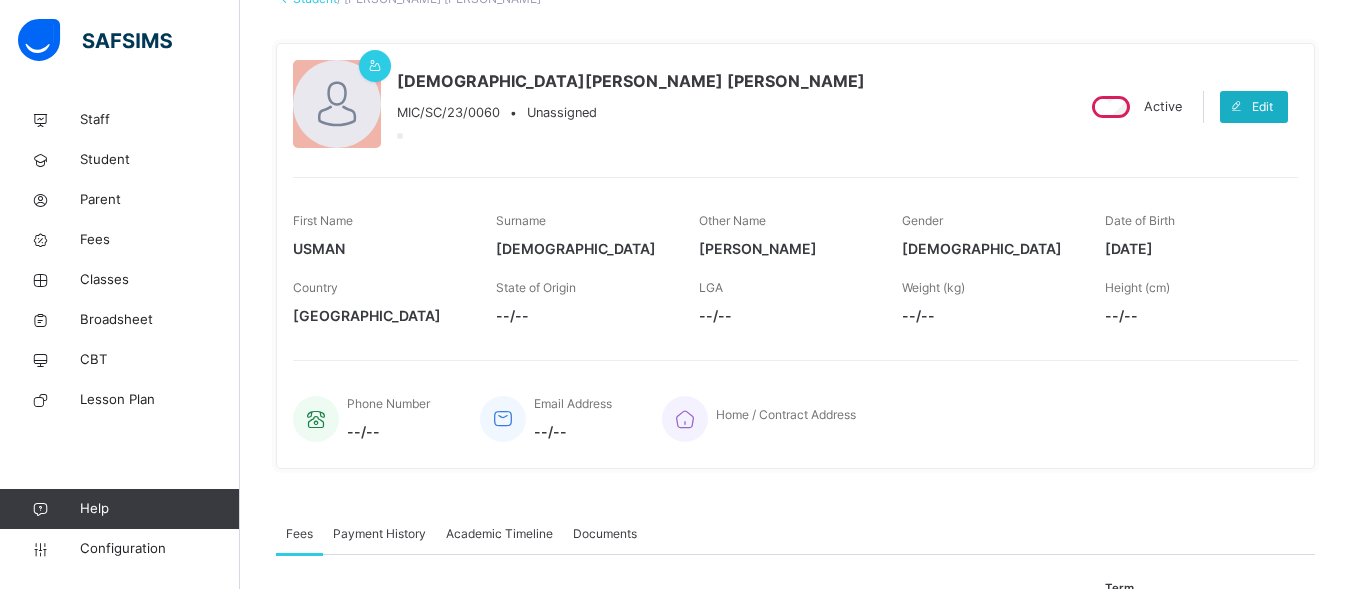 click on "Edit" at bounding box center (1262, 107) 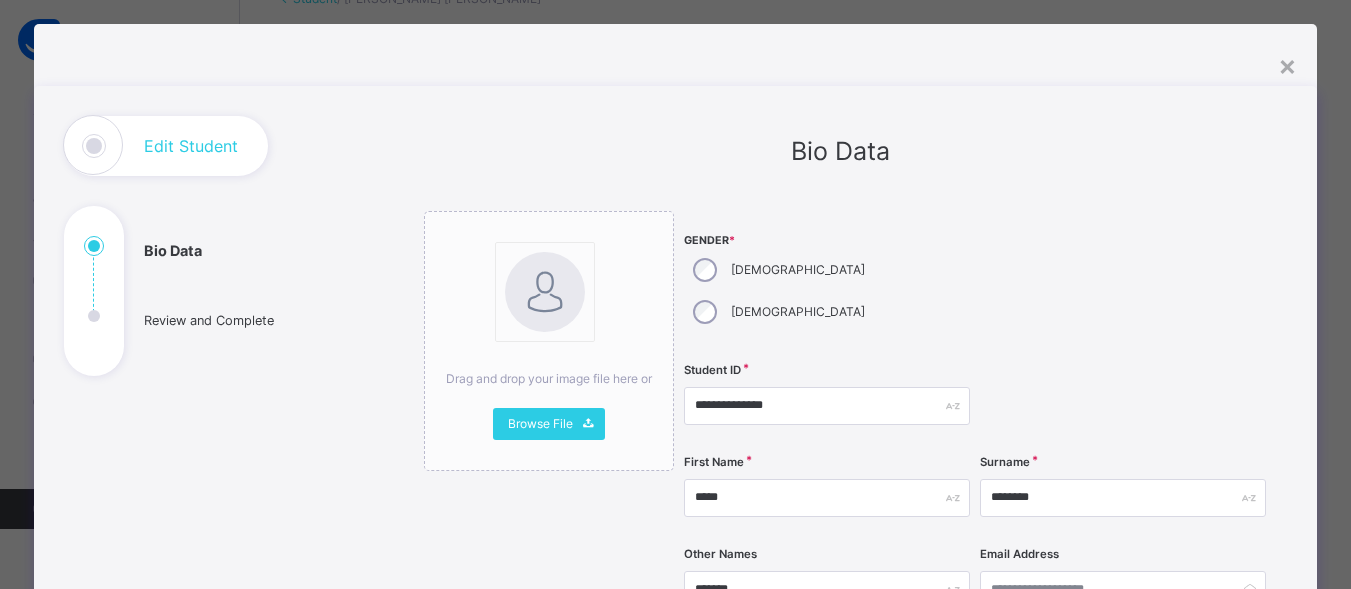 scroll, scrollTop: 94, scrollLeft: 0, axis: vertical 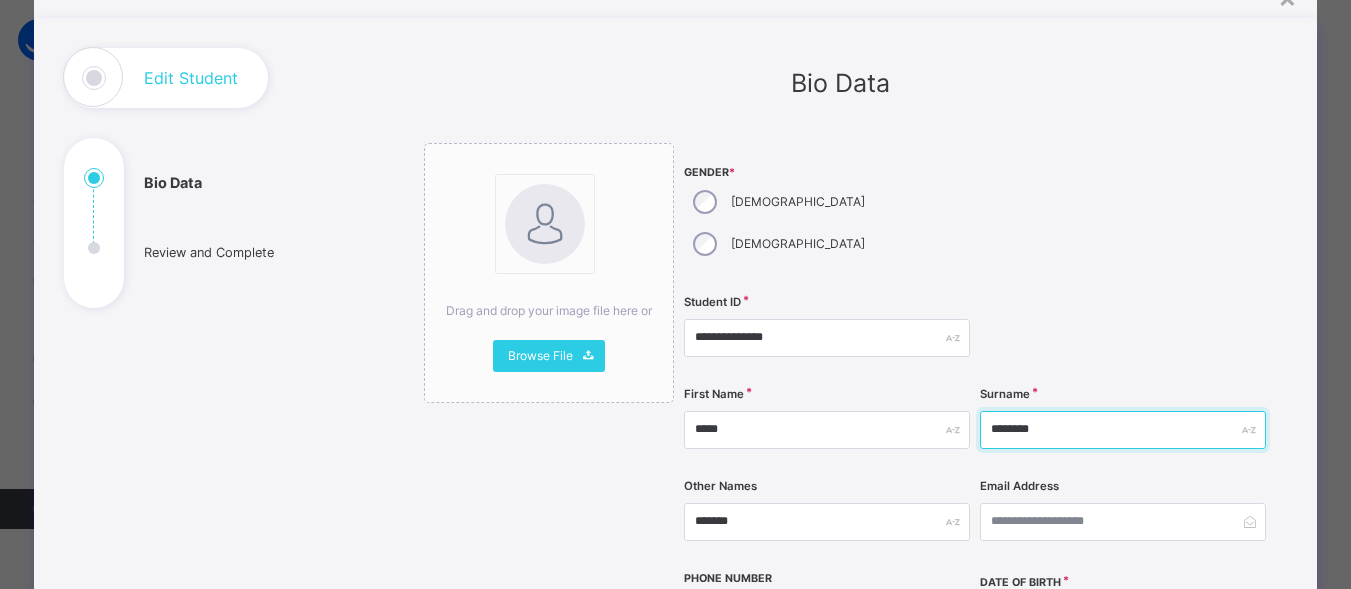 click on "********" at bounding box center (1123, 430) 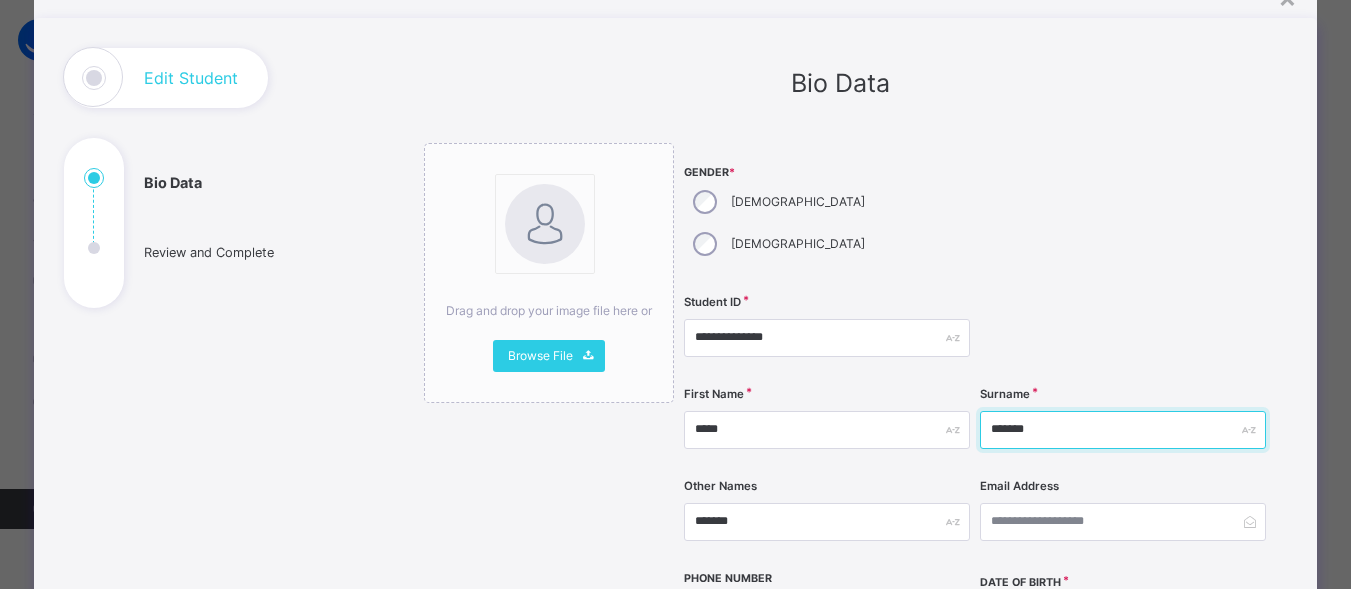 scroll, scrollTop: 185, scrollLeft: 0, axis: vertical 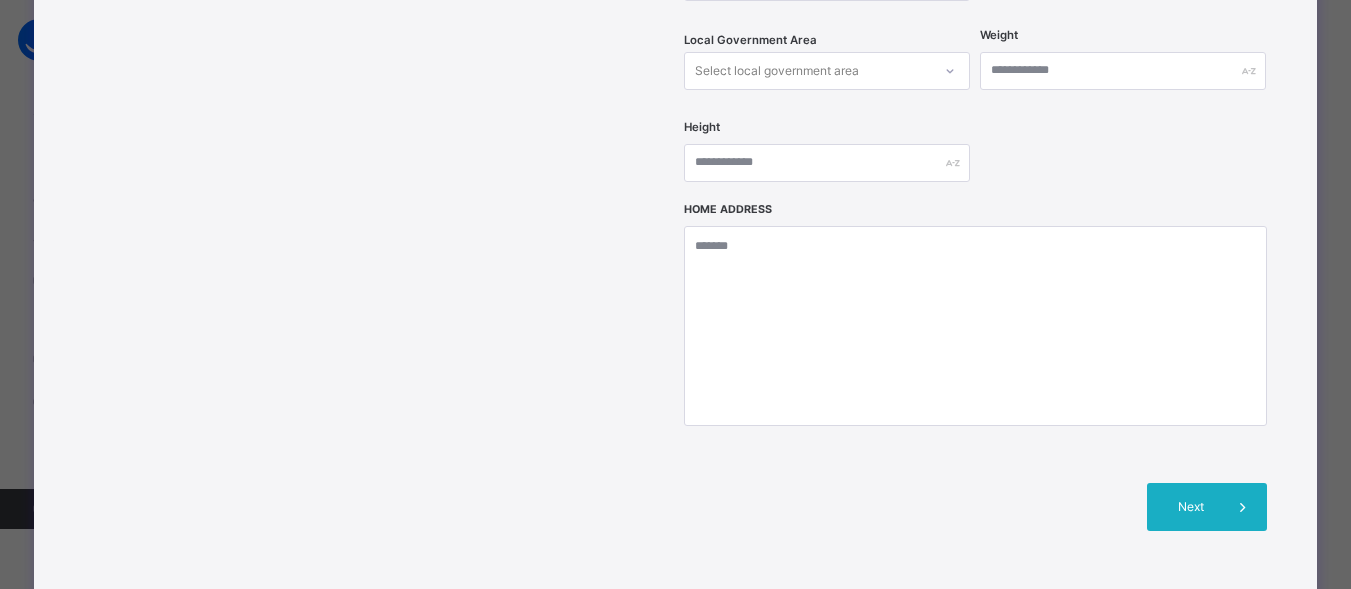 type on "*******" 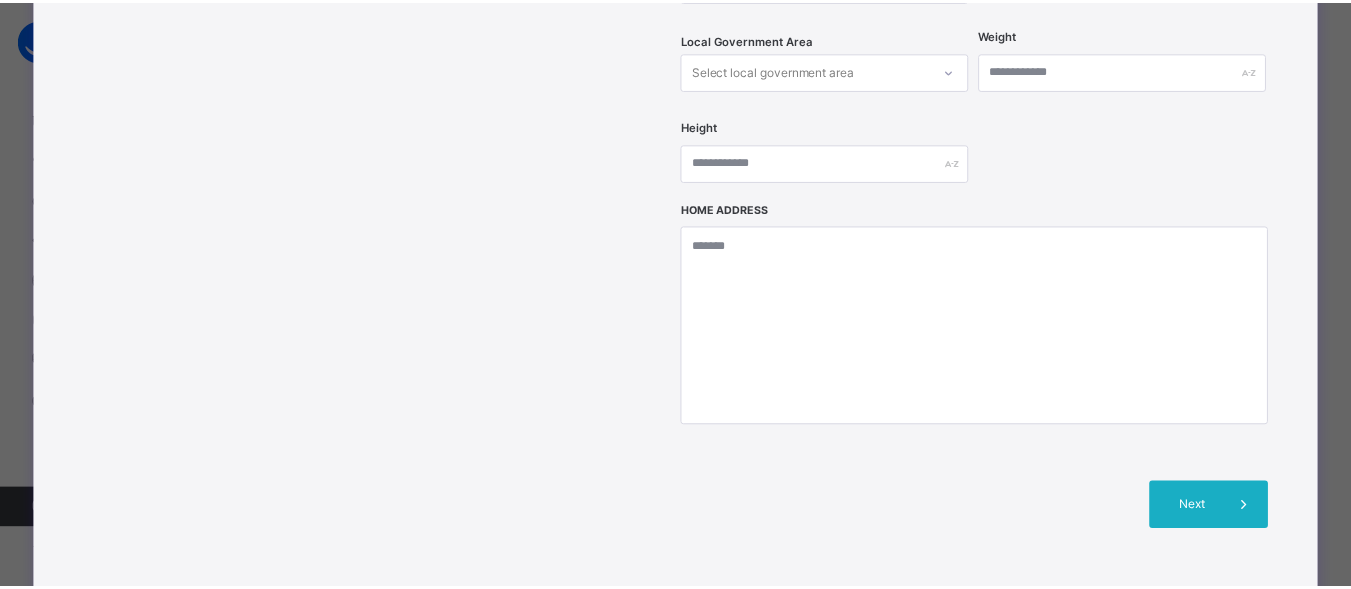 scroll, scrollTop: 490, scrollLeft: 0, axis: vertical 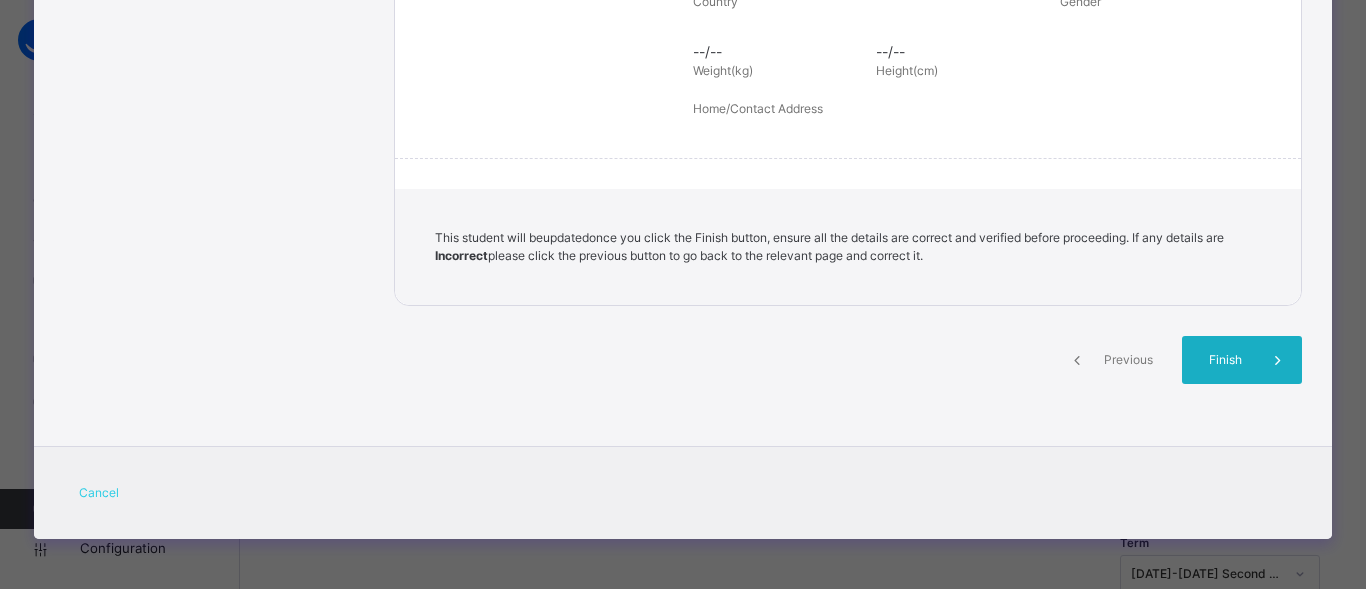 click on "Finish" at bounding box center [1225, 360] 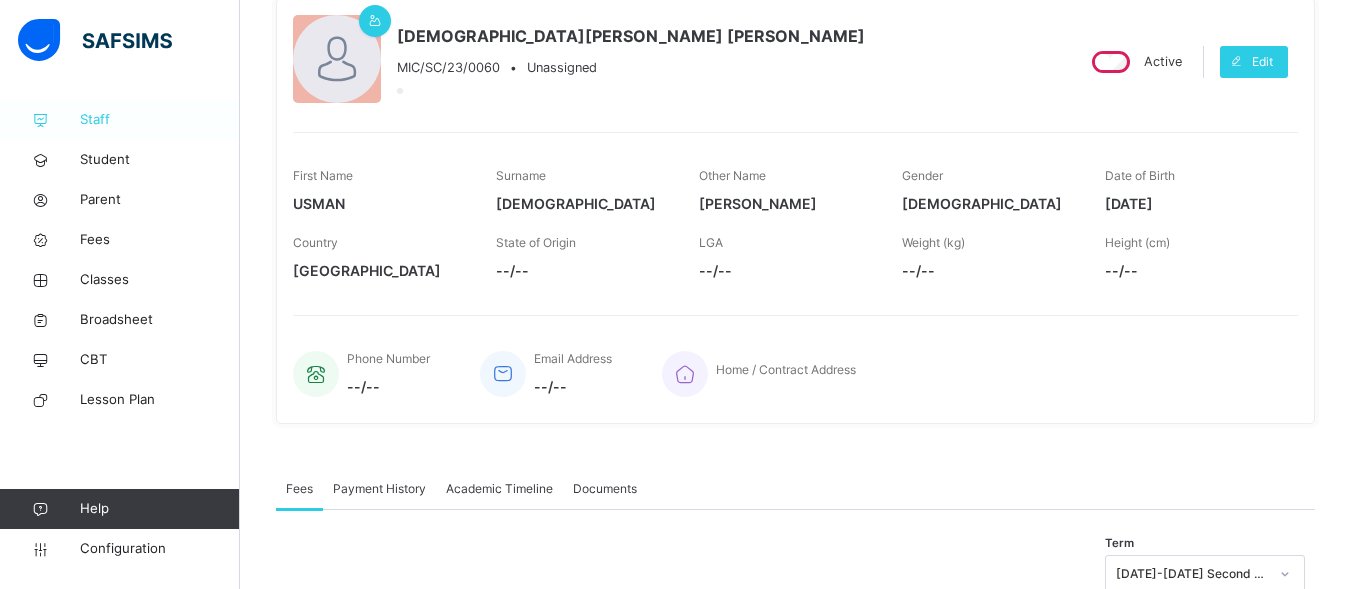 click on "Staff" at bounding box center [160, 120] 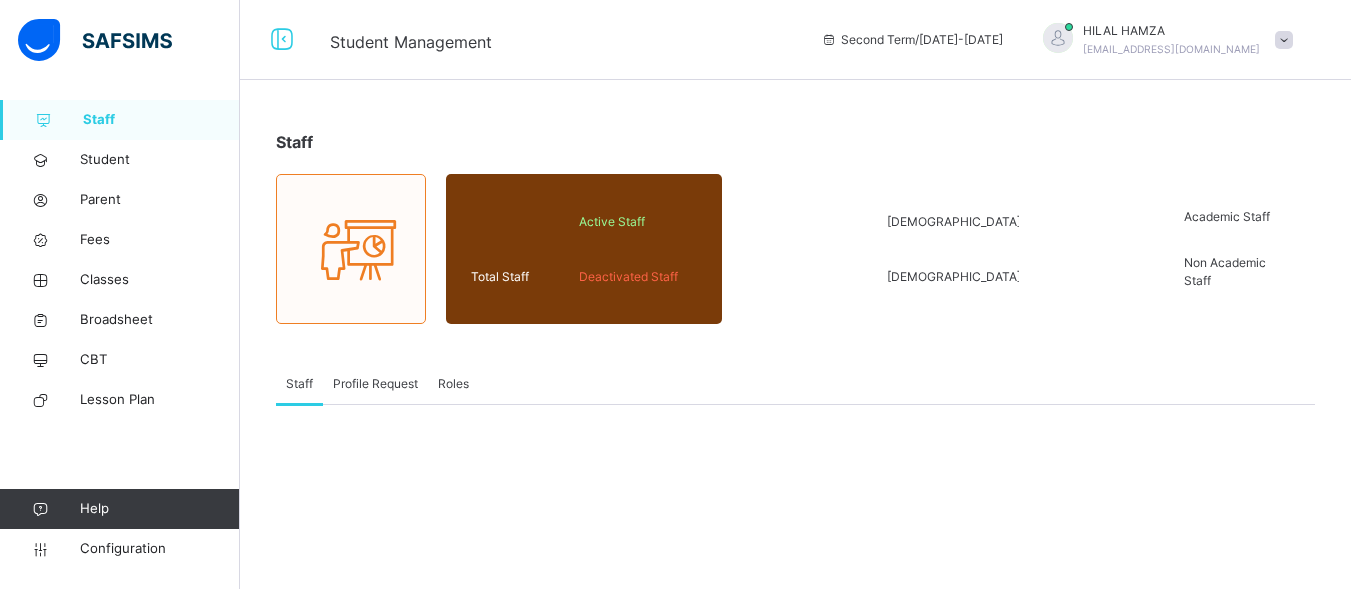 scroll, scrollTop: 0, scrollLeft: 0, axis: both 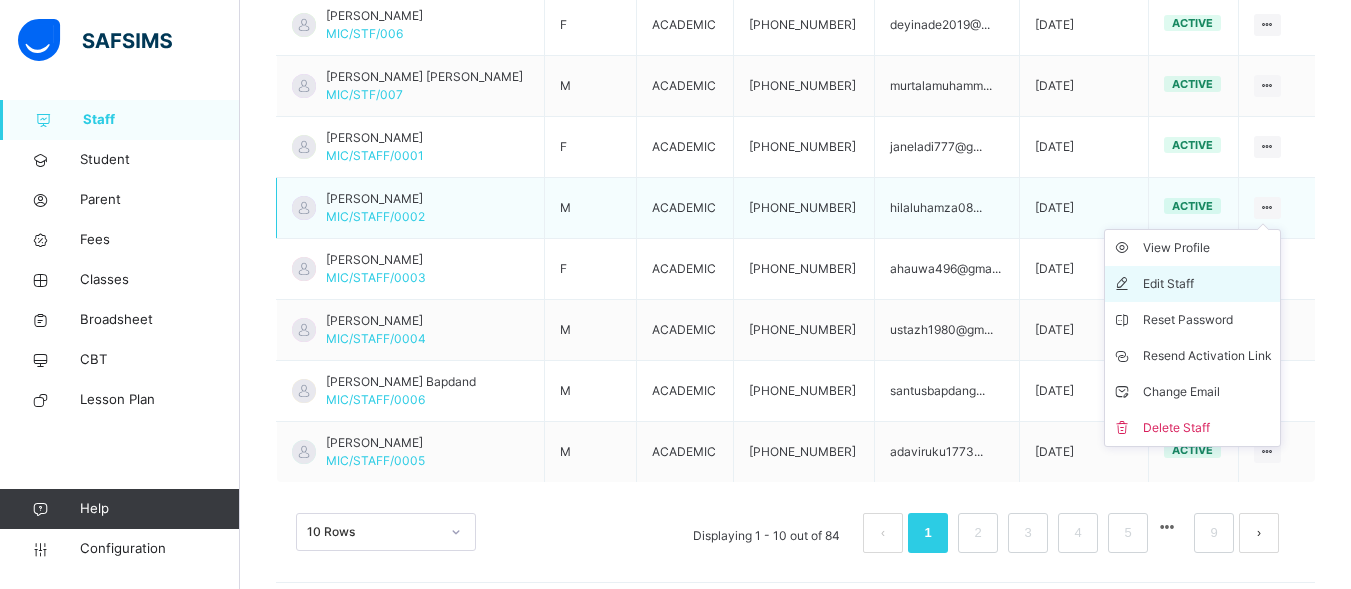 click on "Edit Staff" at bounding box center [1207, 284] 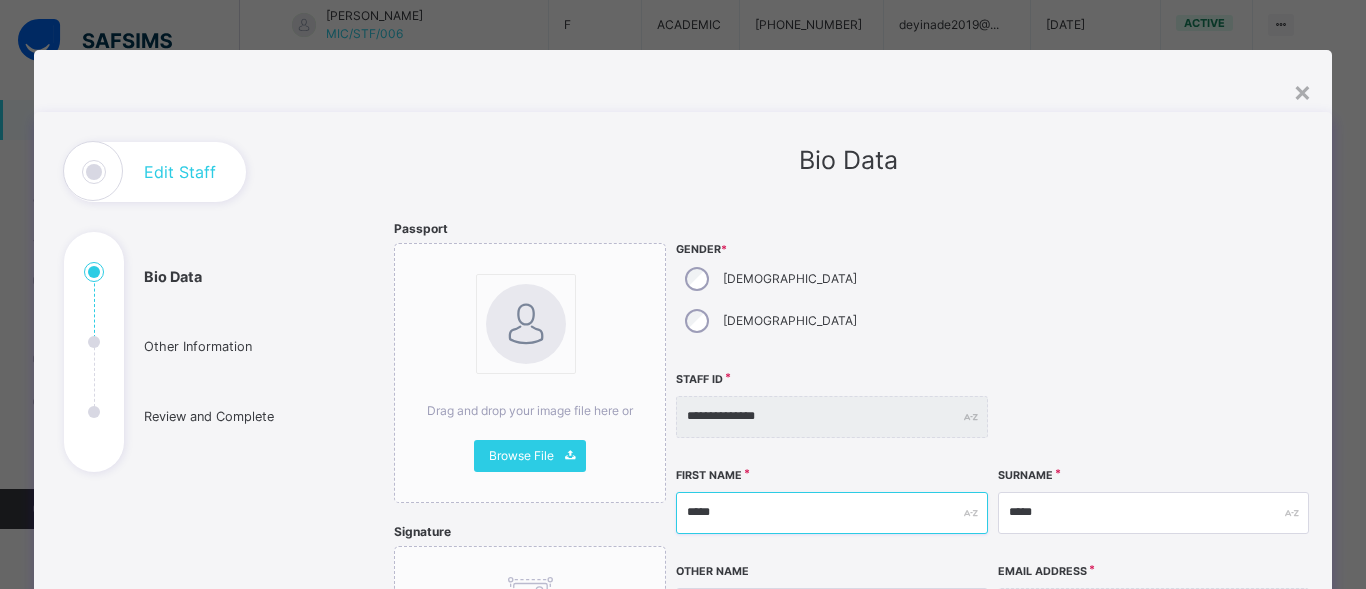 click on "*****" at bounding box center (831, 513) 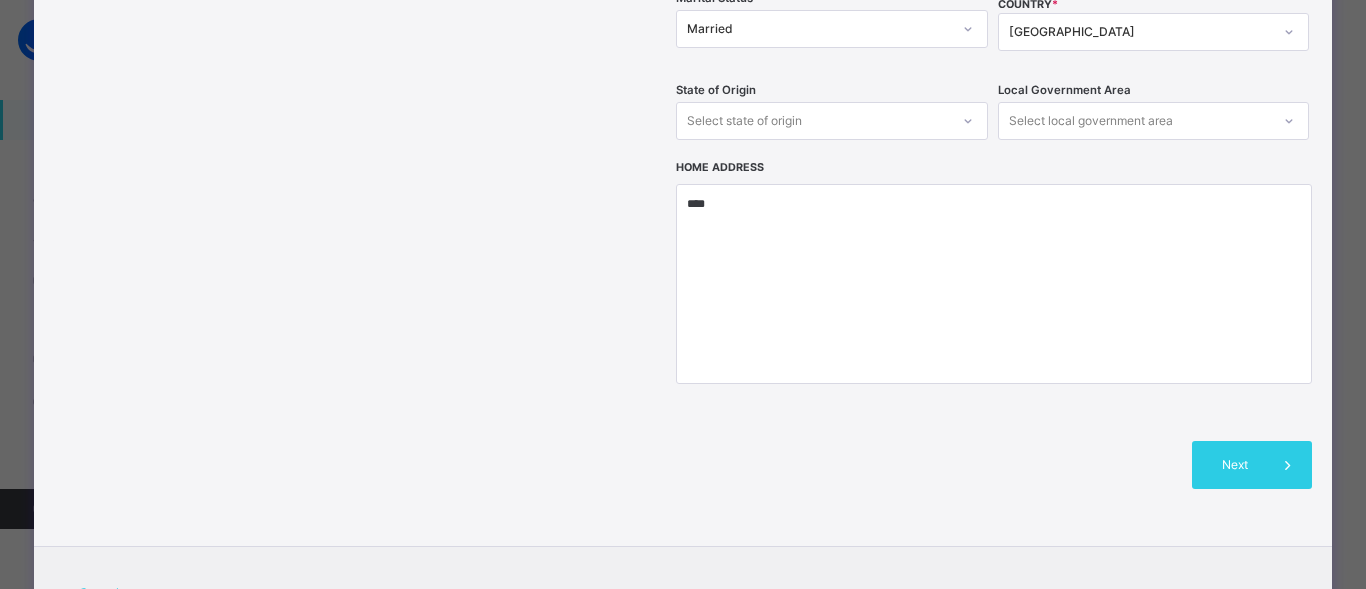scroll, scrollTop: 775, scrollLeft: 0, axis: vertical 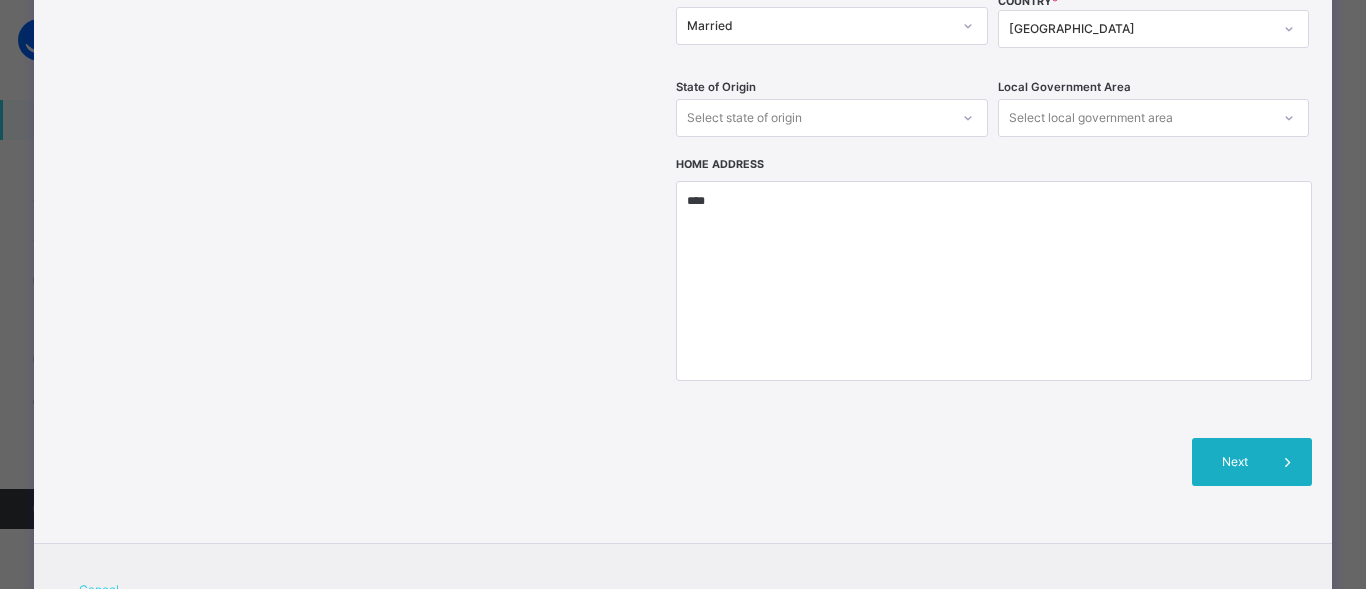type on "******" 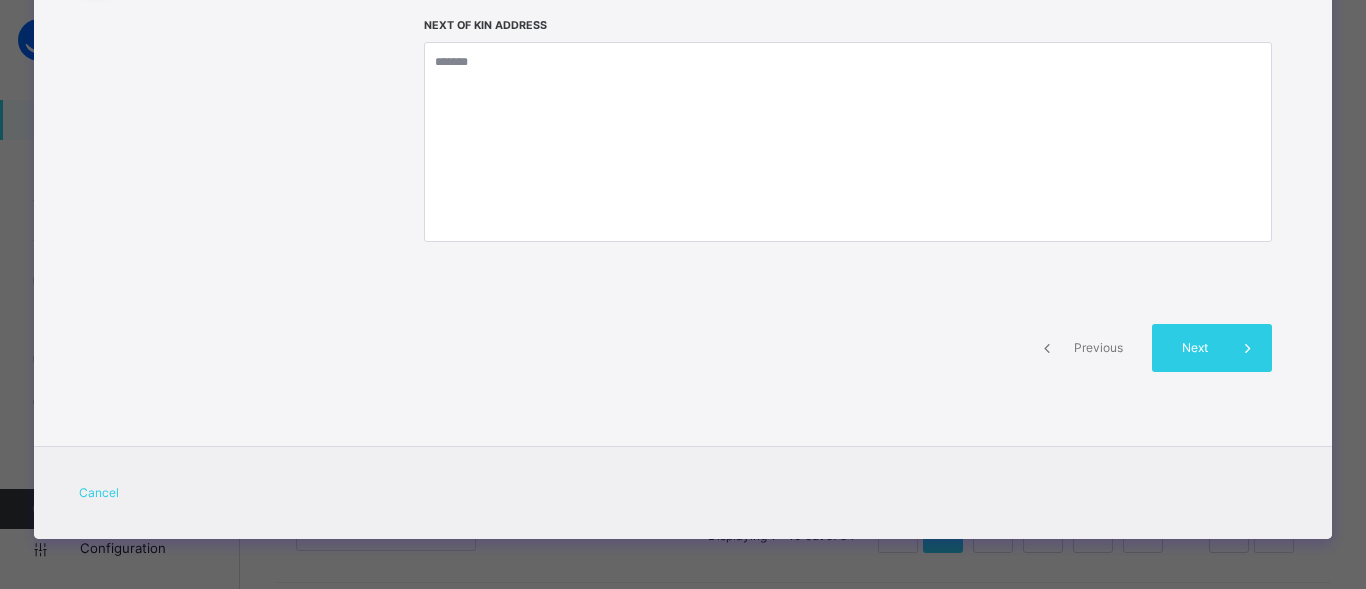 scroll, scrollTop: 477, scrollLeft: 0, axis: vertical 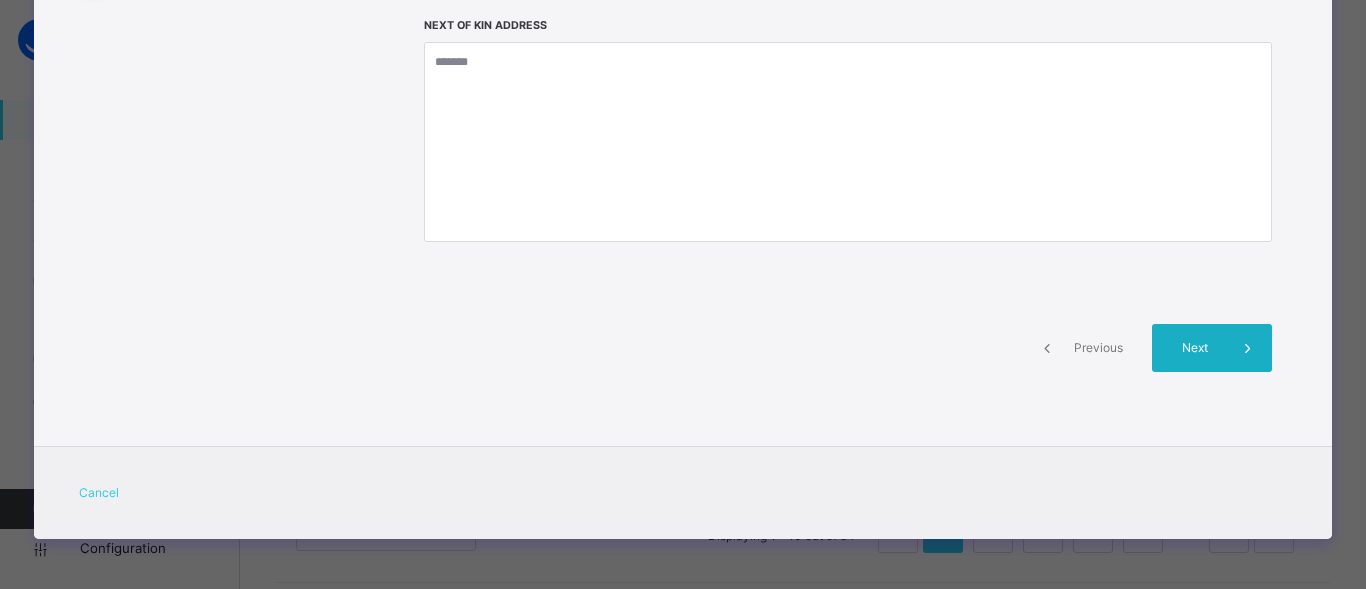 click on "Next" at bounding box center (1195, 348) 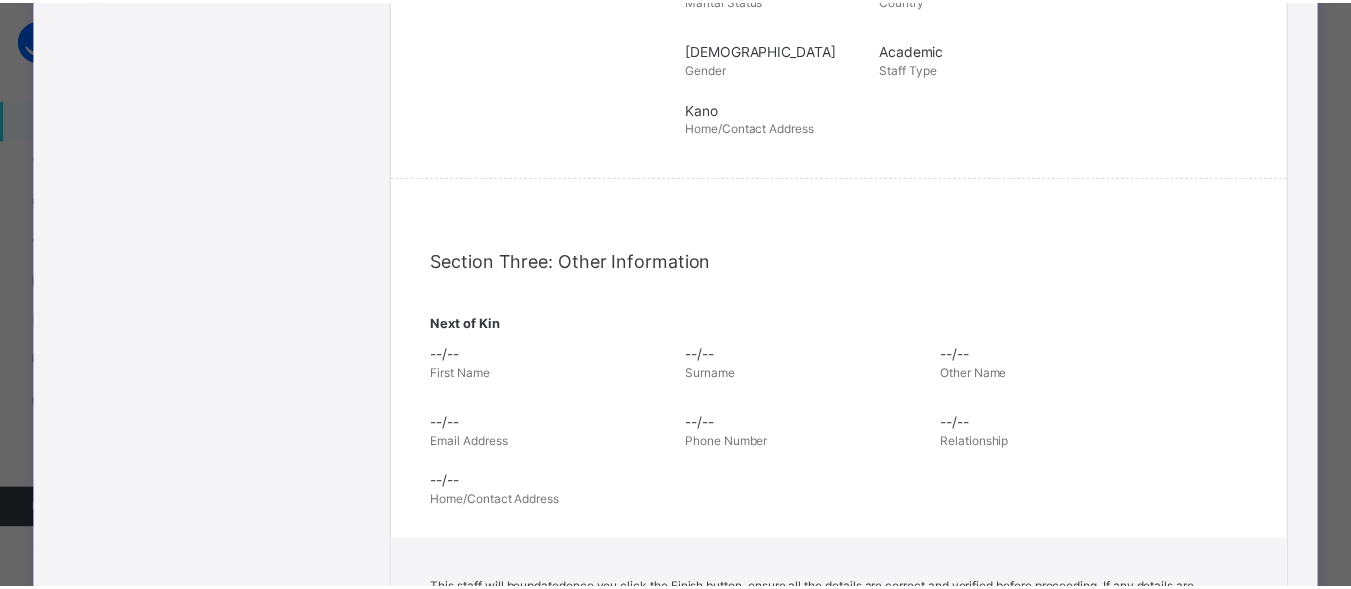 scroll, scrollTop: 775, scrollLeft: 0, axis: vertical 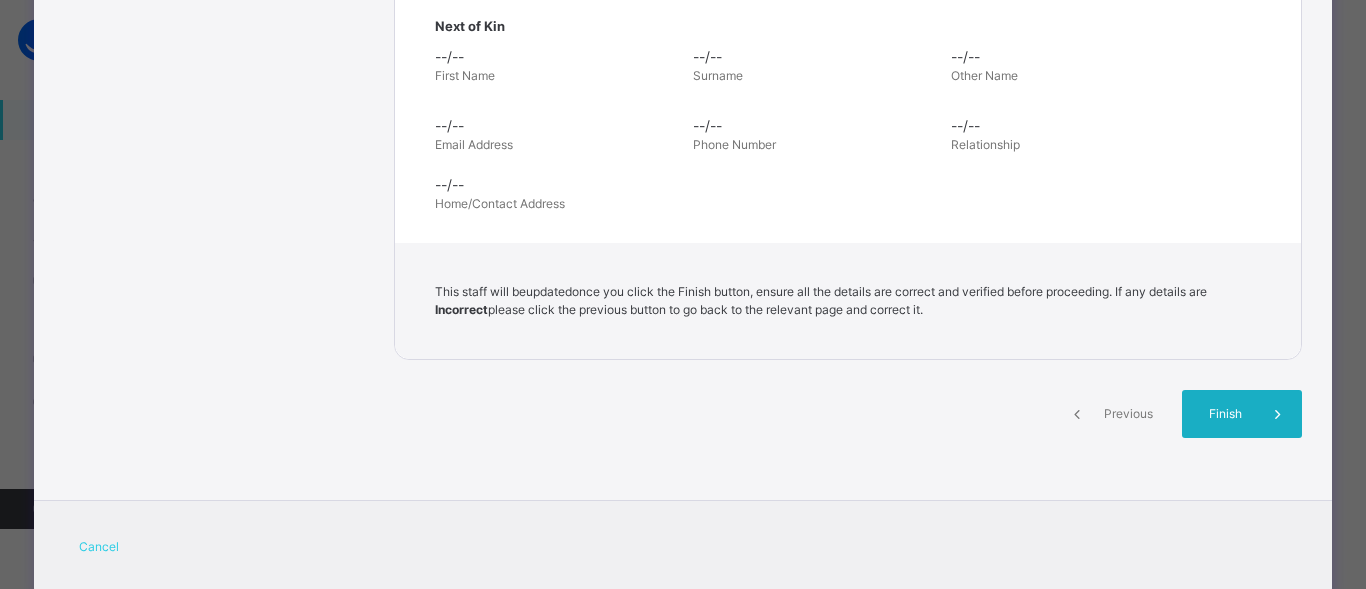 click on "Finish" at bounding box center (1225, 414) 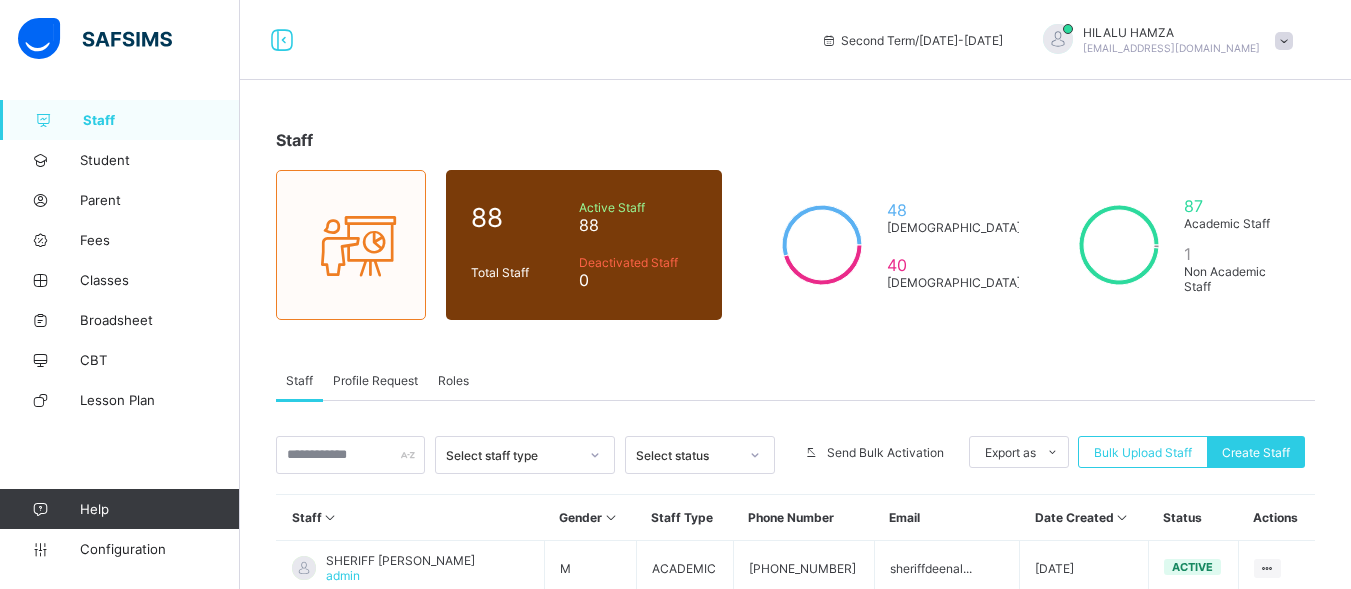 scroll, scrollTop: 0, scrollLeft: 0, axis: both 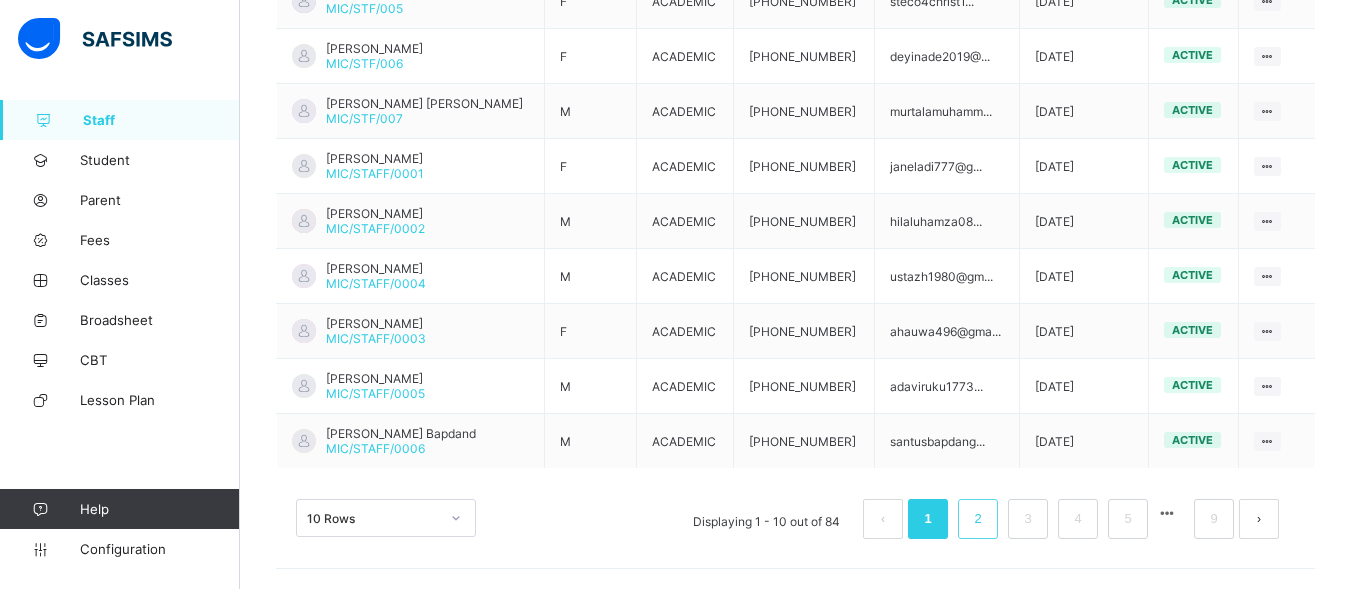 click on "2" at bounding box center [977, 519] 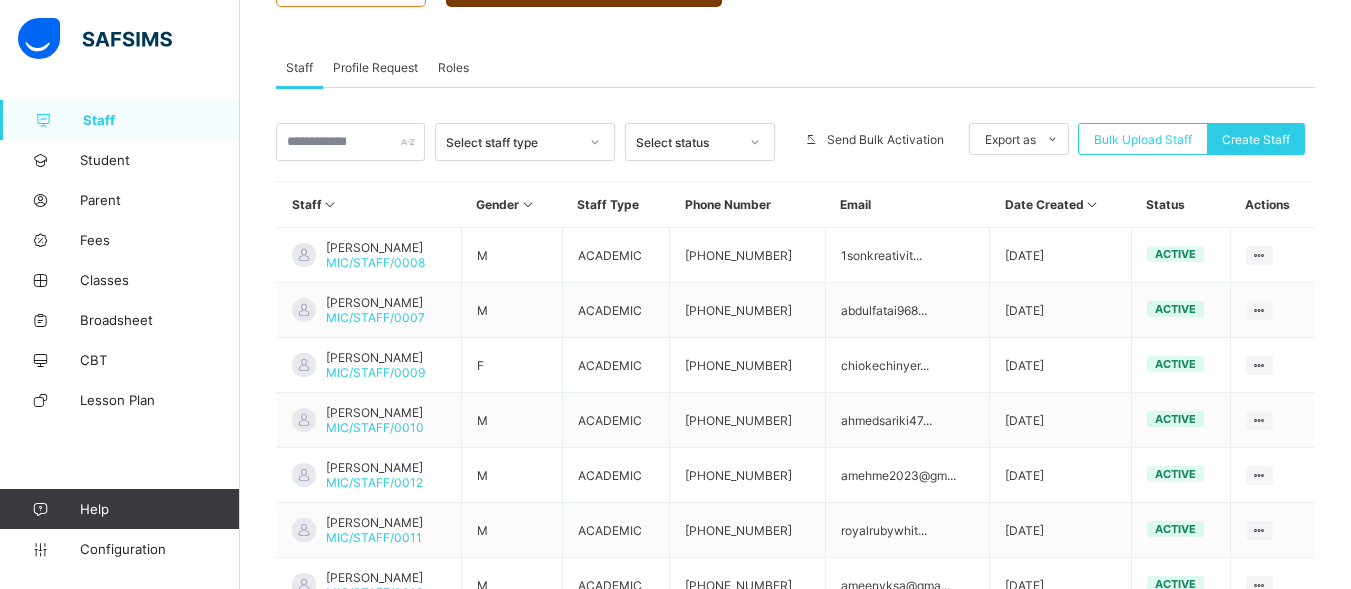 scroll, scrollTop: 622, scrollLeft: 0, axis: vertical 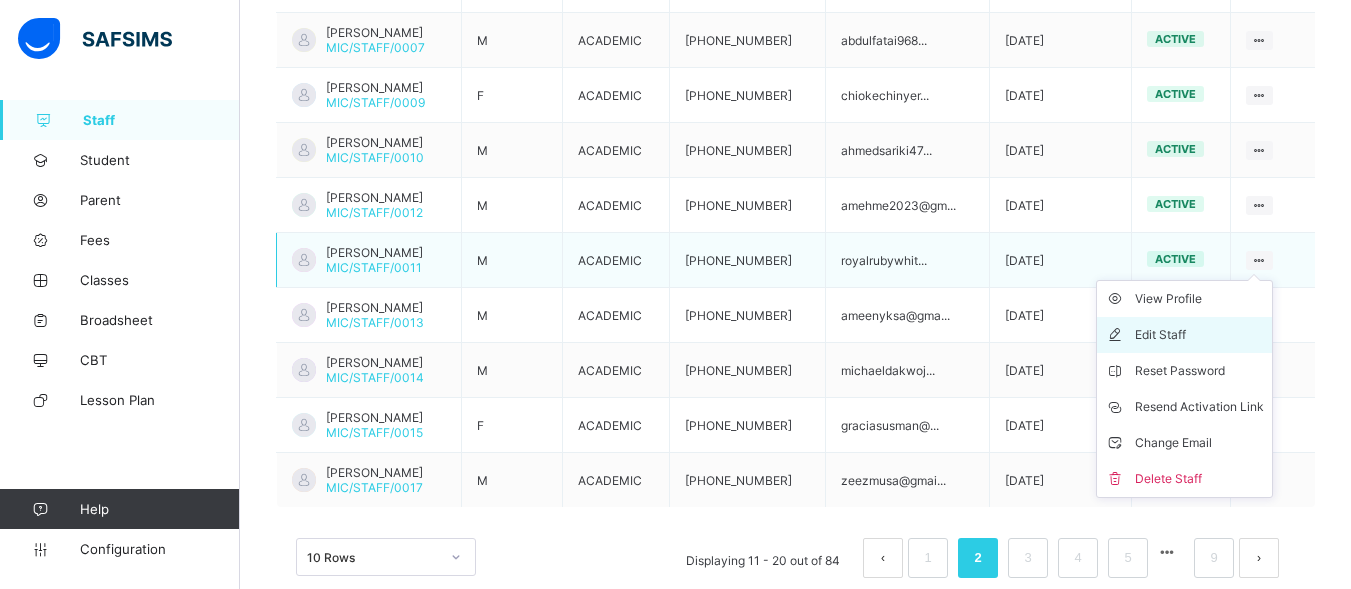 click on "Edit Staff" at bounding box center (1199, 335) 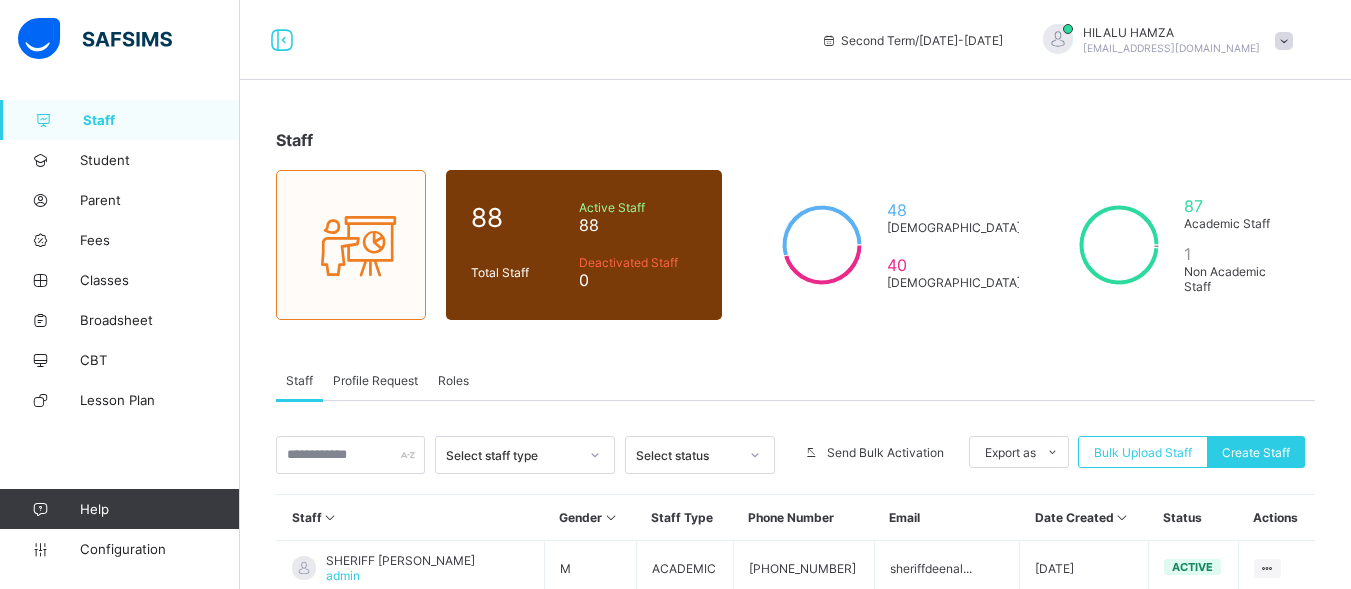scroll, scrollTop: 0, scrollLeft: 0, axis: both 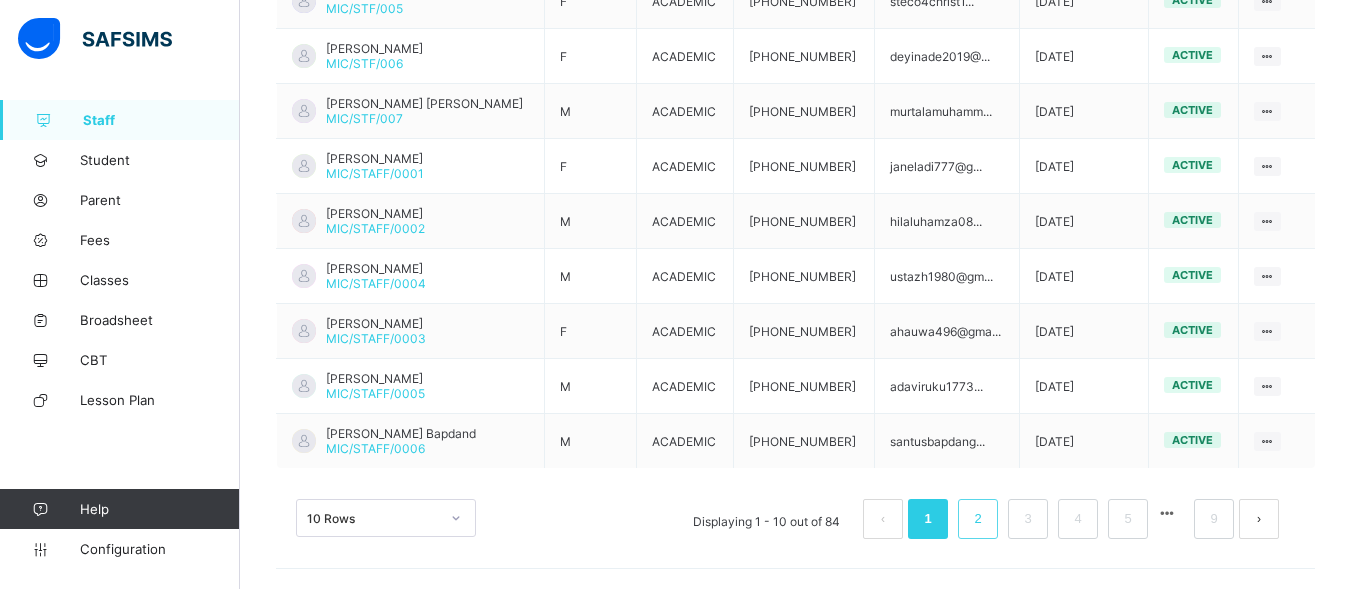 click on "2" at bounding box center [977, 519] 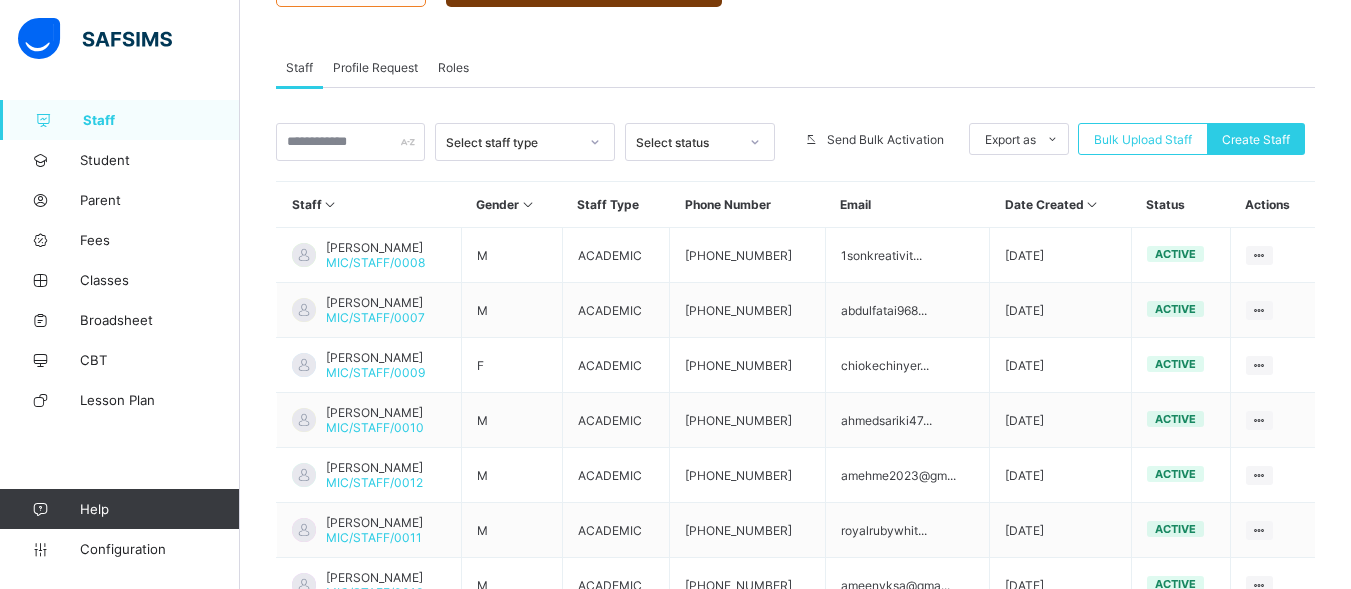 scroll, scrollTop: 622, scrollLeft: 0, axis: vertical 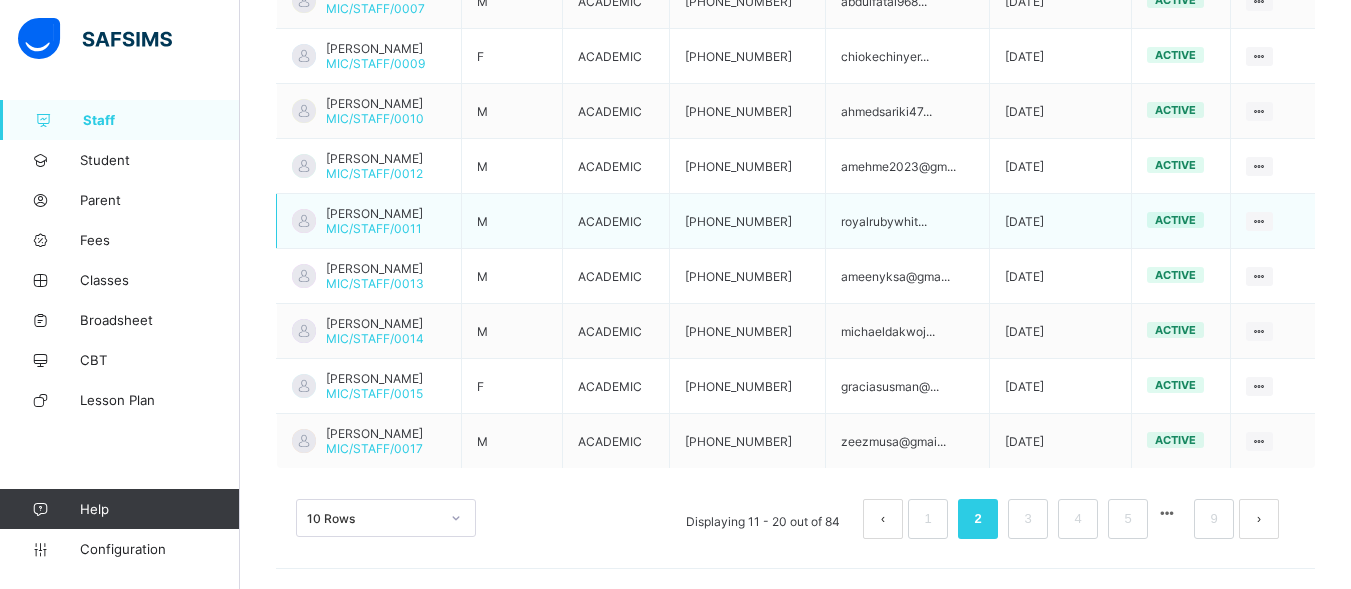 click on "[PERSON_NAME]" at bounding box center [374, 213] 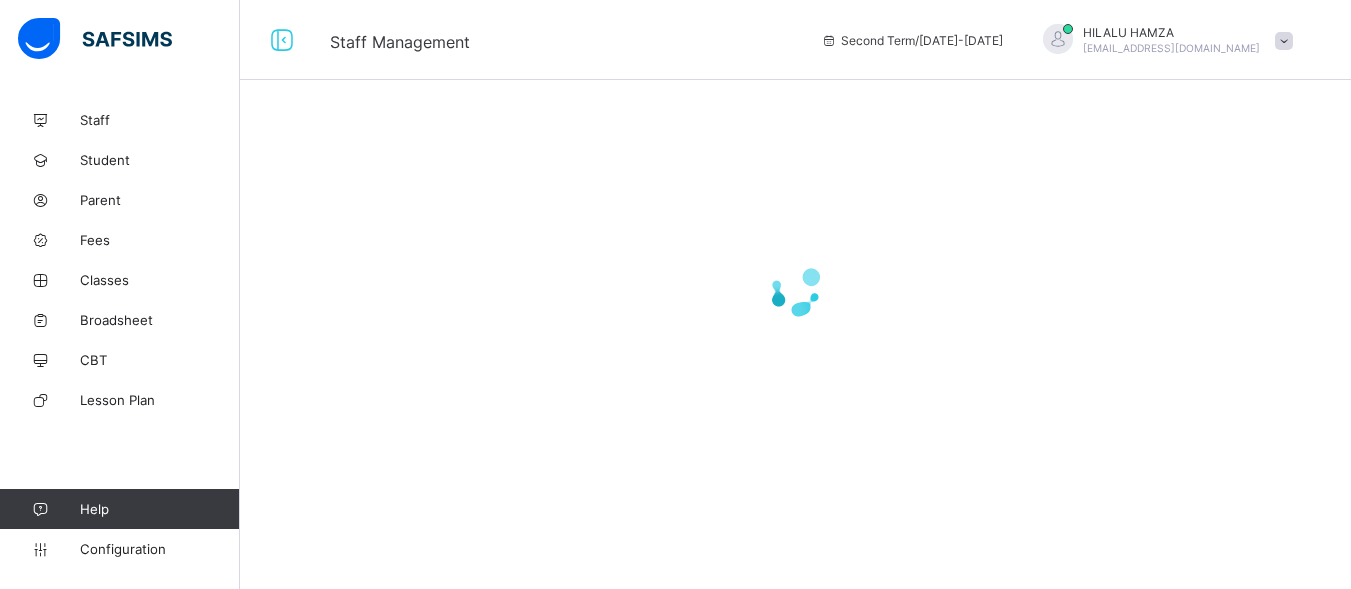 scroll, scrollTop: 0, scrollLeft: 0, axis: both 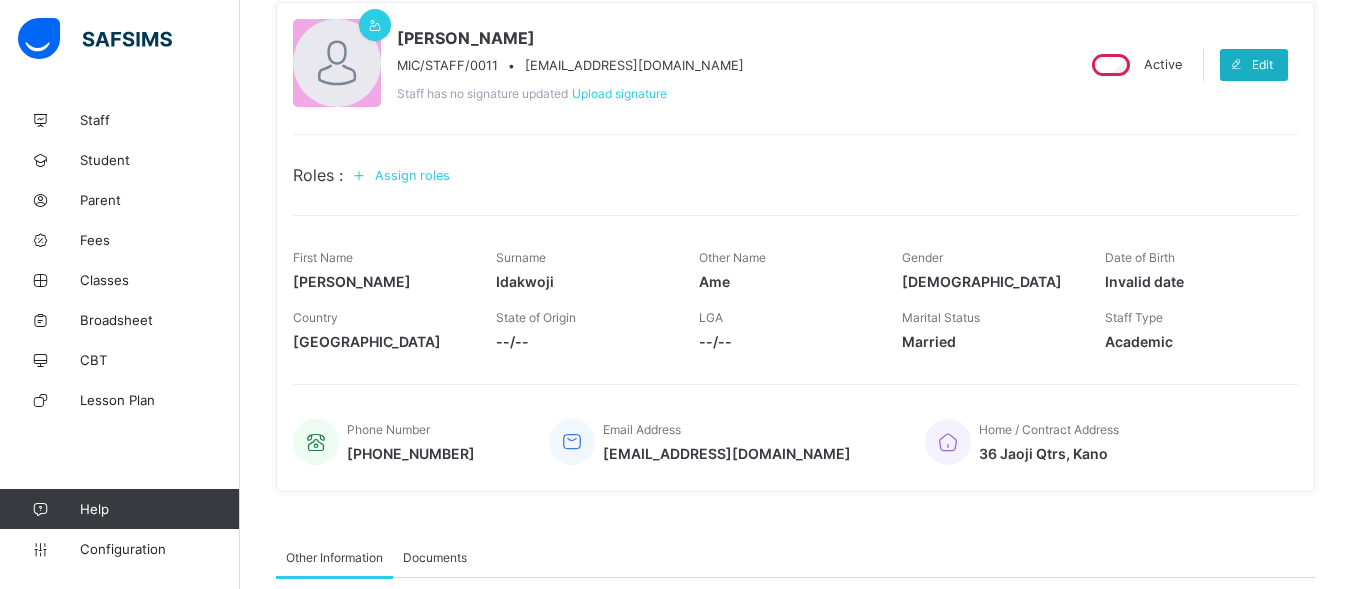 click on "Edit" at bounding box center [1262, 64] 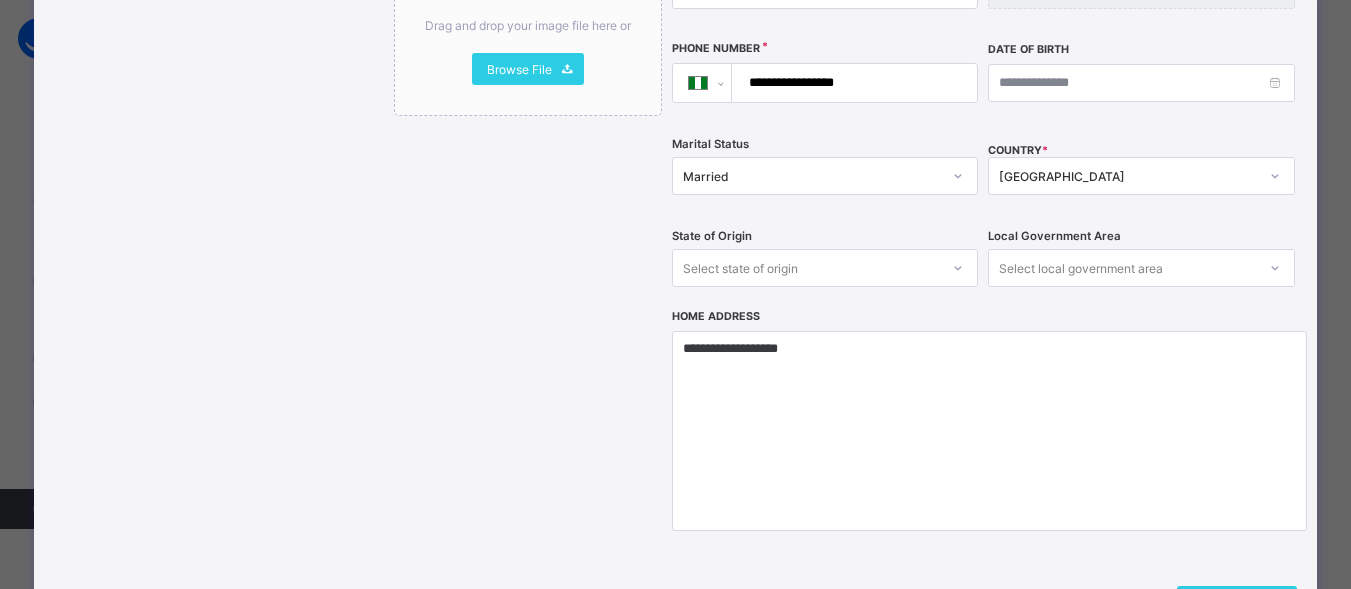 scroll, scrollTop: 732, scrollLeft: 0, axis: vertical 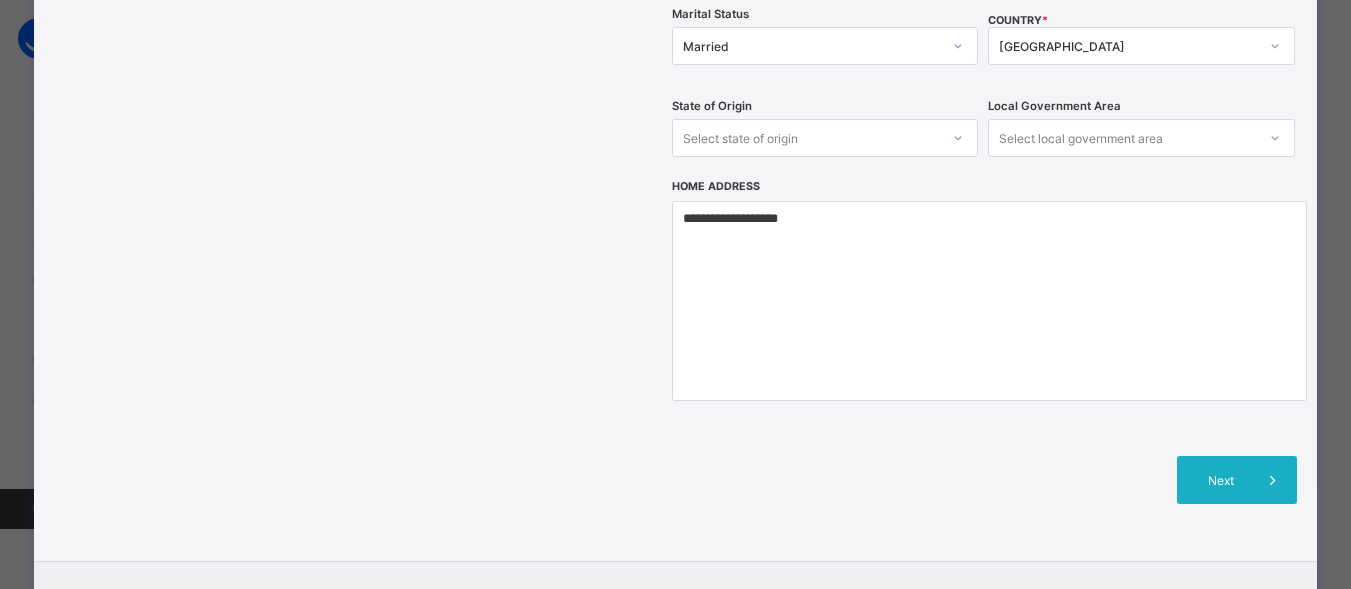 click on "Next" at bounding box center [1220, 480] 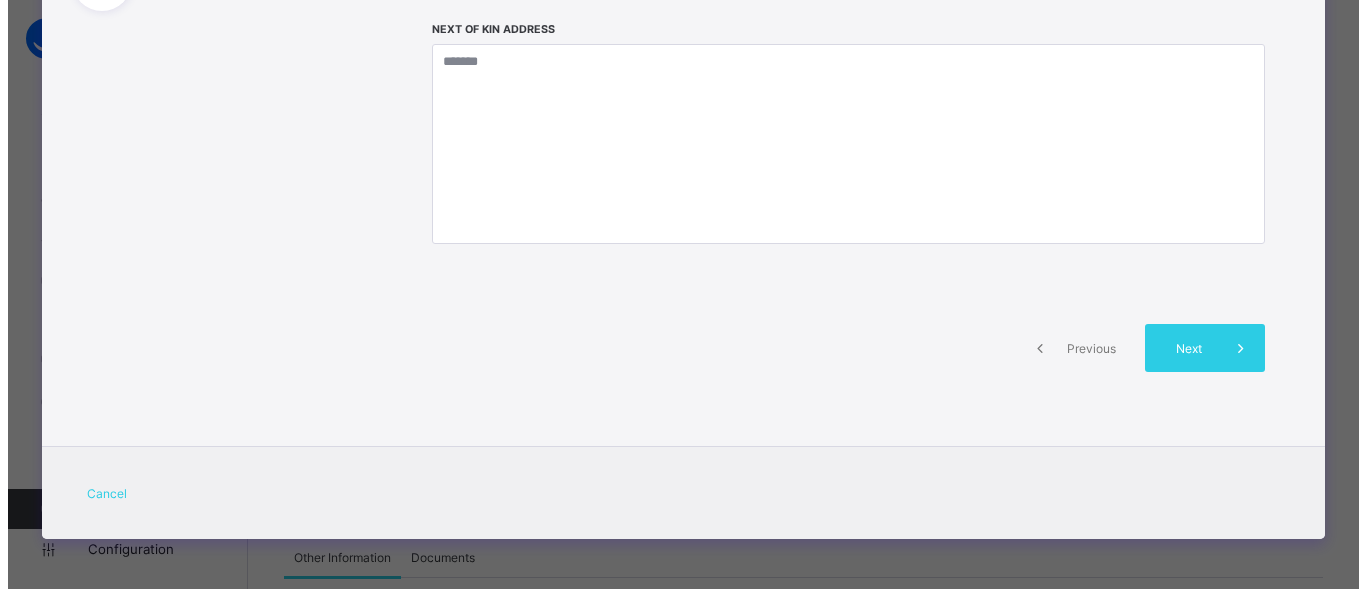 scroll, scrollTop: 453, scrollLeft: 0, axis: vertical 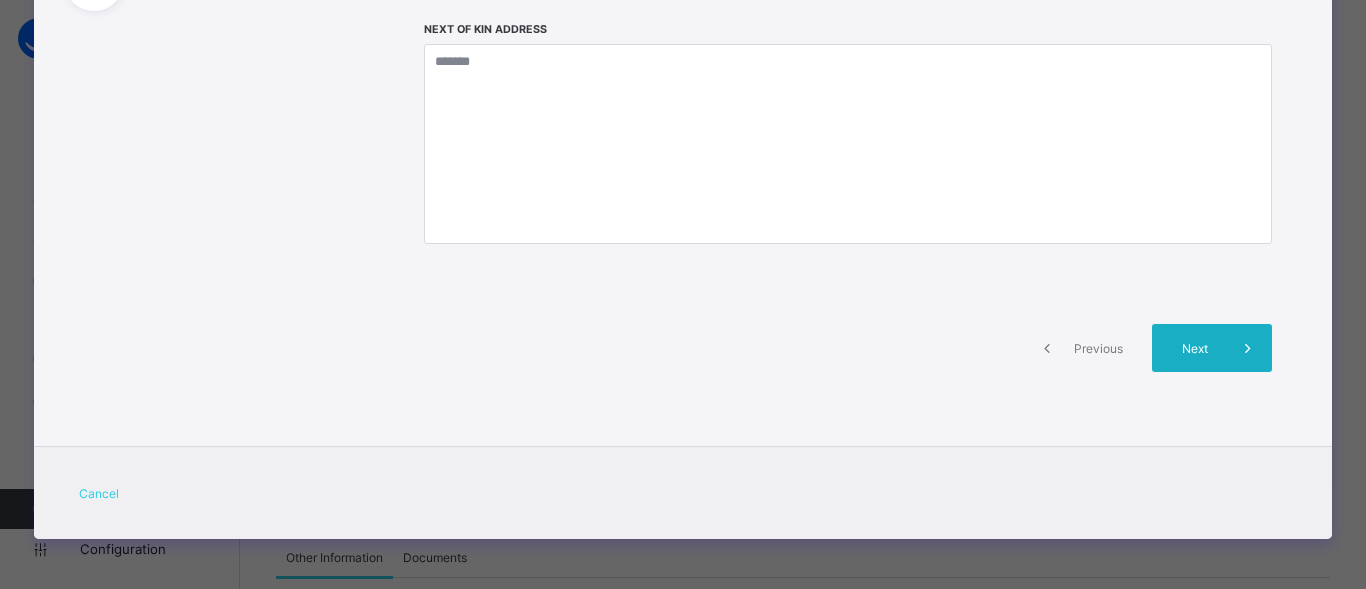 click on "Next" at bounding box center [1195, 348] 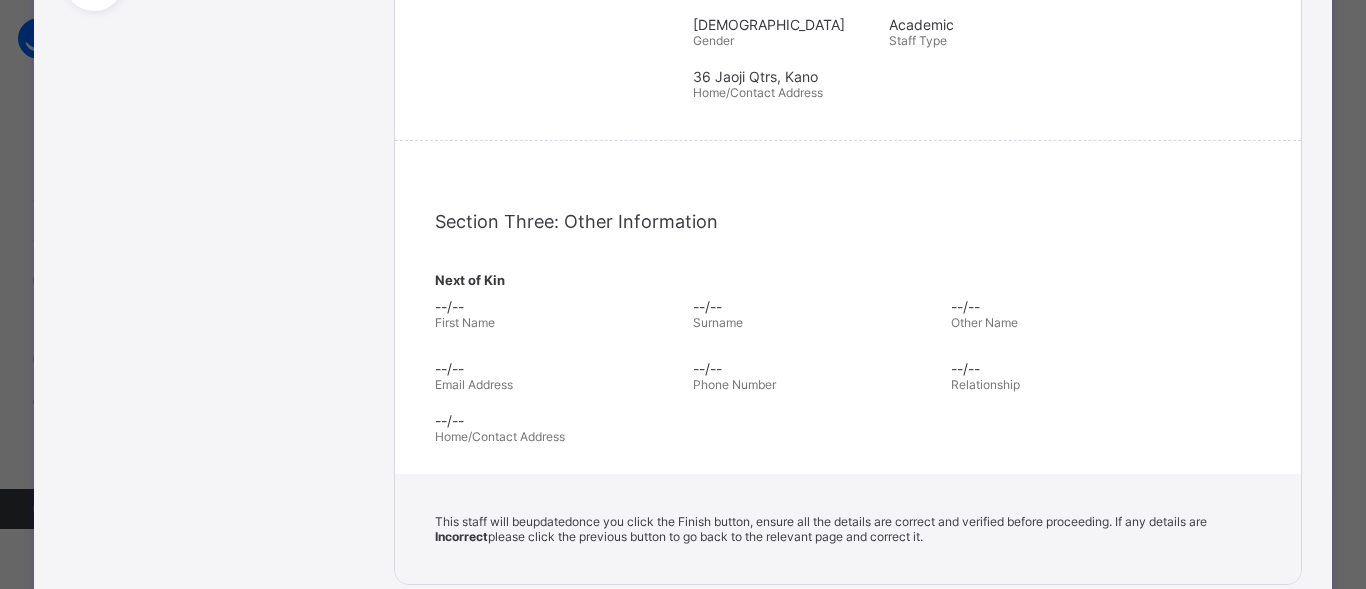 scroll, scrollTop: 732, scrollLeft: 0, axis: vertical 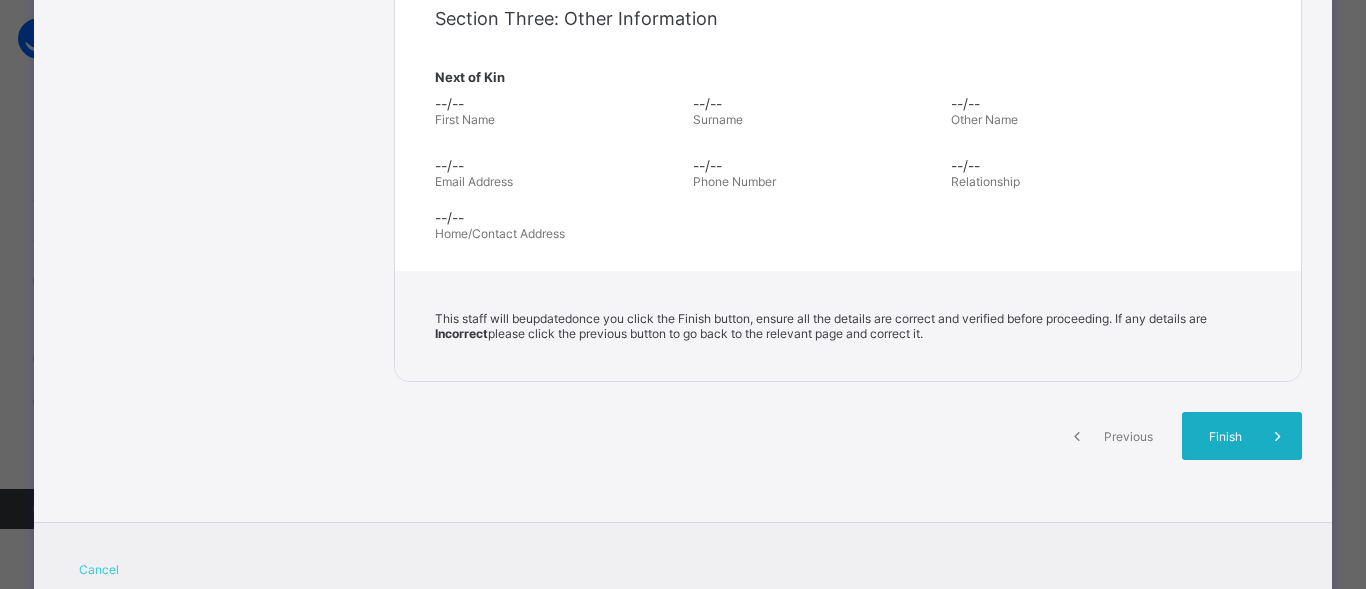 click on "Finish" at bounding box center [1225, 436] 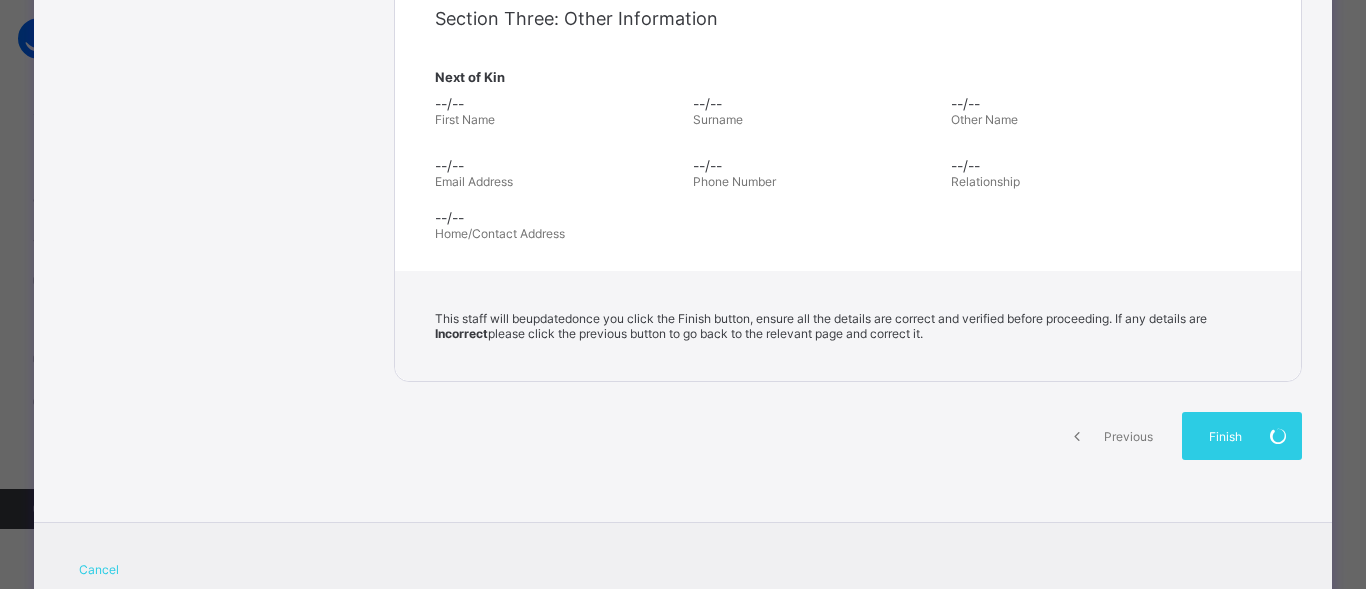 drag, startPoint x: 1209, startPoint y: 433, endPoint x: 1331, endPoint y: 439, distance: 122.14745 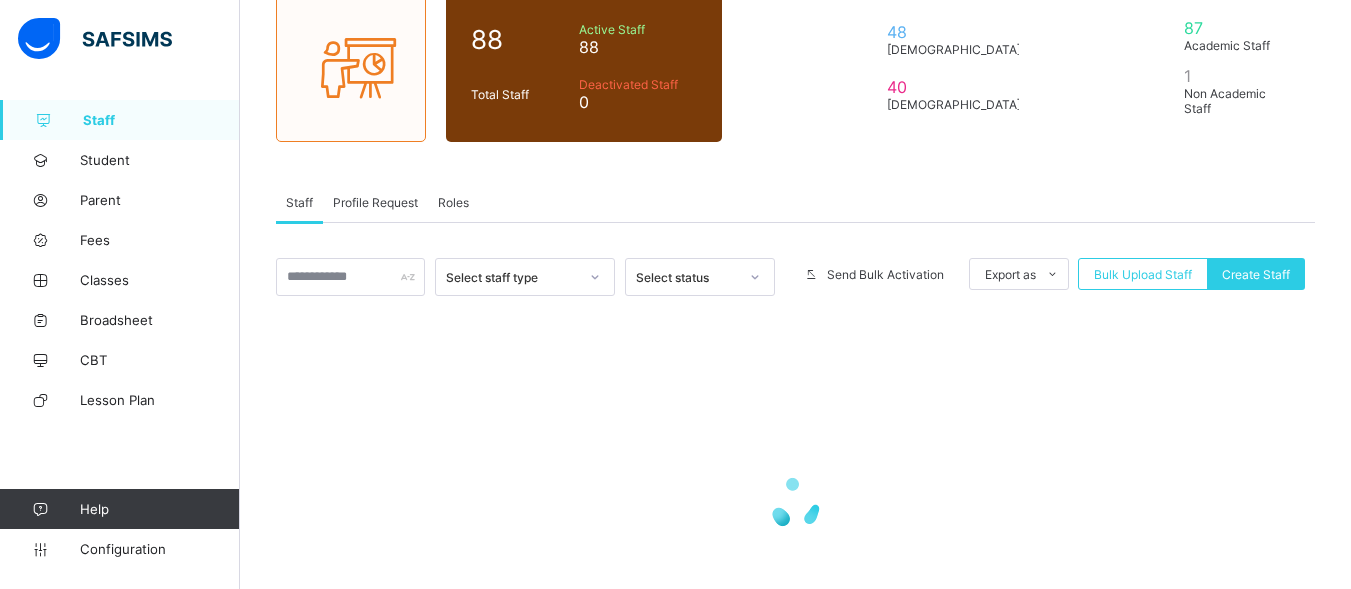 scroll, scrollTop: 313, scrollLeft: 0, axis: vertical 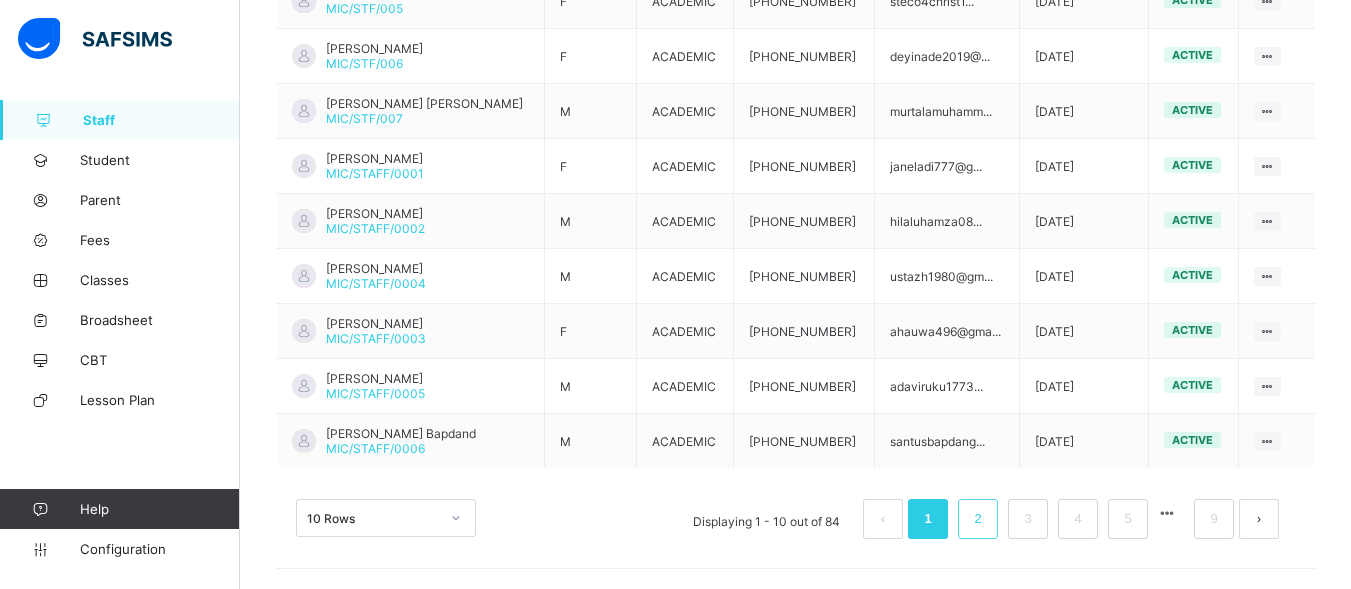 click on "2" at bounding box center (977, 519) 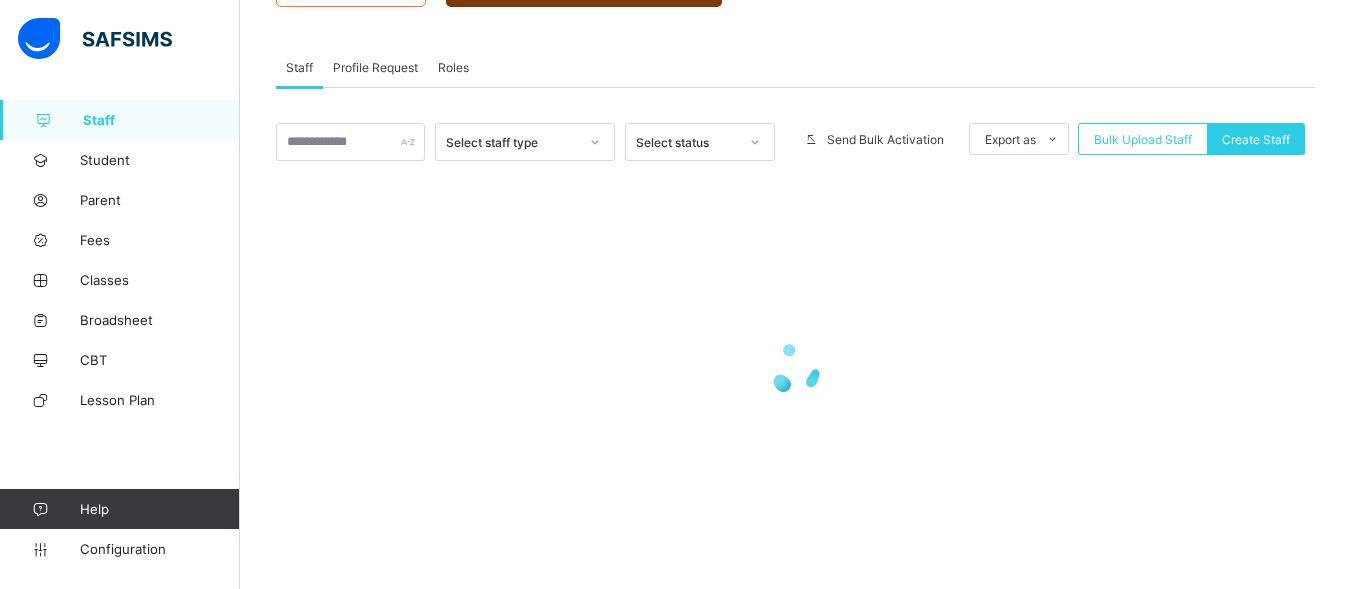 scroll, scrollTop: 55, scrollLeft: 0, axis: vertical 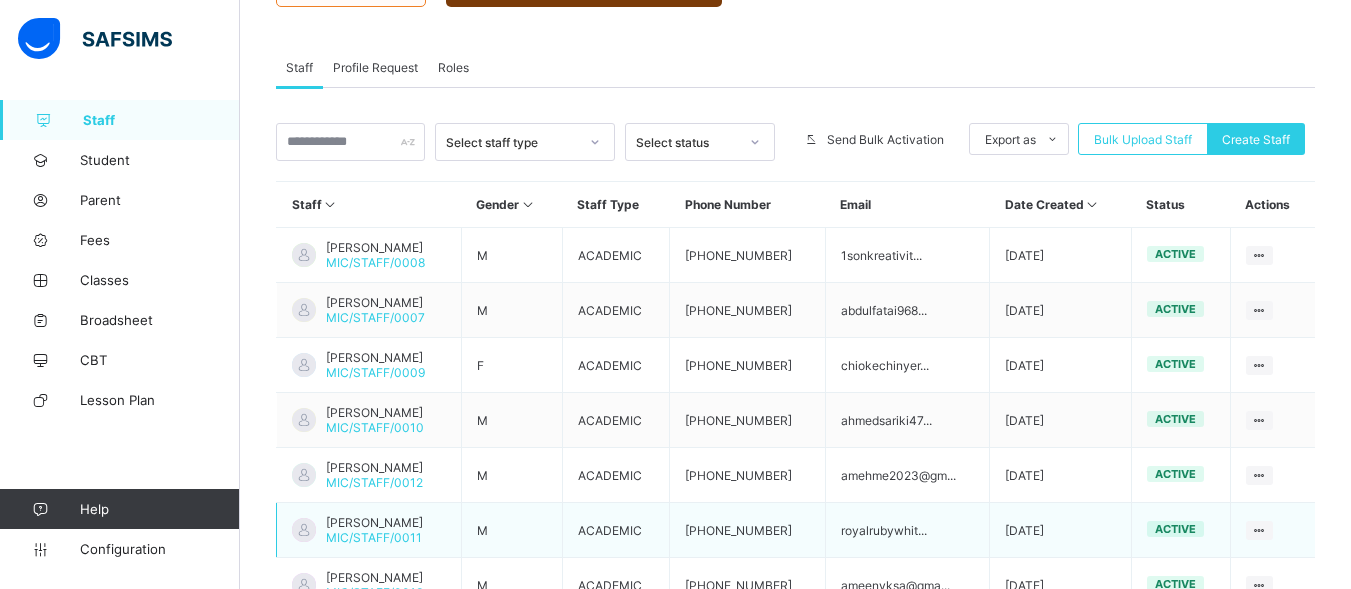 click on "[PHONE_NUMBER]" at bounding box center [748, 530] 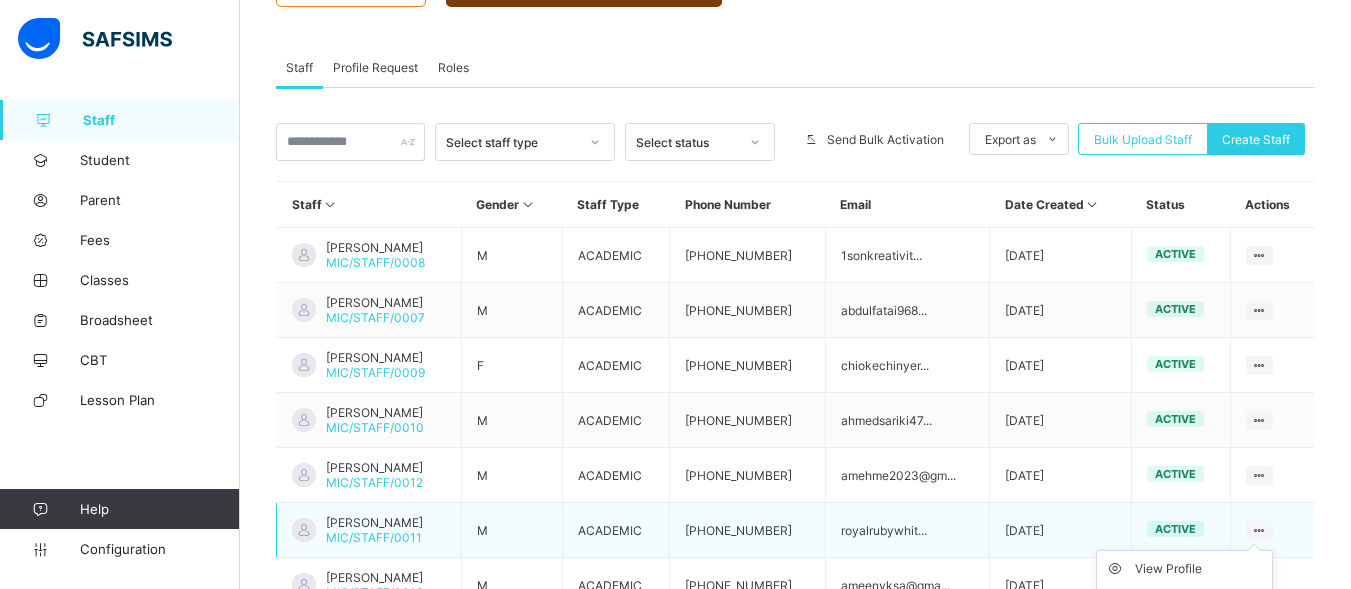 click at bounding box center [1259, 530] 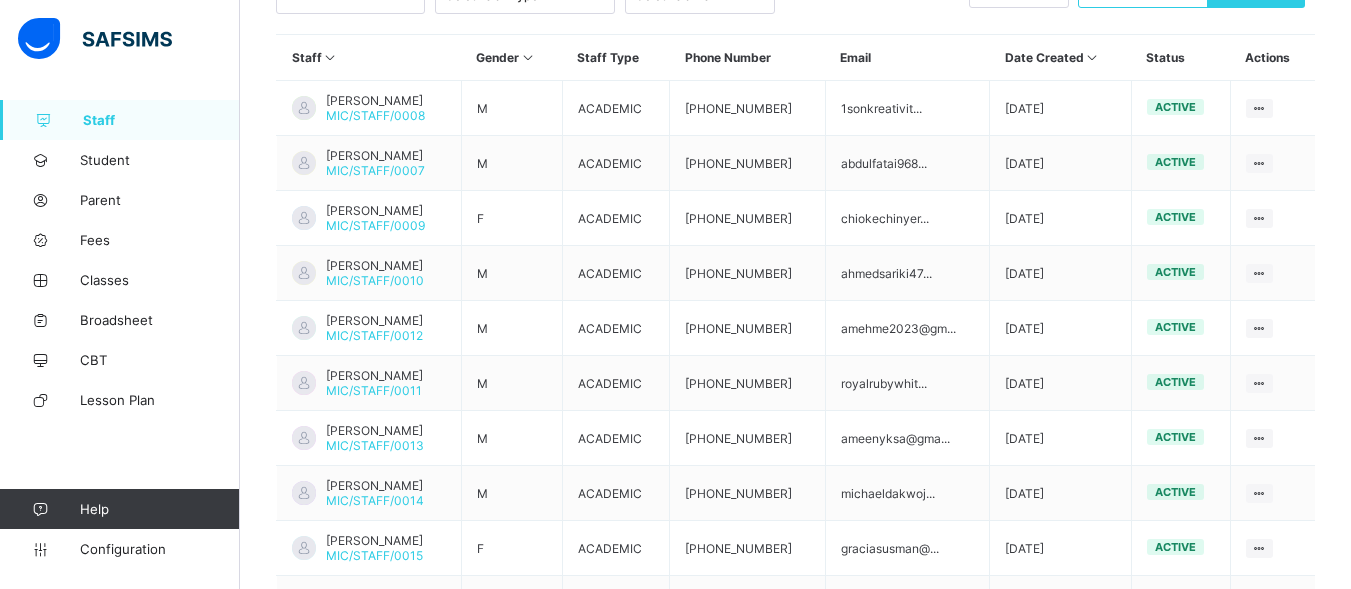 scroll, scrollTop: 493, scrollLeft: 0, axis: vertical 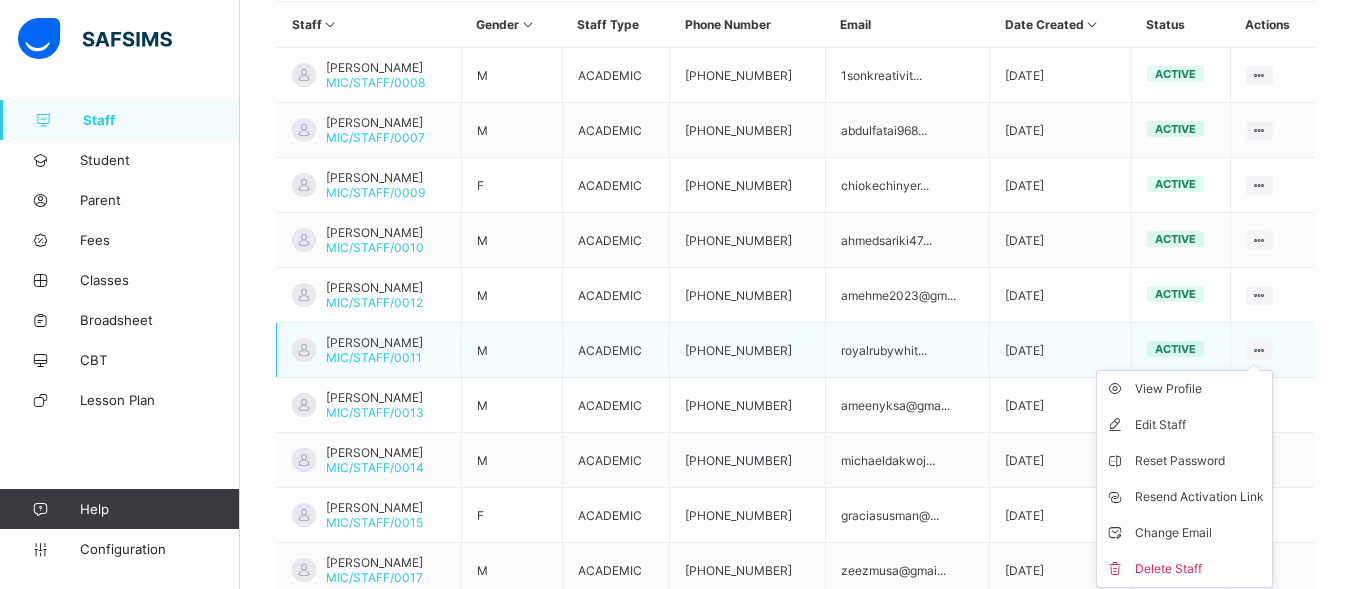 click at bounding box center (1259, 350) 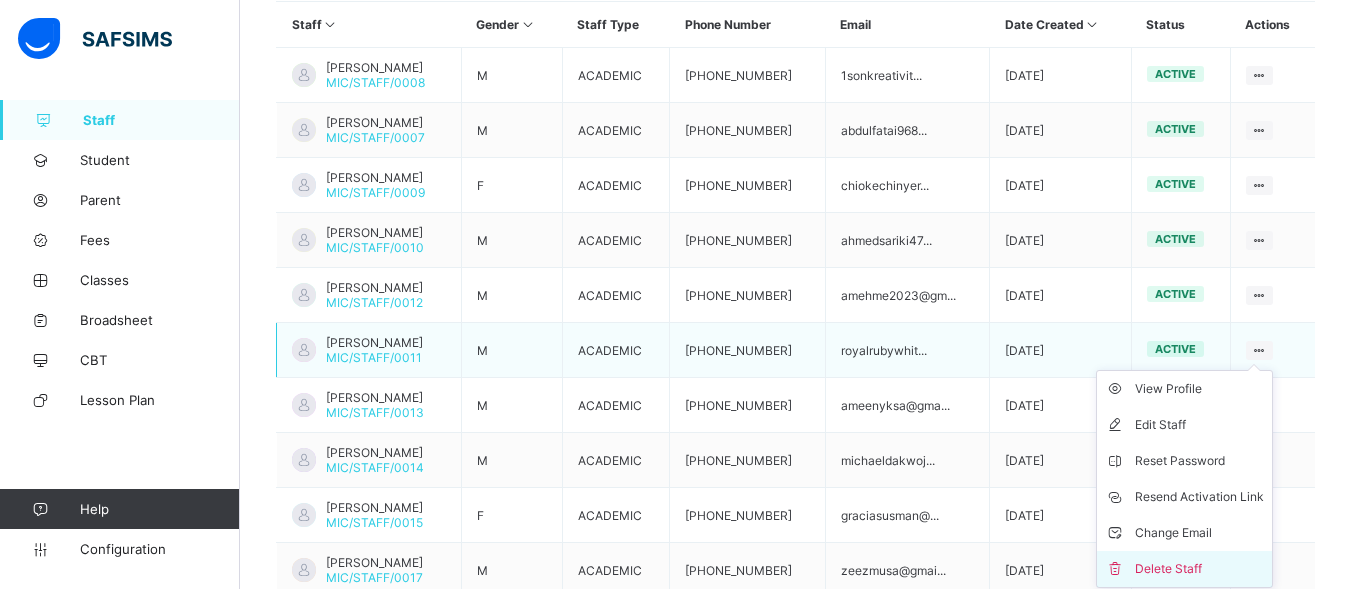 click on "Delete Staff" at bounding box center (1199, 569) 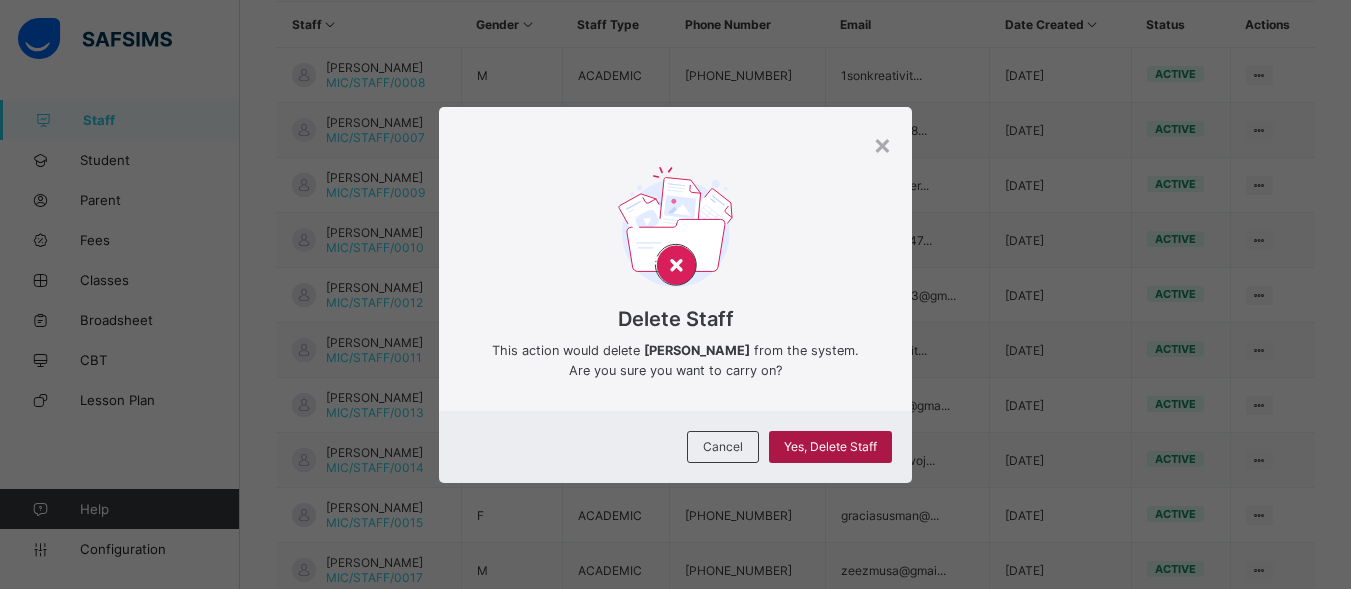 click on "Yes, Delete Staff" at bounding box center [830, 446] 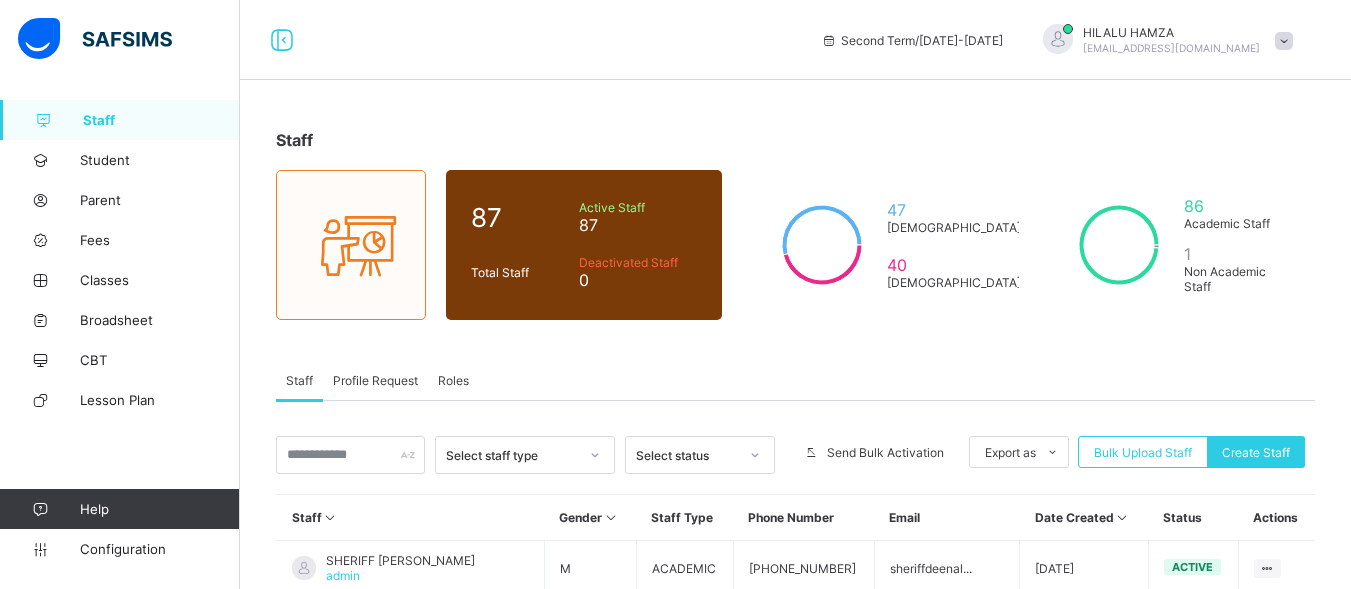 scroll, scrollTop: 0, scrollLeft: 0, axis: both 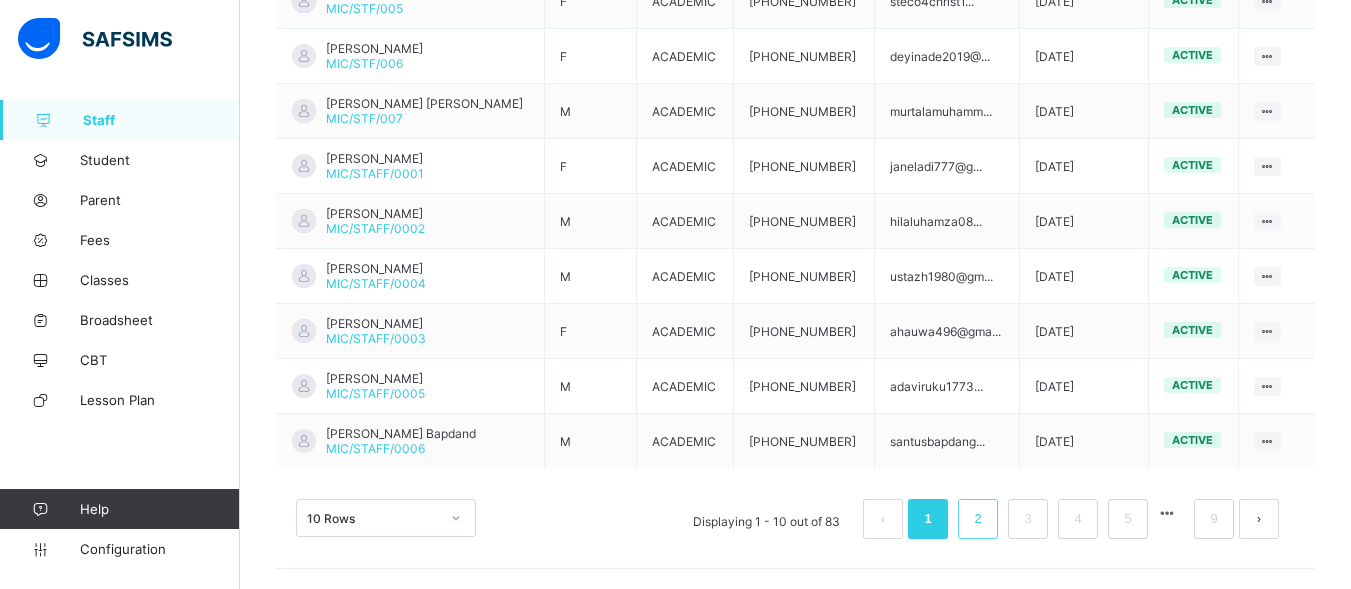 click on "2" at bounding box center [977, 519] 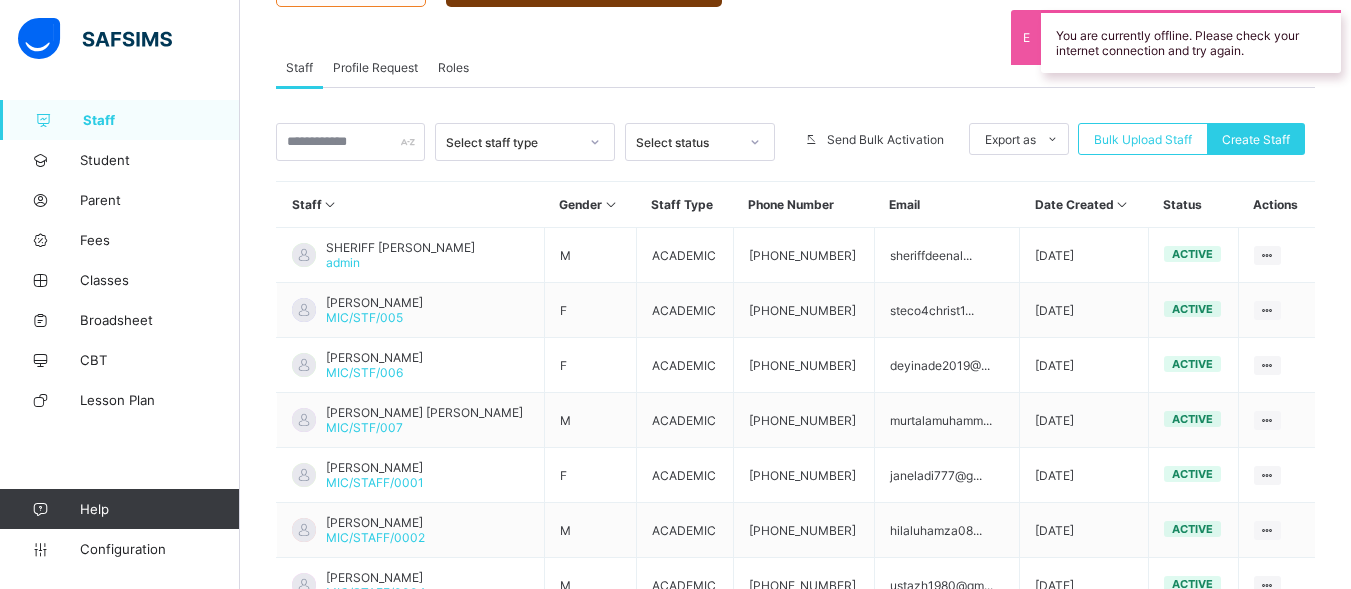 scroll, scrollTop: 622, scrollLeft: 0, axis: vertical 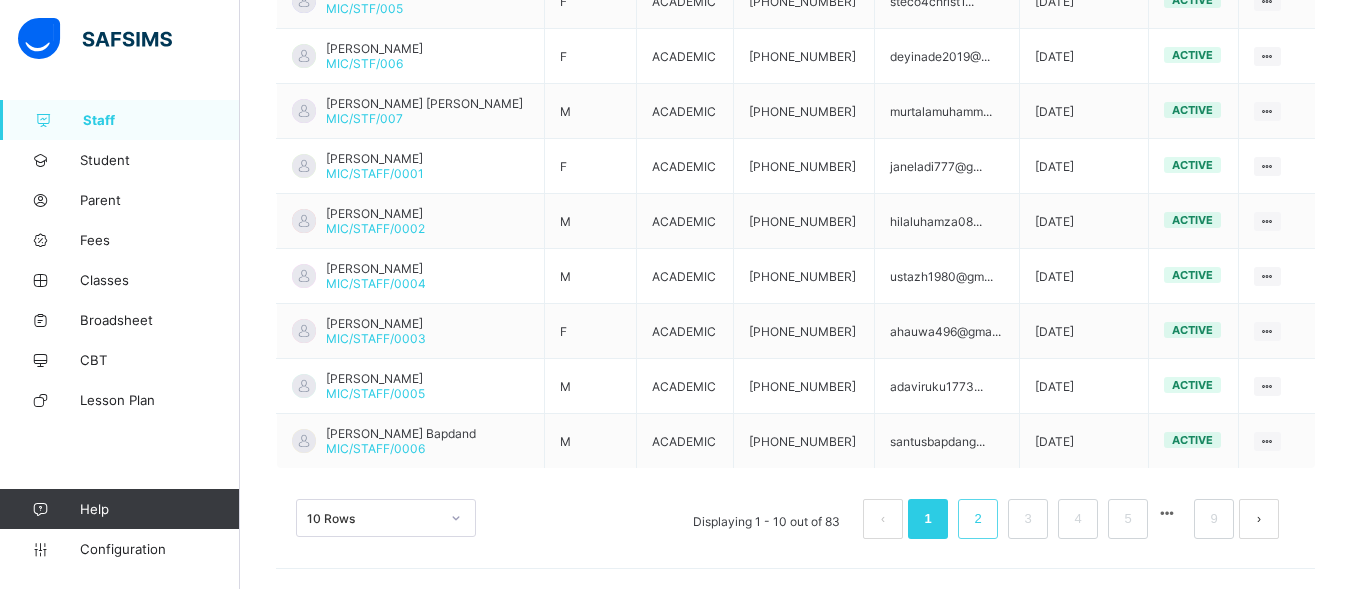click on "2" at bounding box center [977, 519] 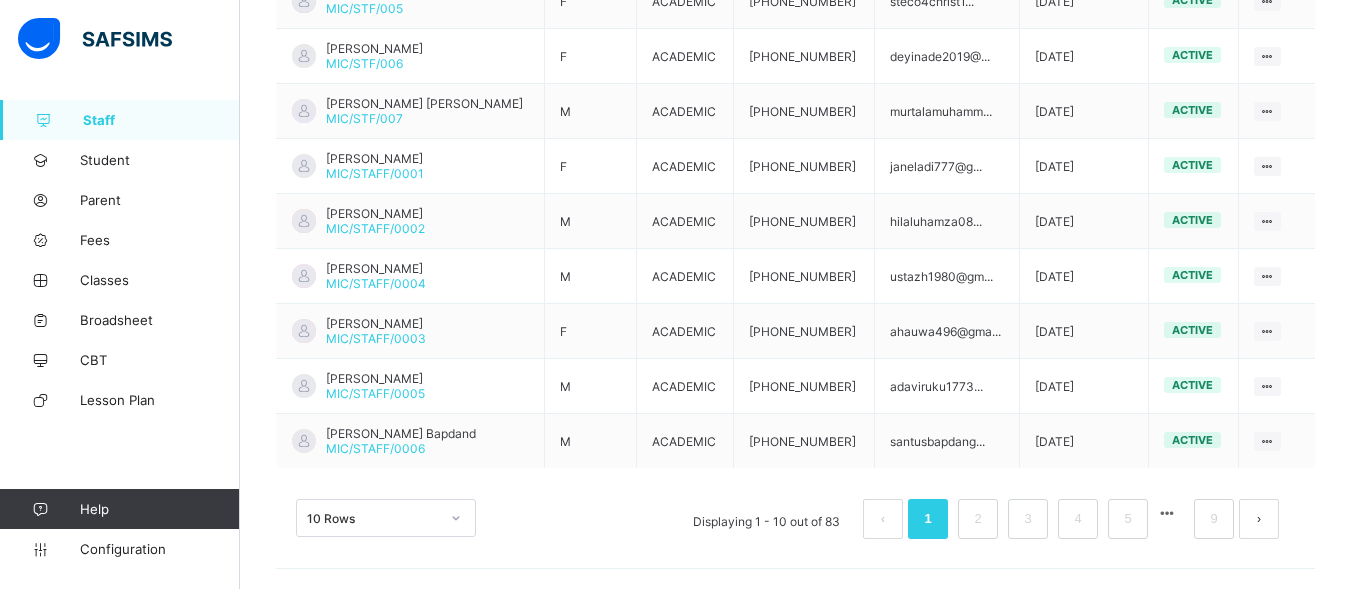 click at bounding box center [1259, 519] 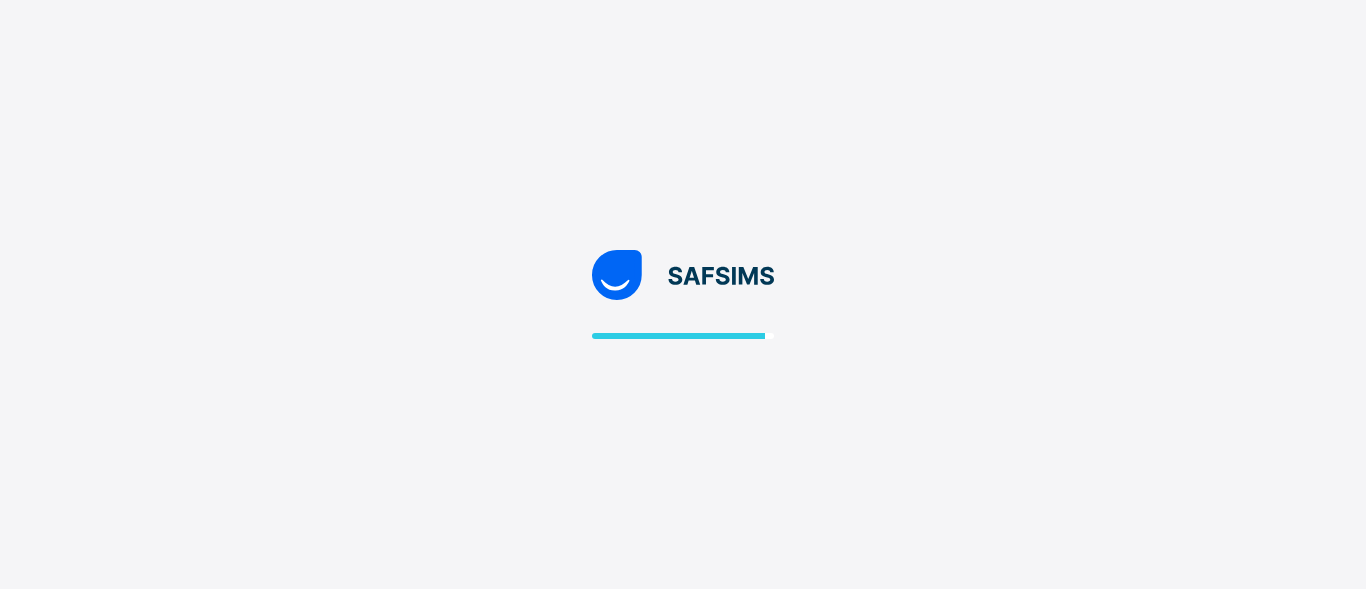 scroll, scrollTop: 0, scrollLeft: 0, axis: both 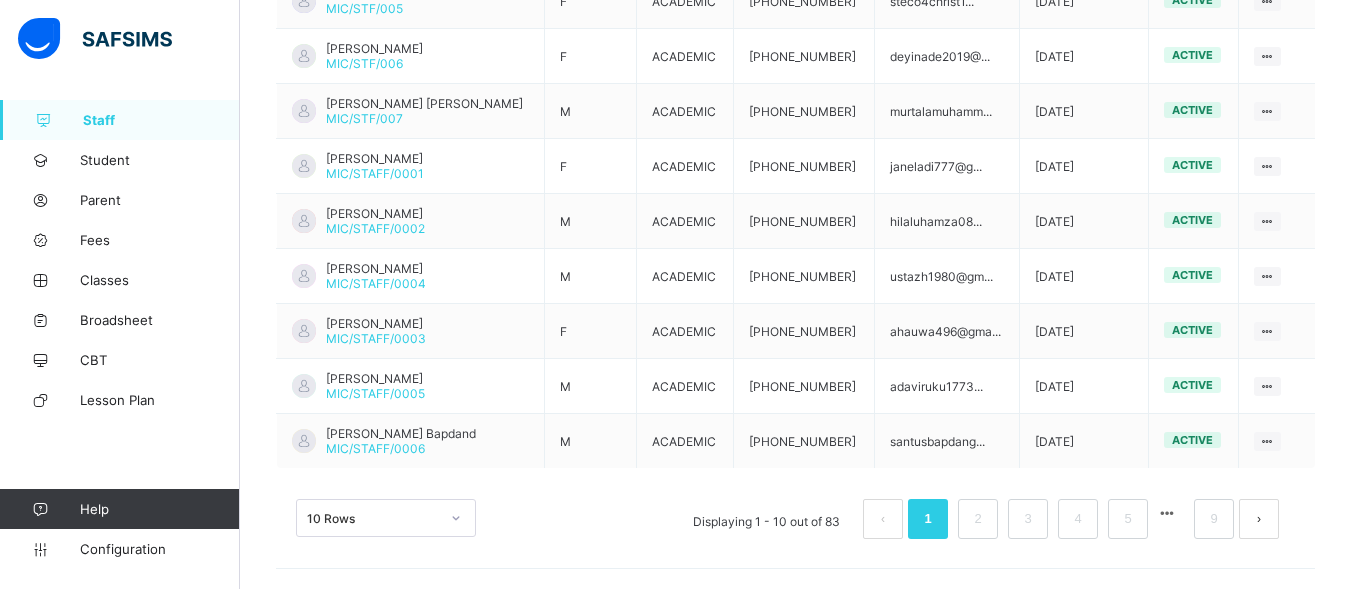 click at bounding box center [1259, 519] 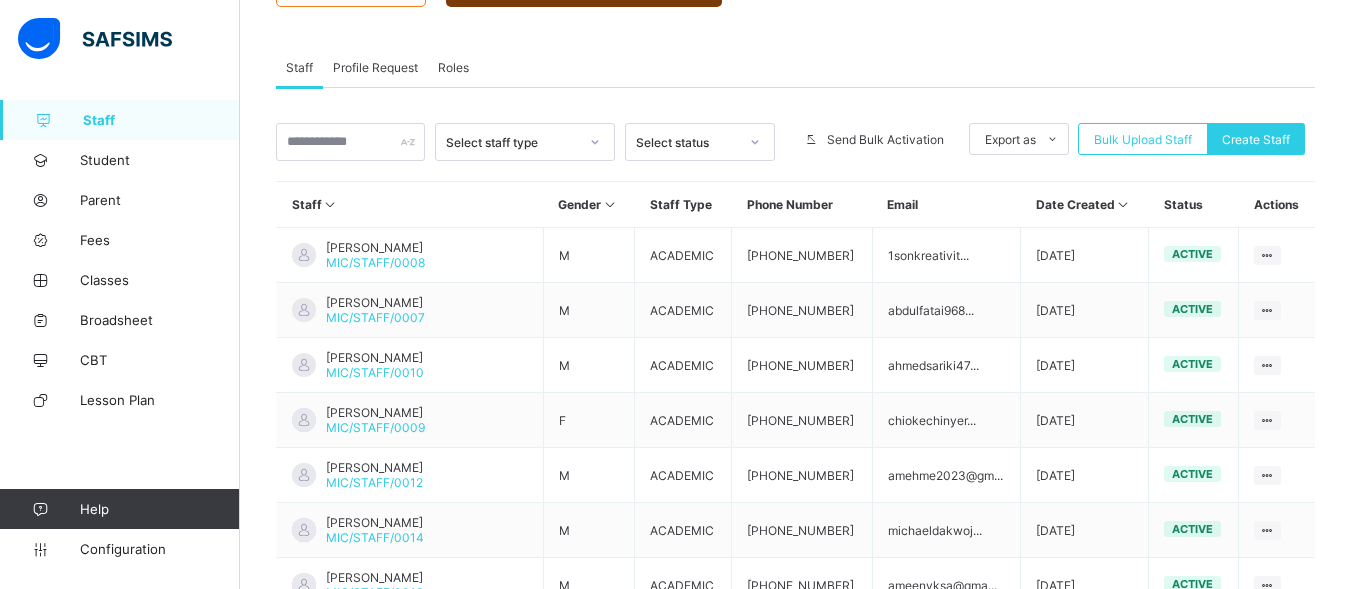 scroll, scrollTop: 622, scrollLeft: 0, axis: vertical 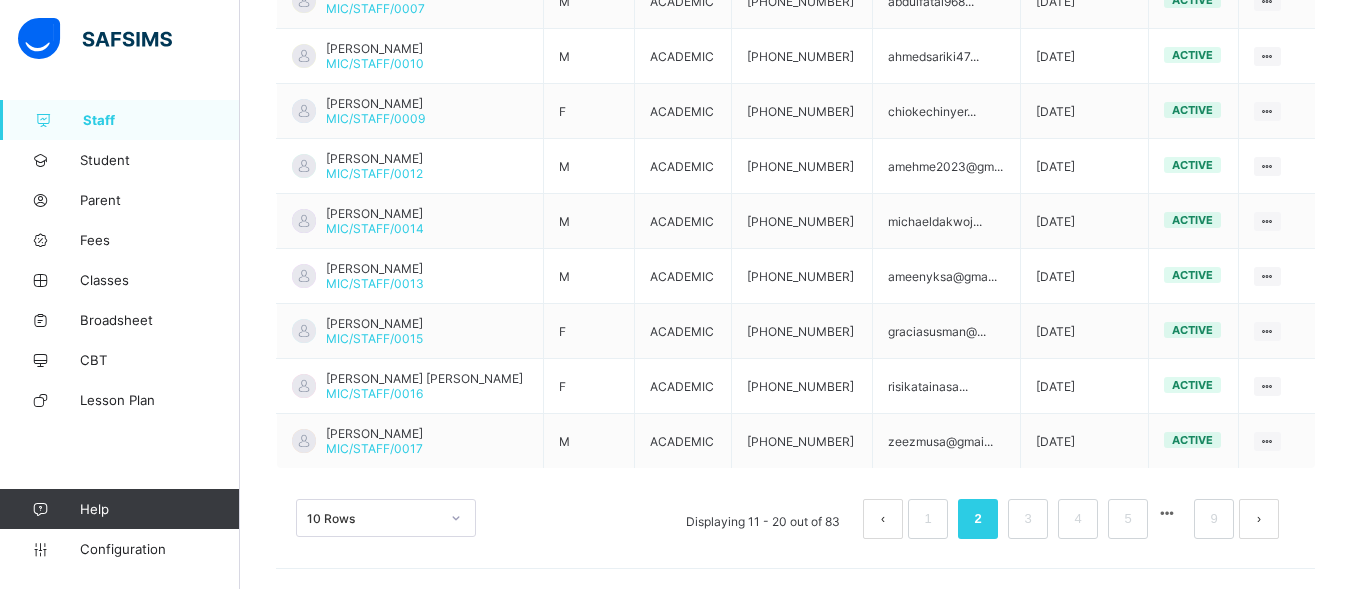 click at bounding box center (1259, 519) 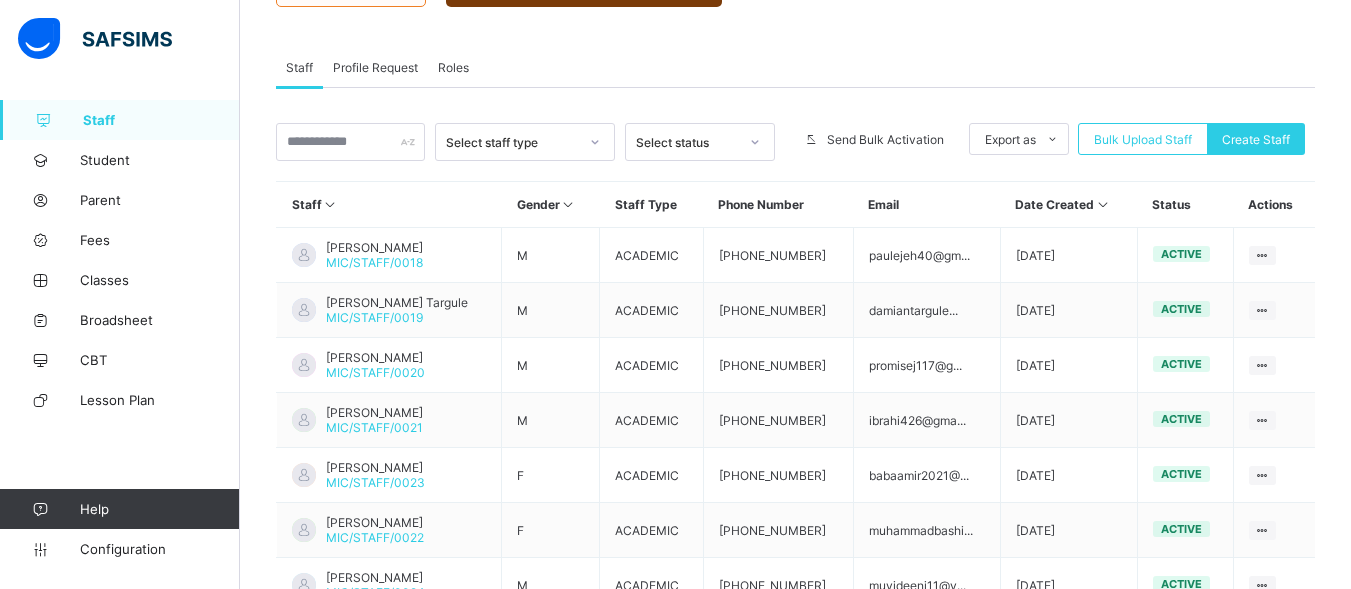 scroll, scrollTop: 622, scrollLeft: 0, axis: vertical 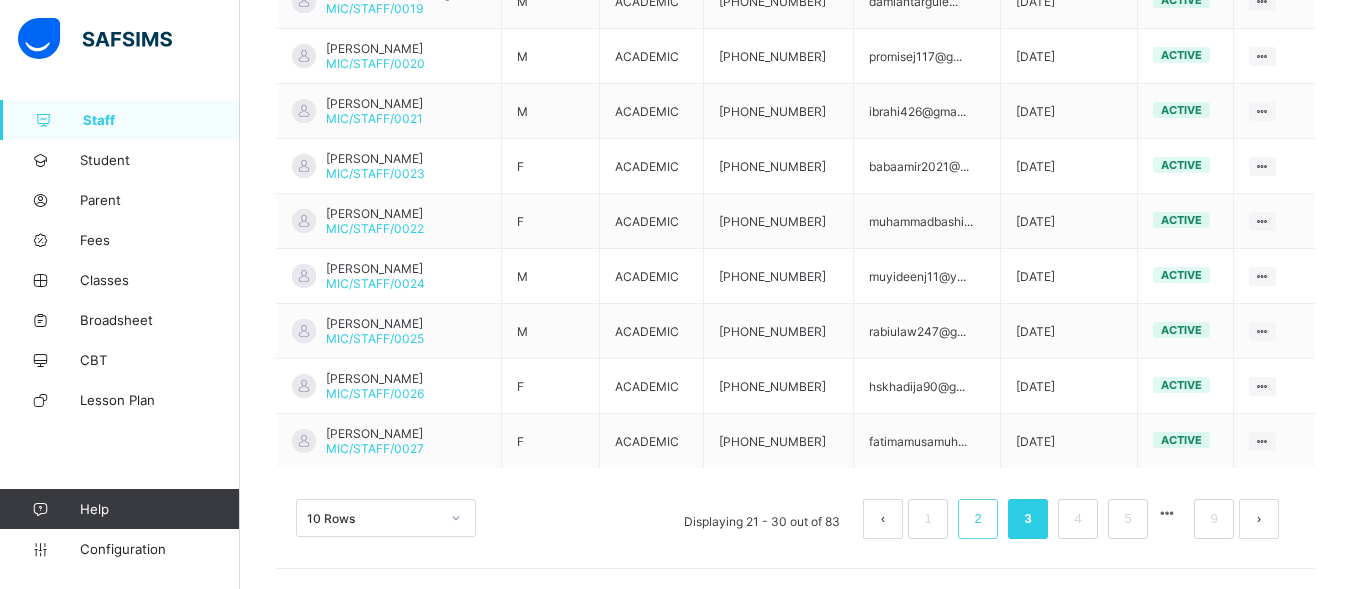 click on "2" at bounding box center (977, 519) 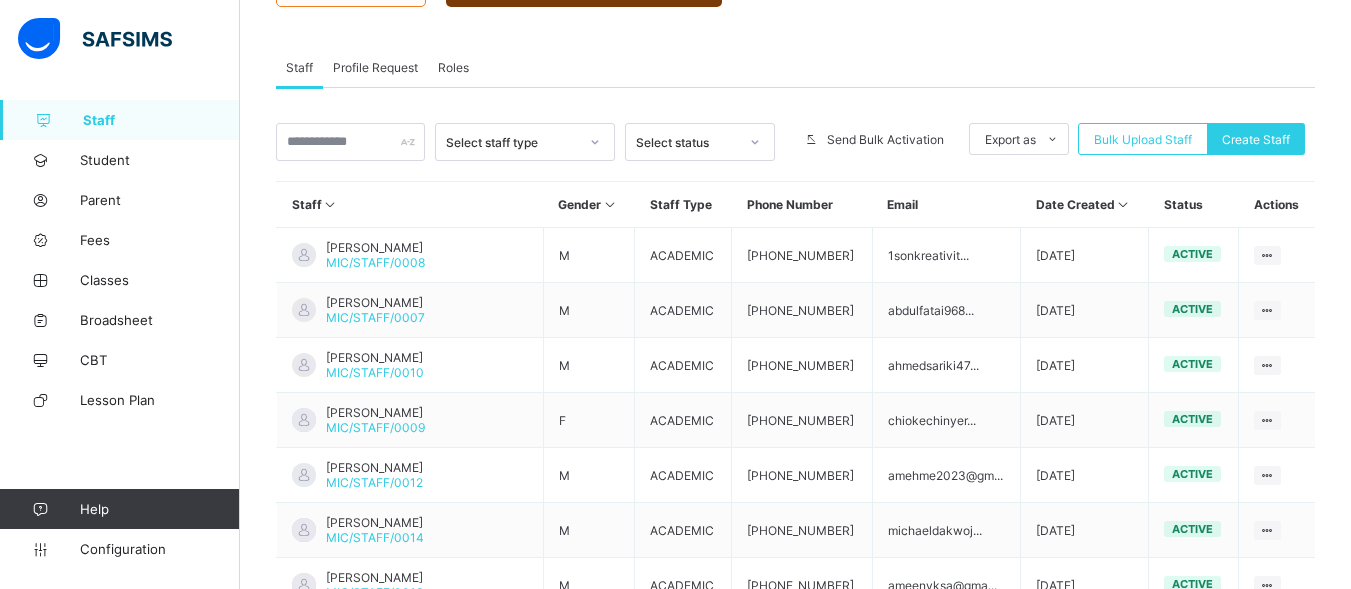 scroll, scrollTop: 622, scrollLeft: 0, axis: vertical 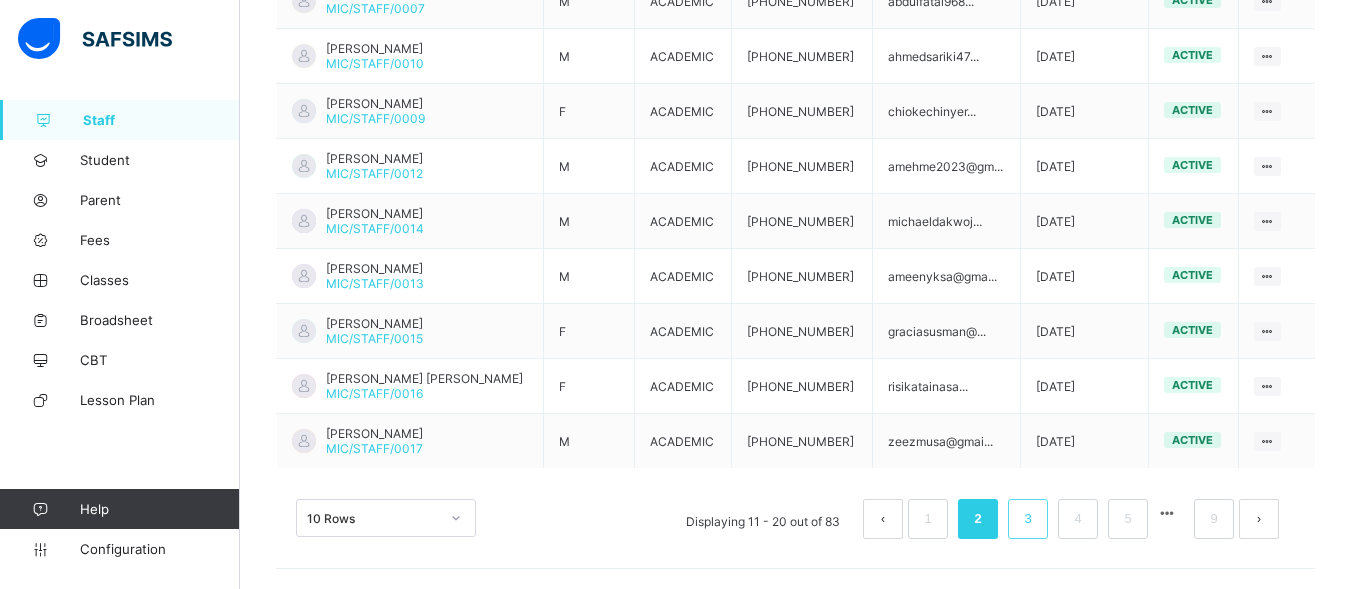 click on "3" at bounding box center (1027, 519) 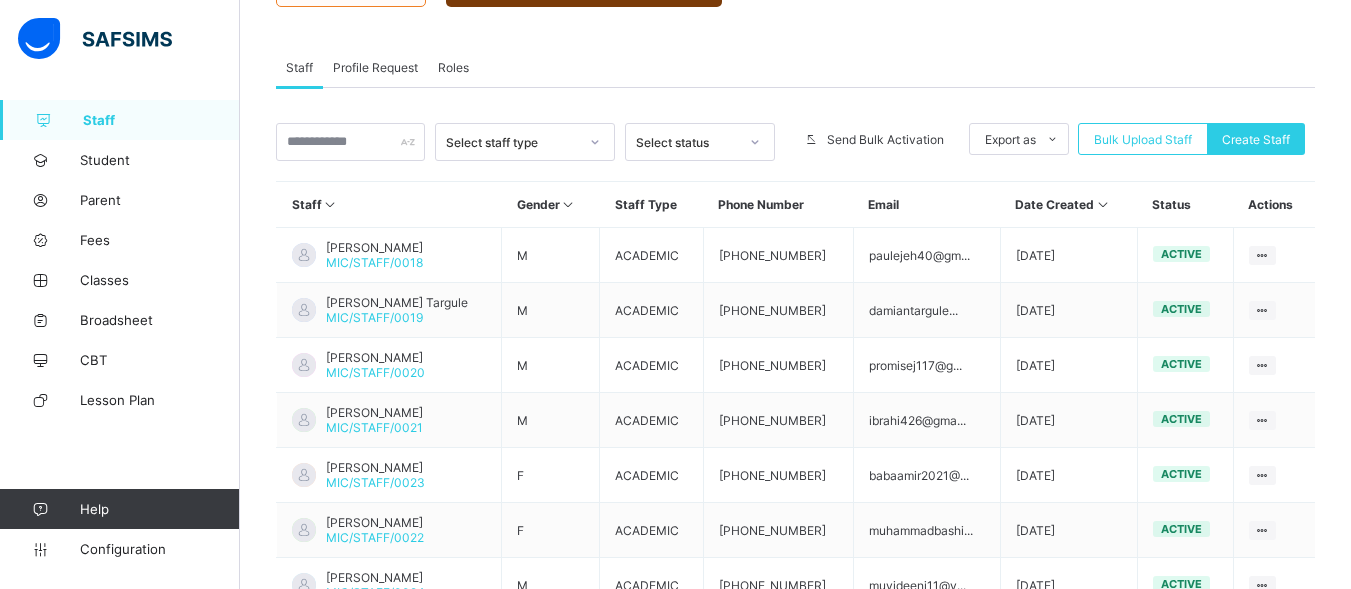 scroll, scrollTop: 622, scrollLeft: 0, axis: vertical 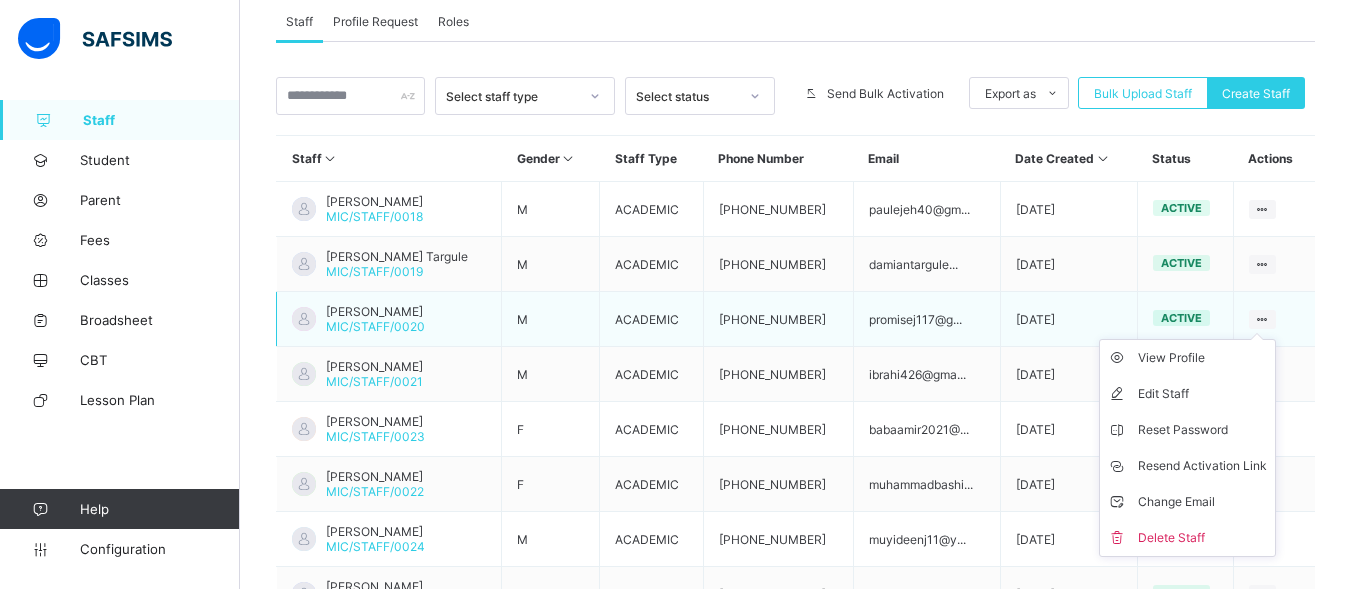 click at bounding box center [1262, 319] 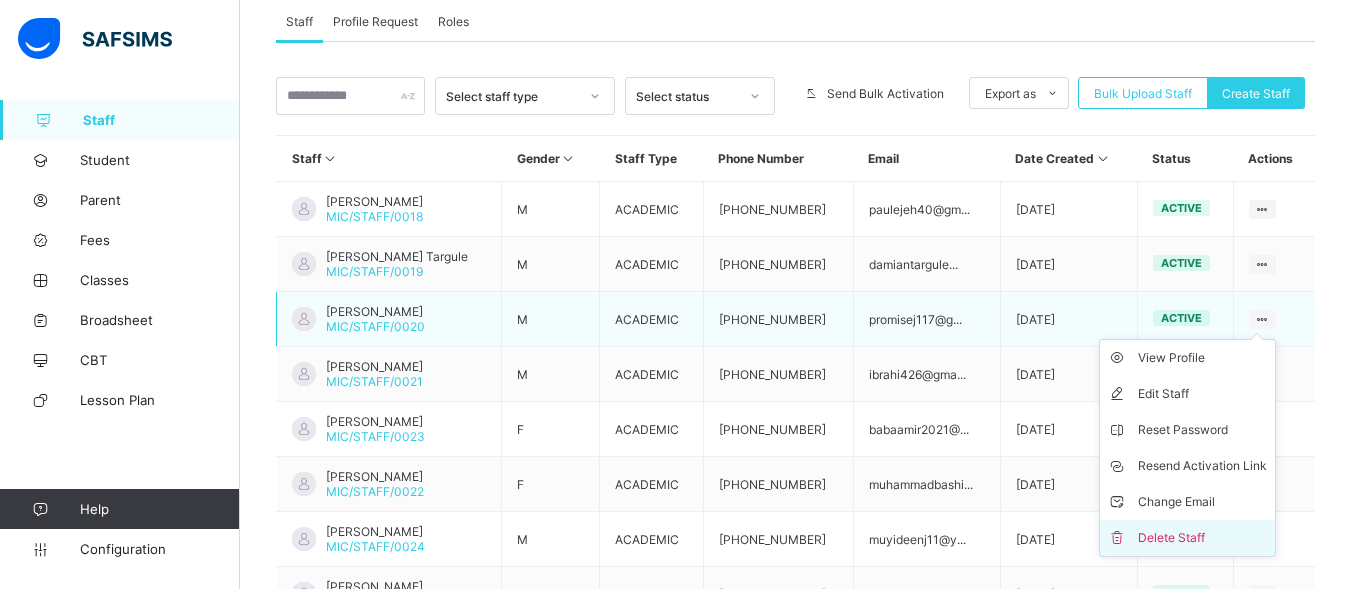 click on "Delete Staff" at bounding box center (1202, 538) 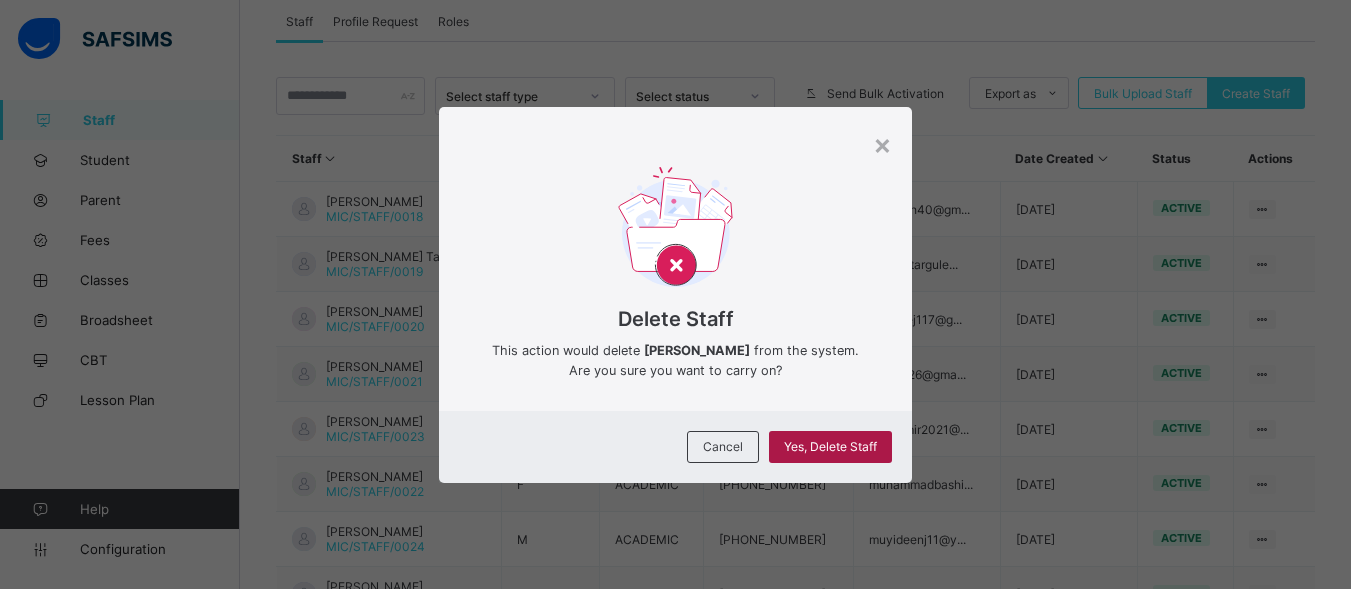 click on "Yes, Delete Staff" at bounding box center (830, 446) 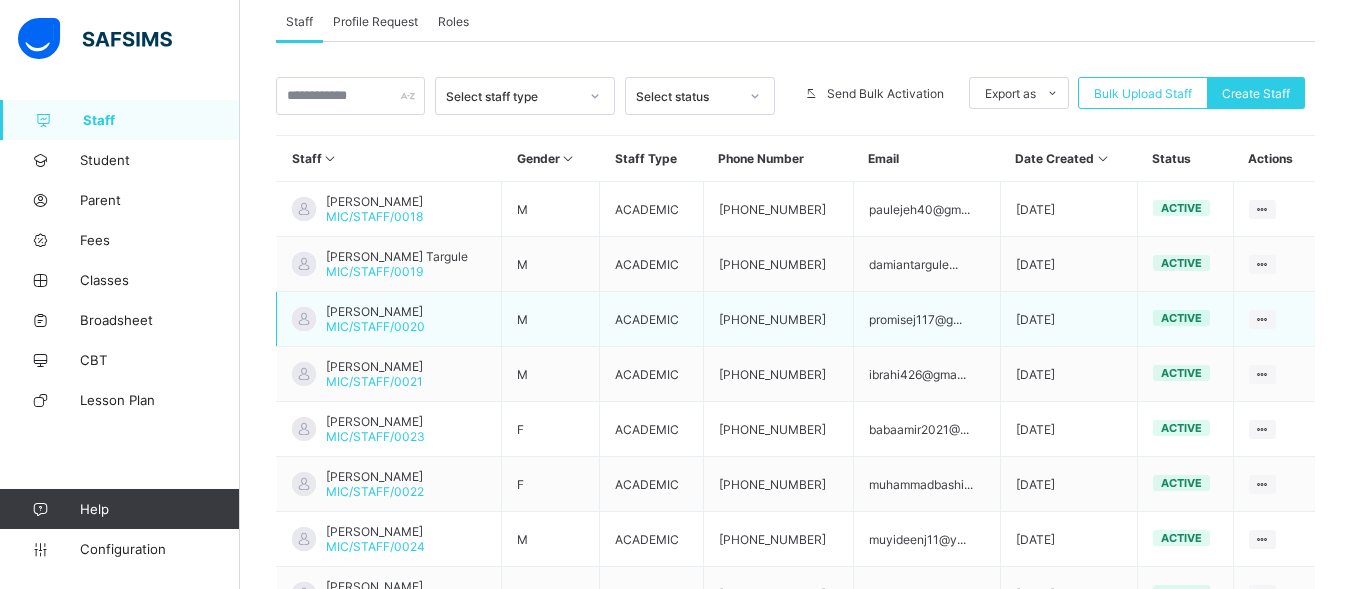 click on "[DATE]" at bounding box center (1068, 319) 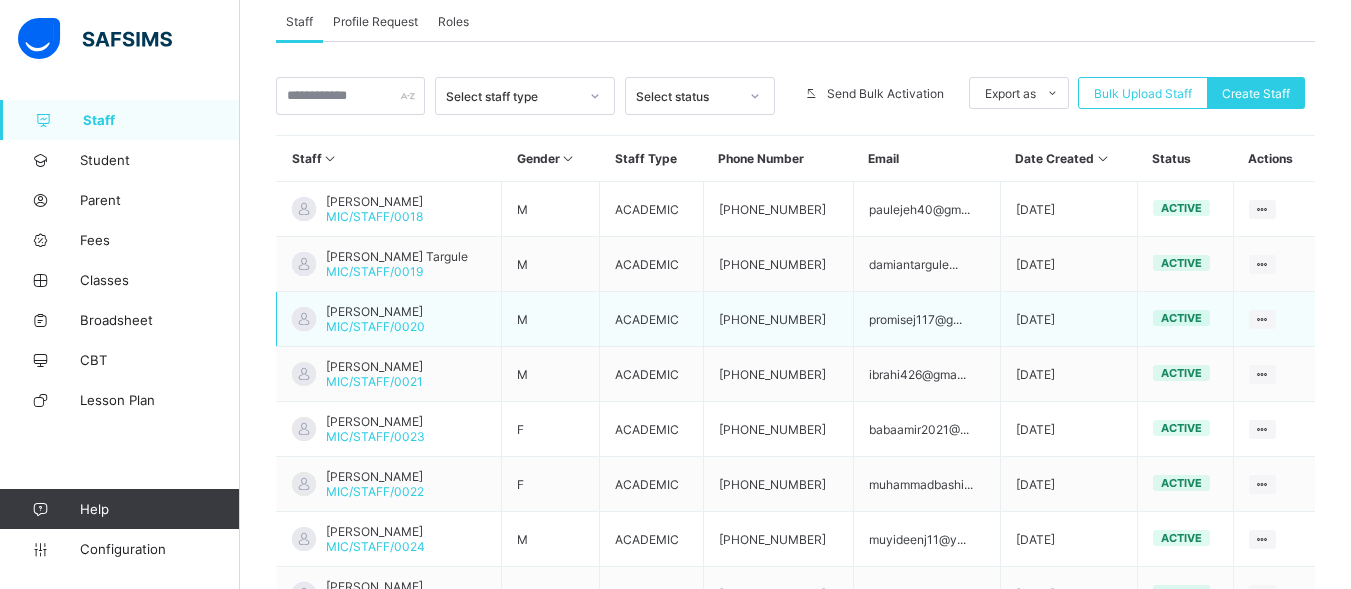 click on "active" at bounding box center [1185, 319] 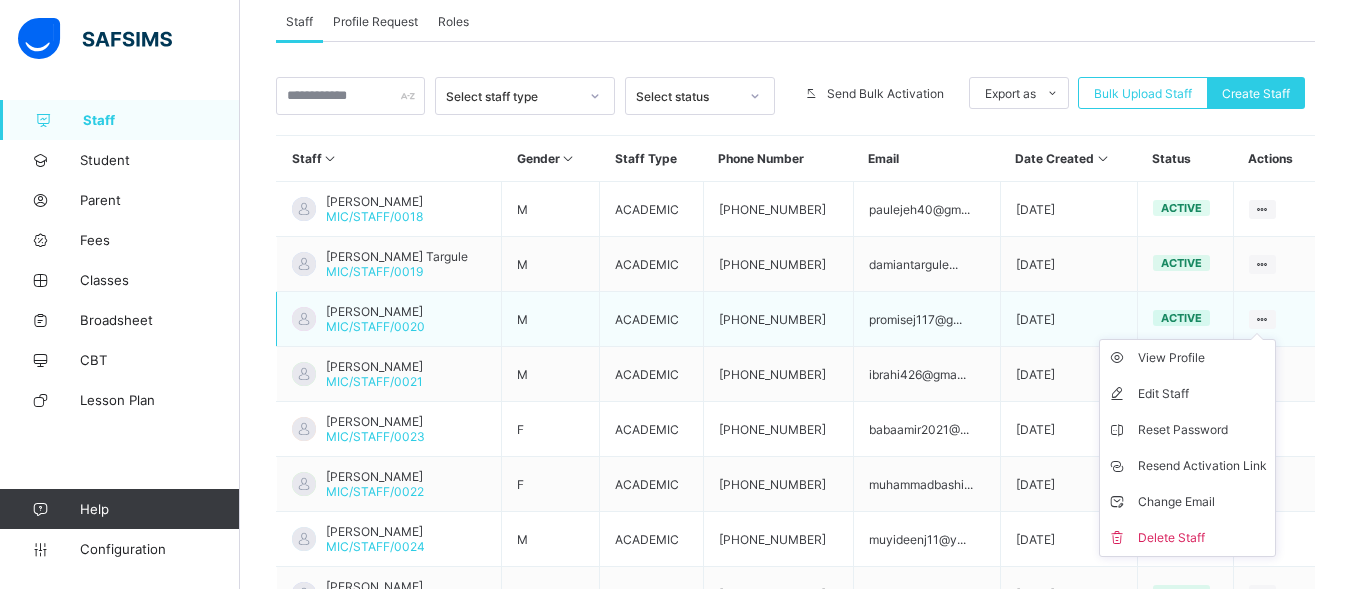 click at bounding box center [1262, 319] 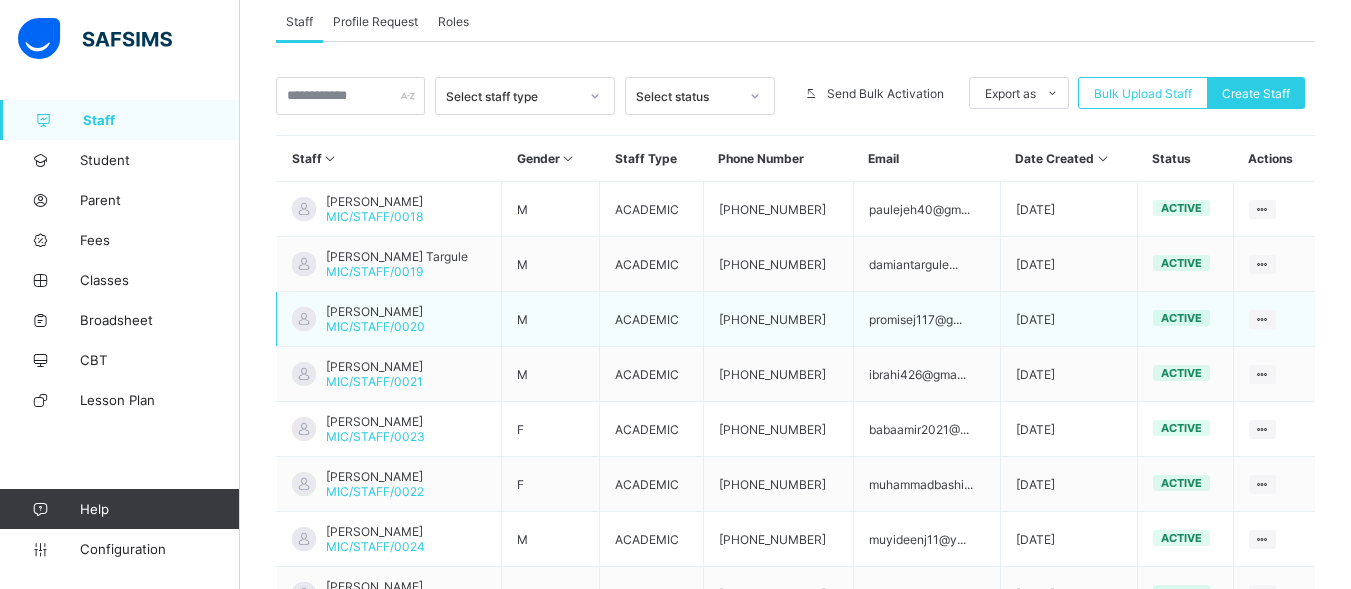 click on "[DATE]" at bounding box center [1068, 319] 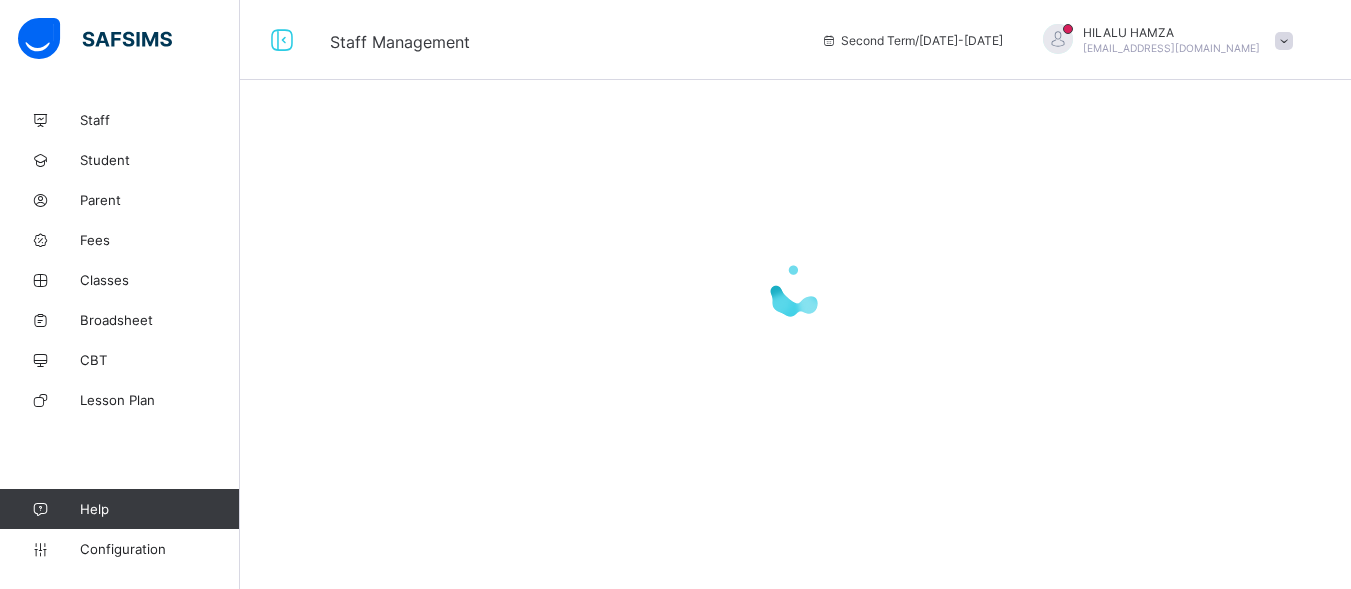 scroll, scrollTop: 0, scrollLeft: 0, axis: both 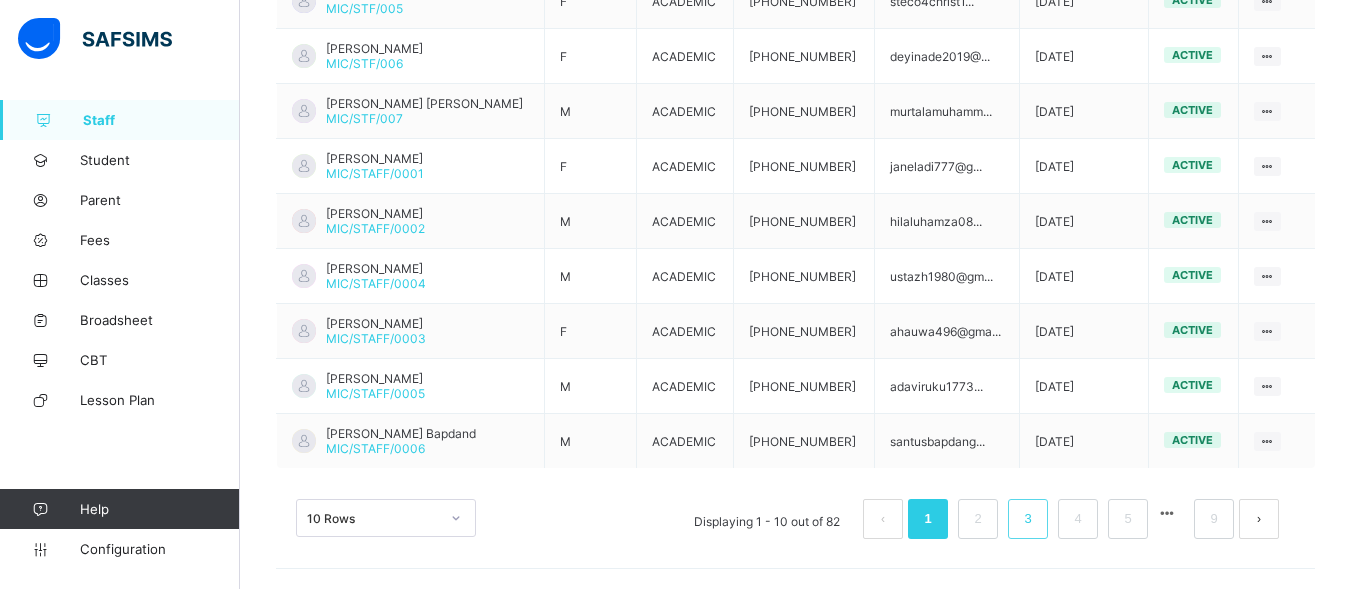 click on "3" at bounding box center (1027, 519) 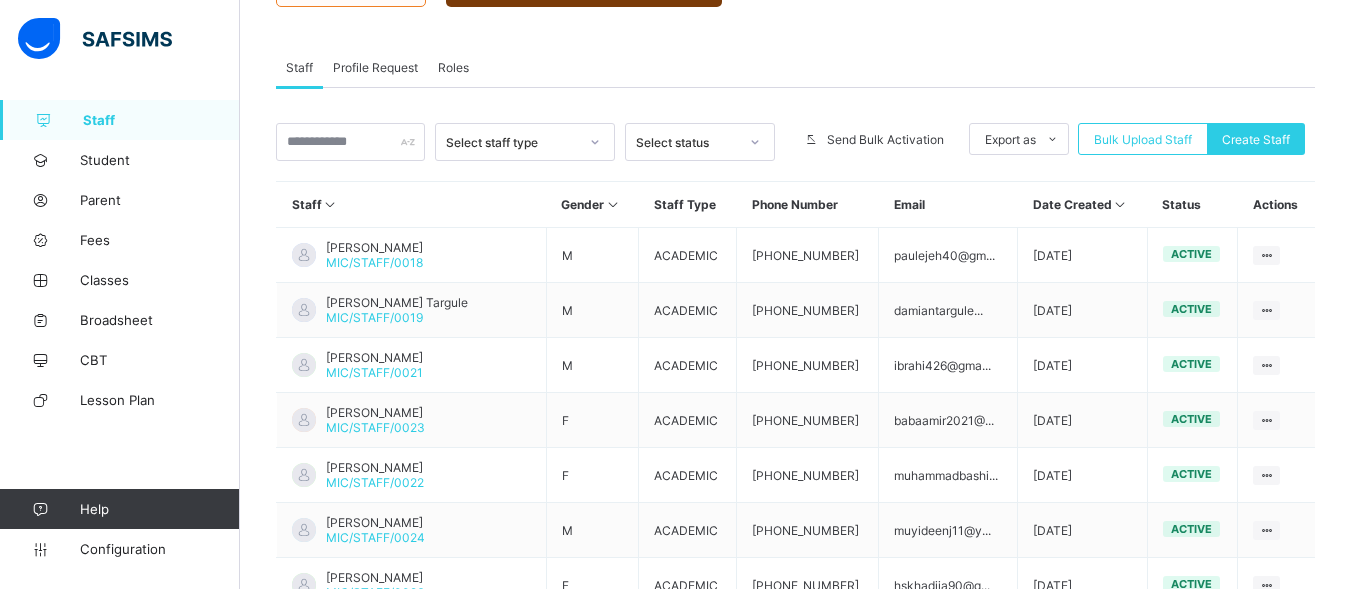 scroll, scrollTop: 622, scrollLeft: 0, axis: vertical 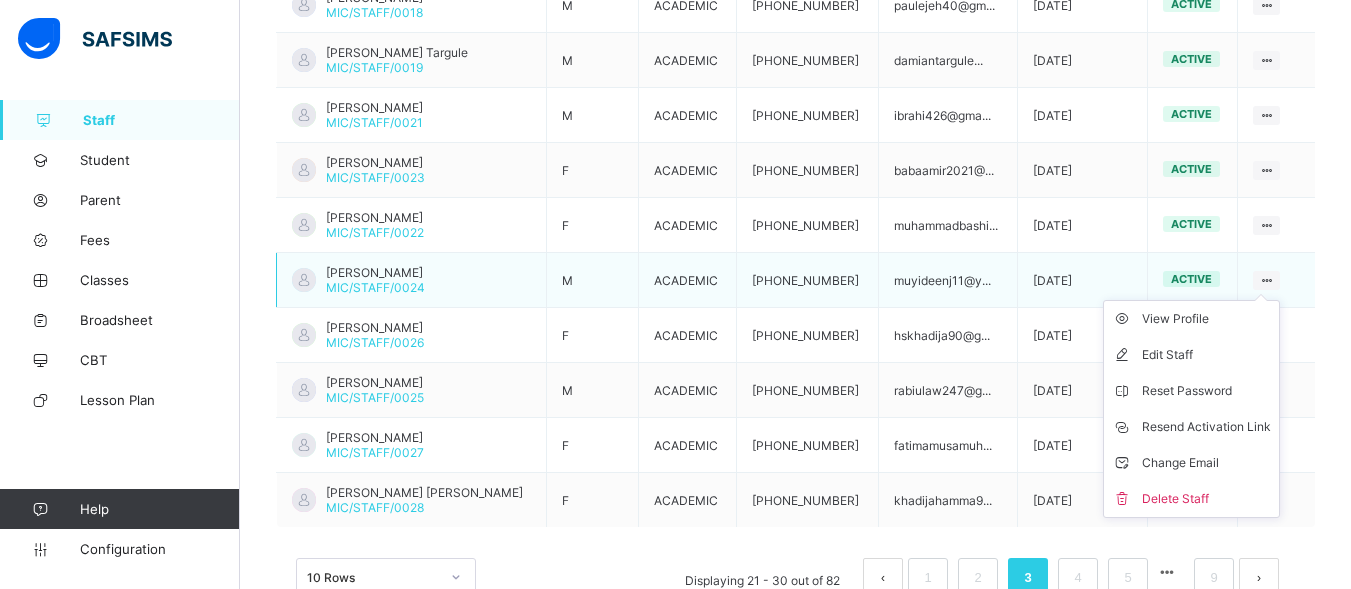 click at bounding box center [1266, 280] 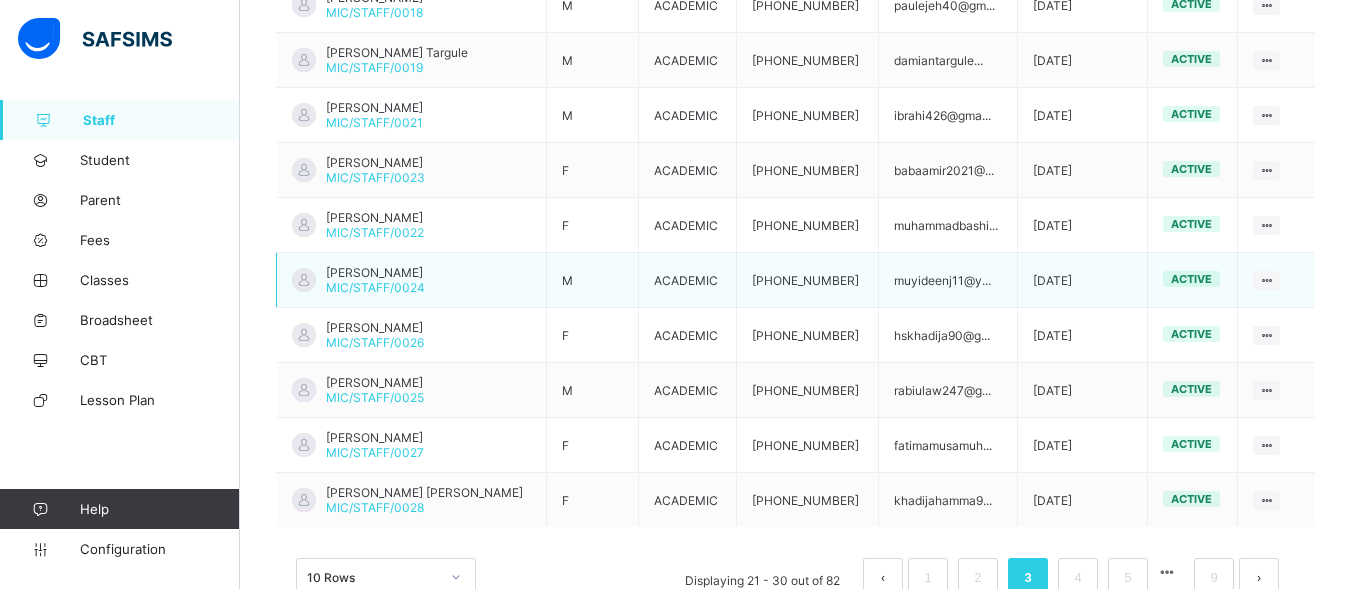 click on "muyideenj11@y..." at bounding box center [948, 280] 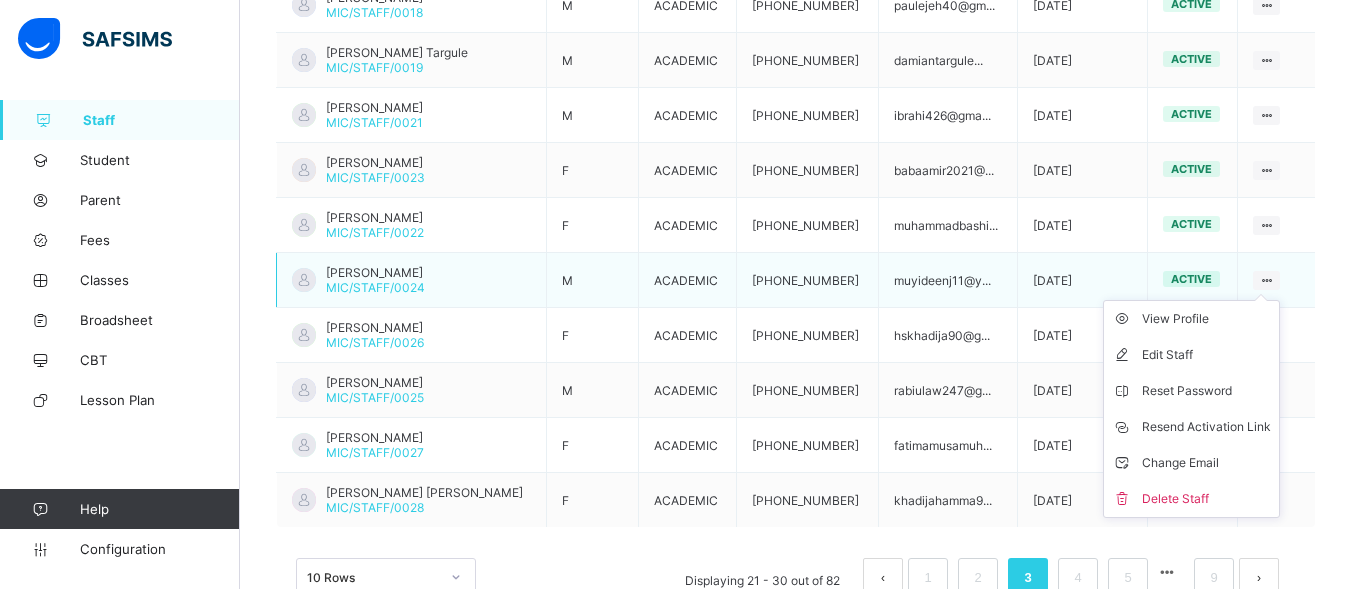 click at bounding box center (1266, 280) 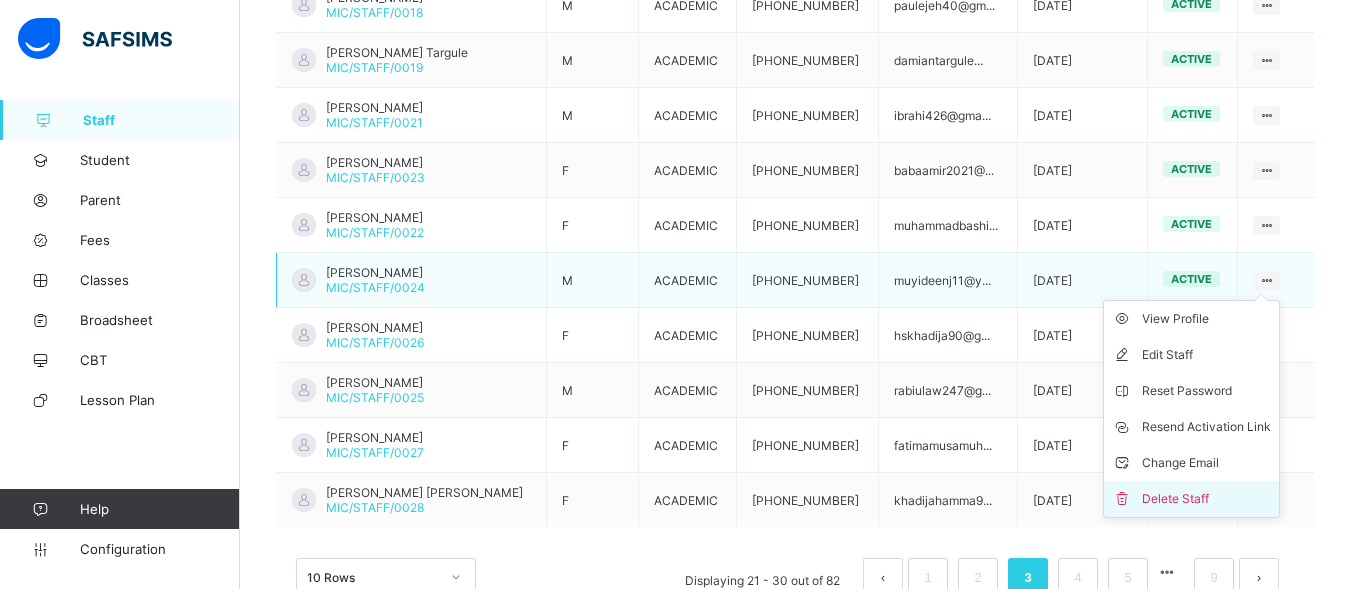 click on "Delete Staff" at bounding box center [1206, 499] 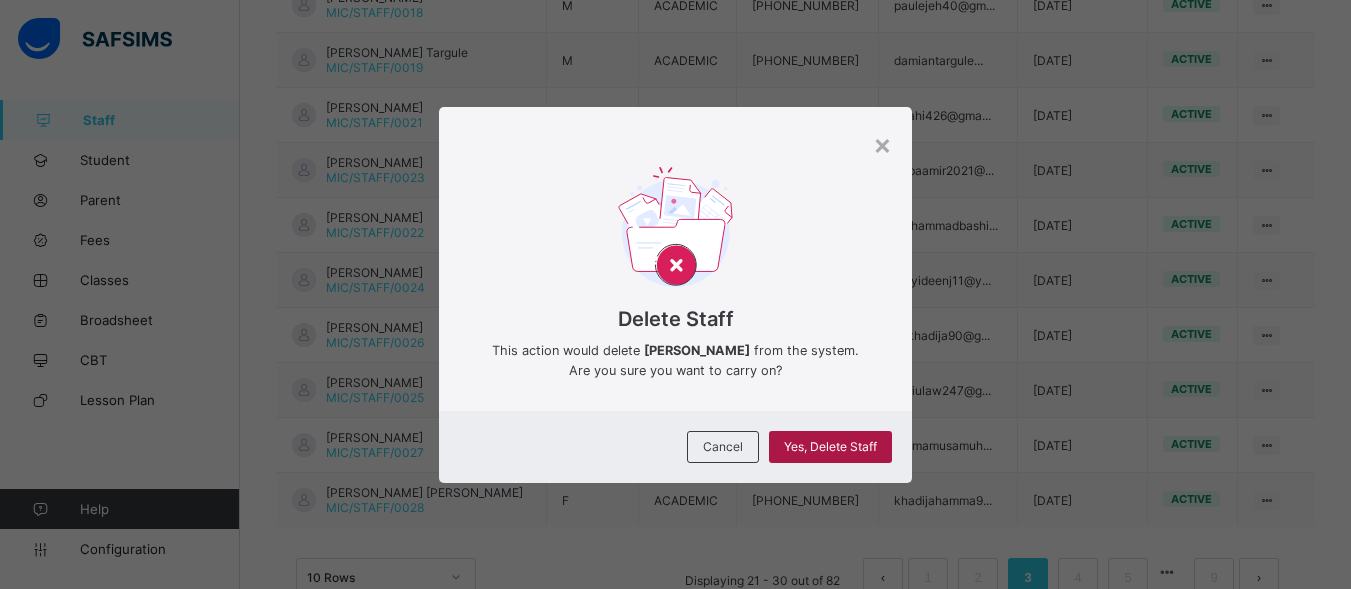 click on "Yes, Delete Staff" at bounding box center [830, 446] 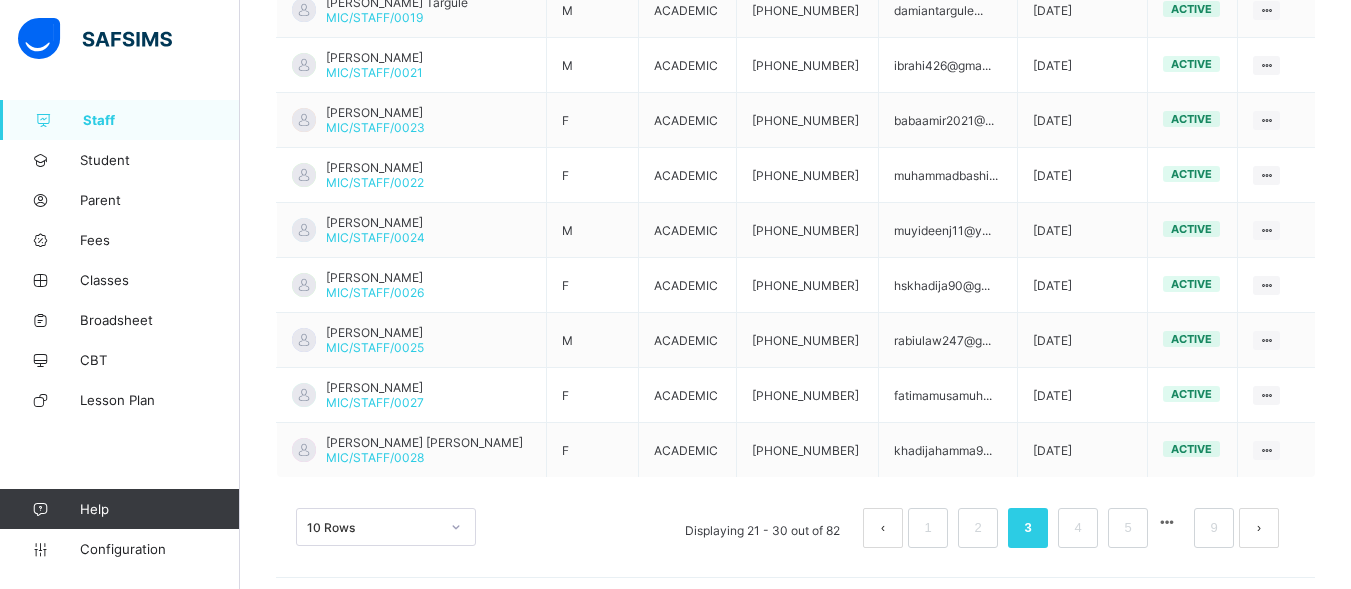 scroll, scrollTop: 622, scrollLeft: 0, axis: vertical 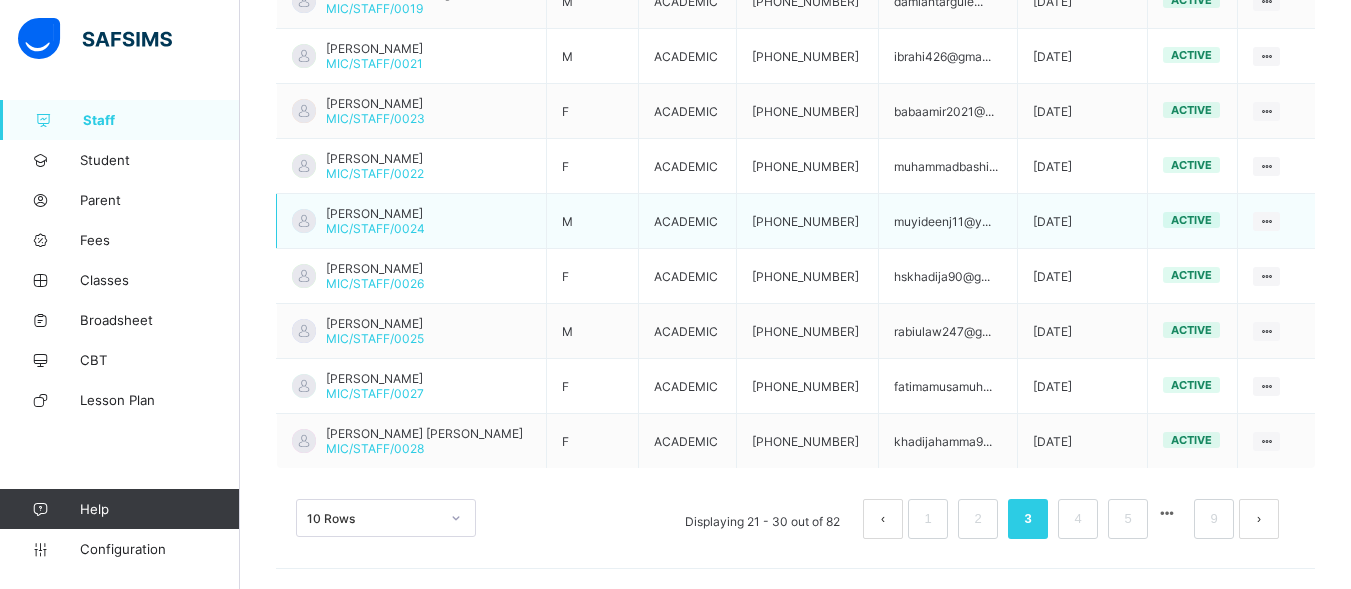 click on "muyideenj11@y..." at bounding box center [948, 221] 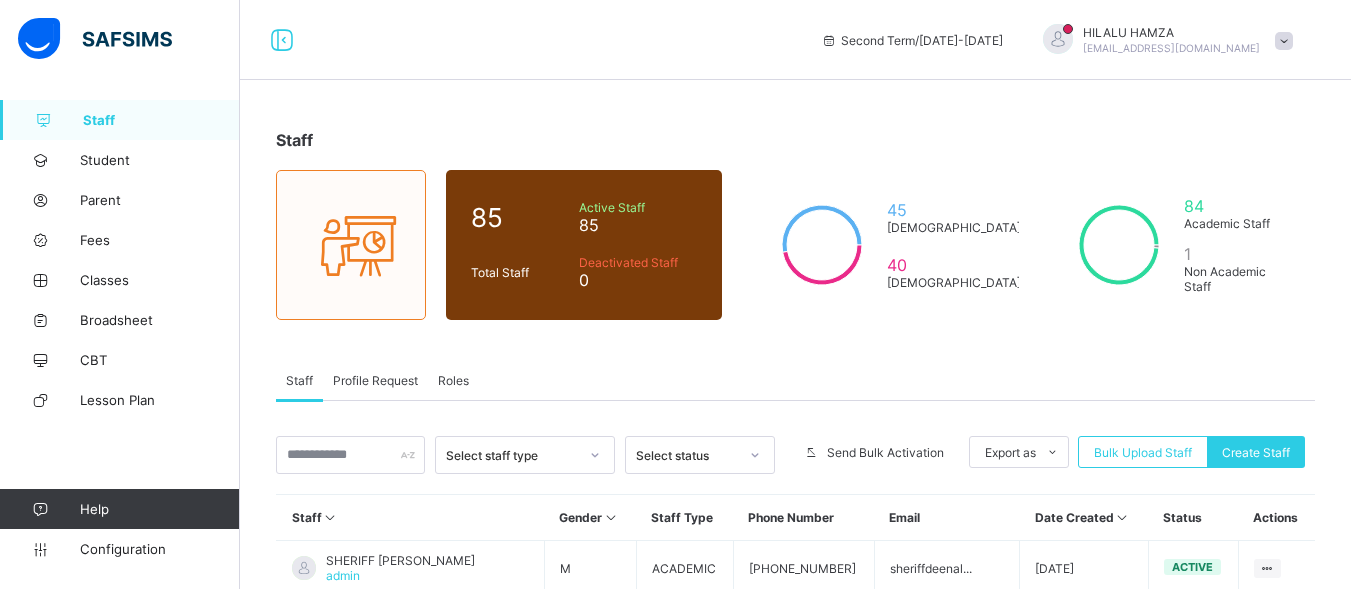 scroll, scrollTop: 622, scrollLeft: 0, axis: vertical 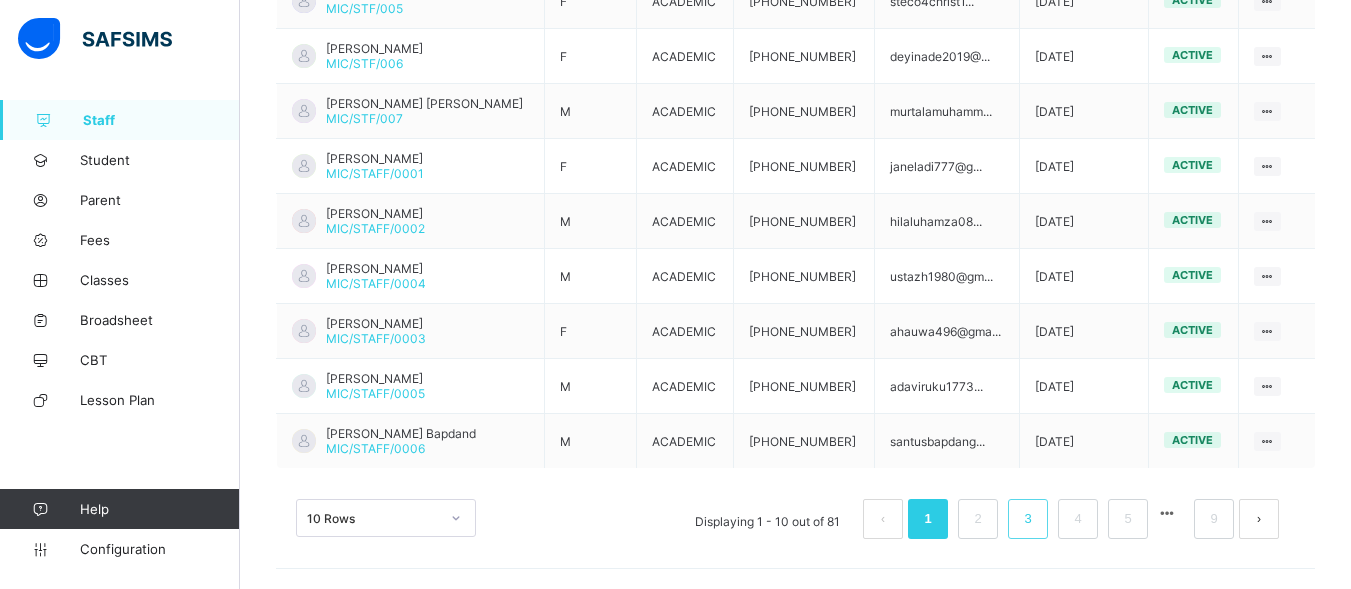 click on "3" at bounding box center (1027, 519) 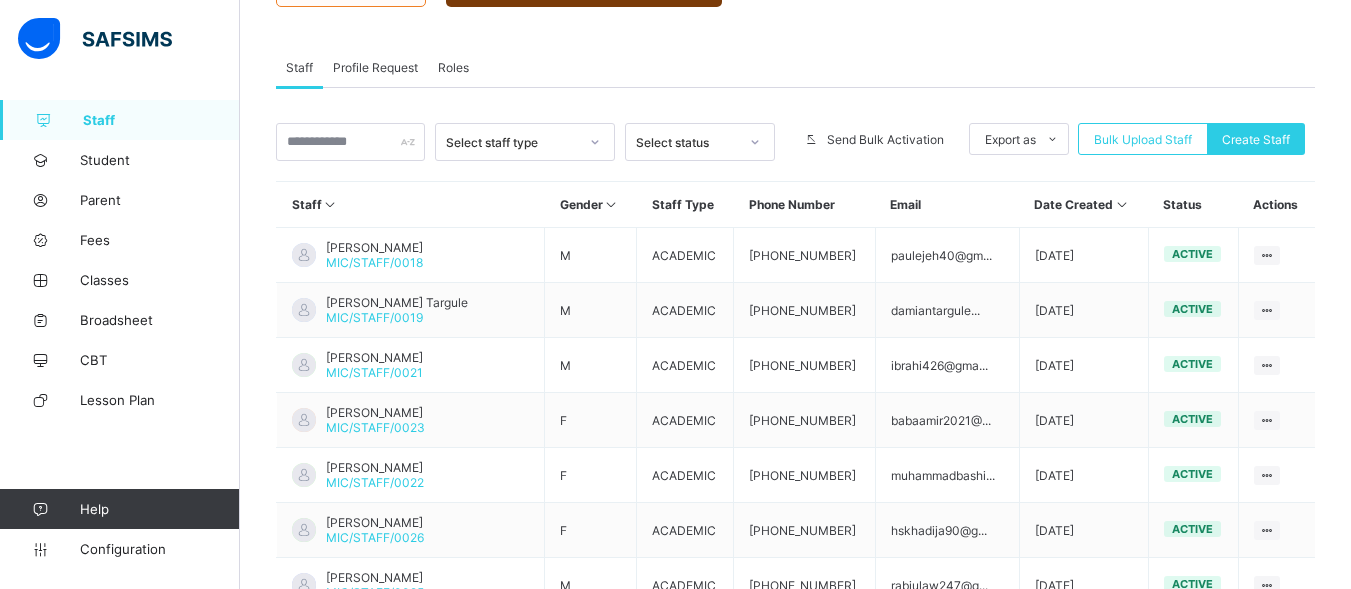 scroll, scrollTop: 622, scrollLeft: 0, axis: vertical 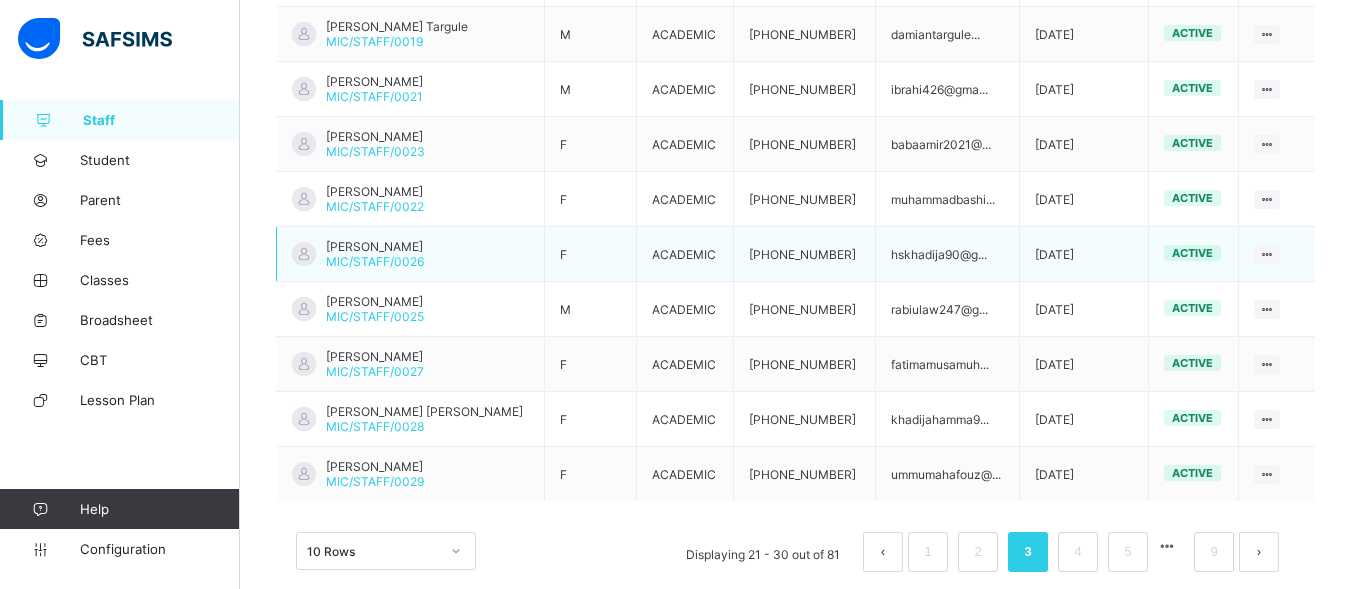 click on "[DATE]" at bounding box center (1083, 254) 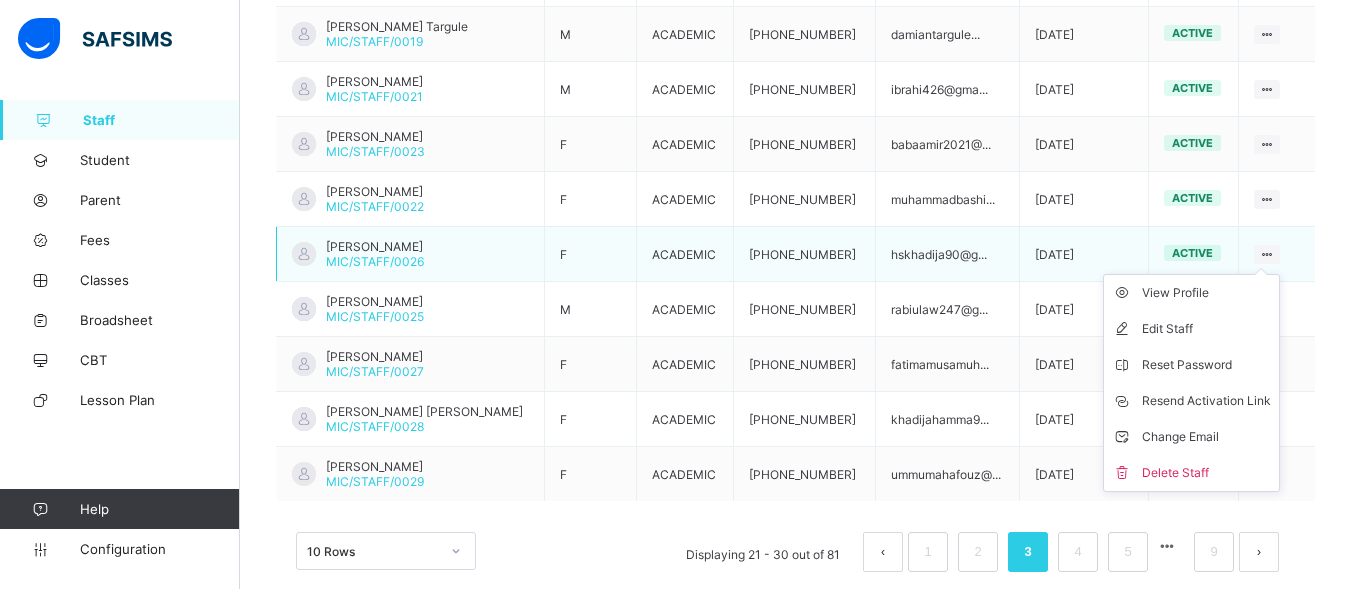 click on "View Profile Edit Staff Reset Password Resend Activation Link Change Email Delete Staff" at bounding box center (1191, 383) 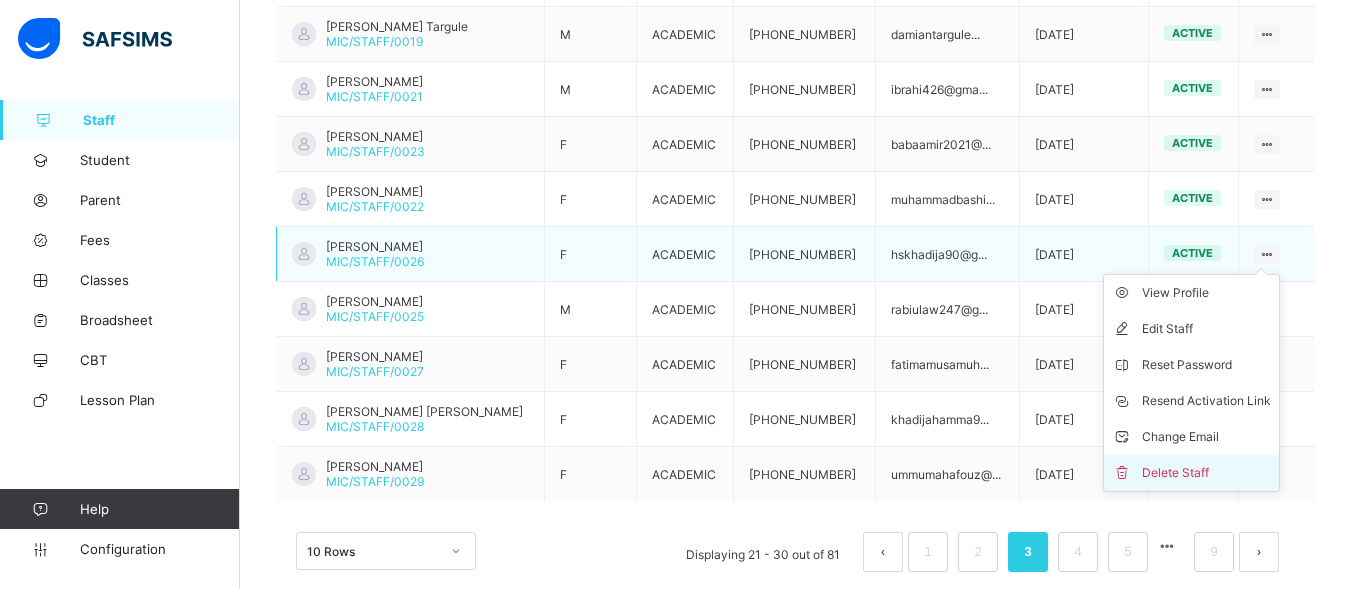 click on "Delete Staff" at bounding box center (1206, 473) 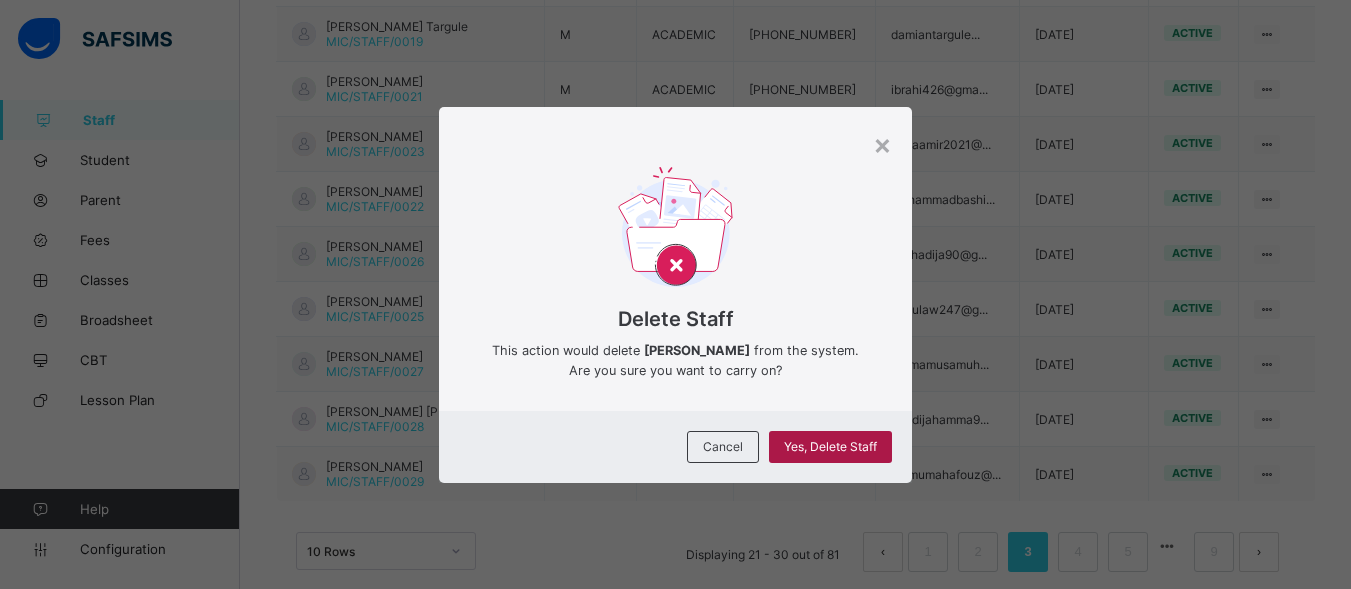 click on "Yes, Delete Staff" at bounding box center [830, 446] 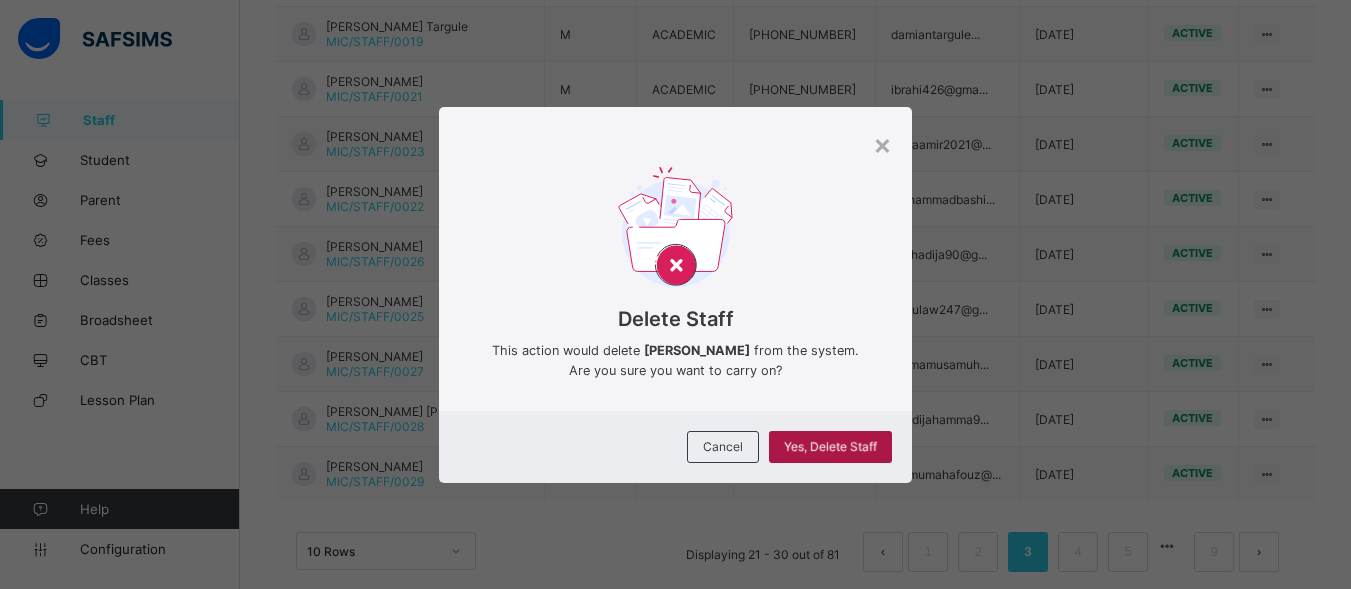 click on "Yes, Delete Staff" at bounding box center [830, 447] 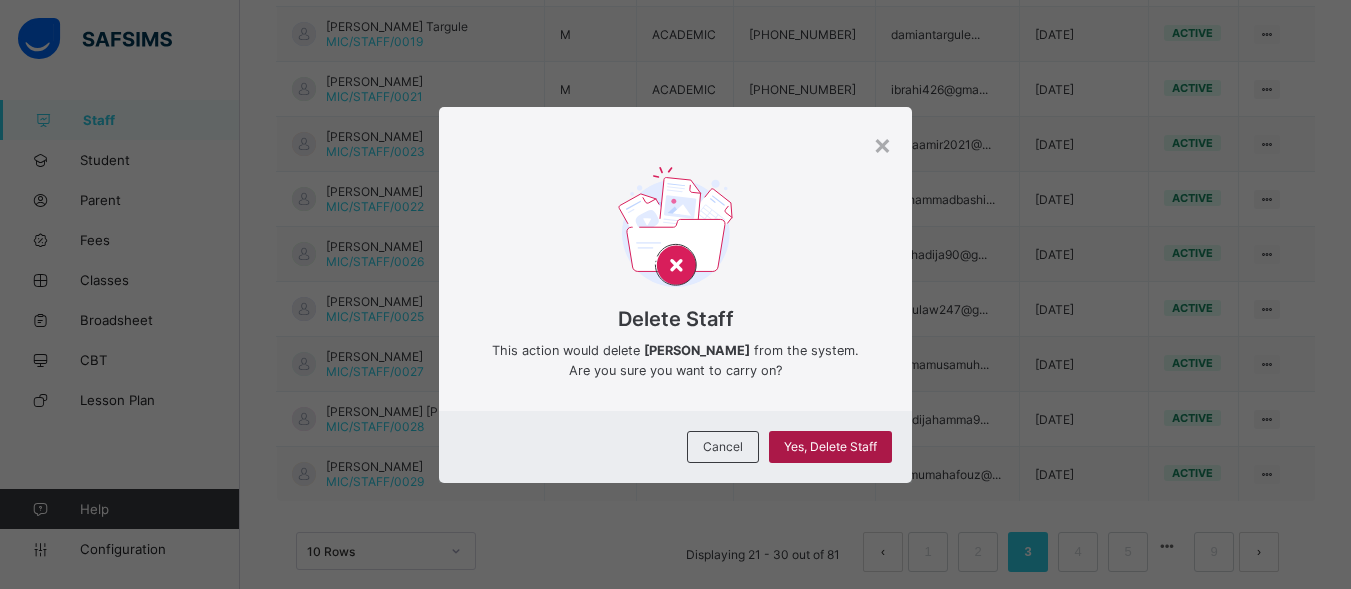click on "Yes, Delete Staff" at bounding box center (830, 446) 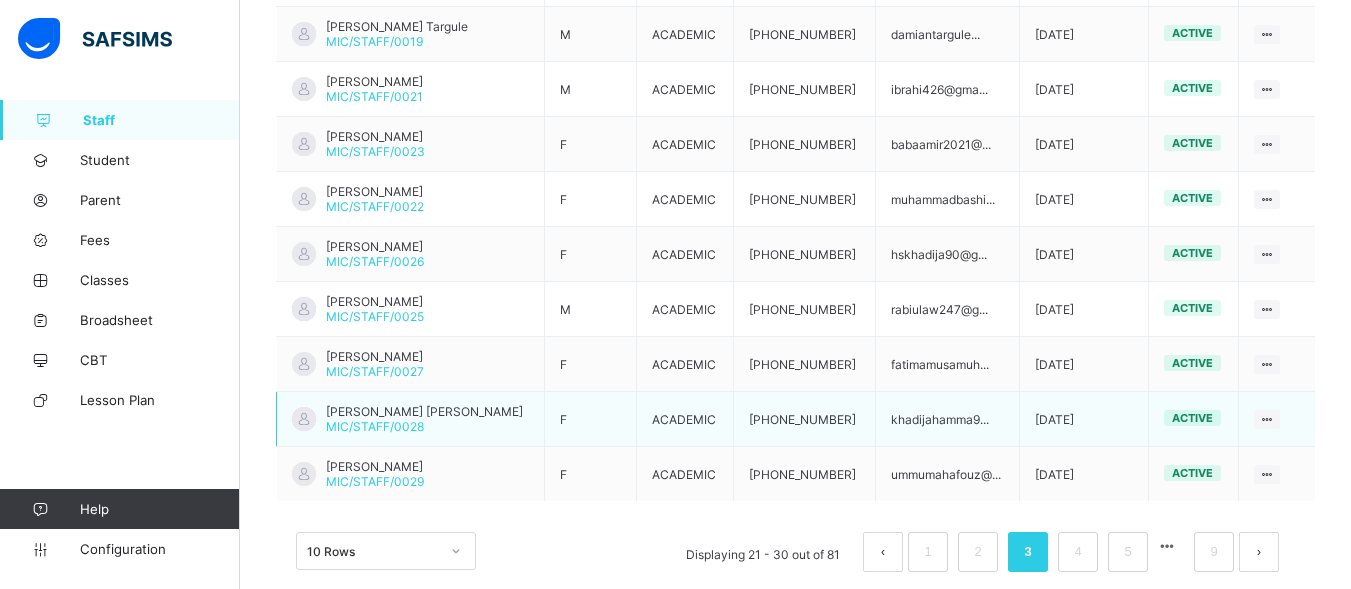click on "F" at bounding box center [591, 419] 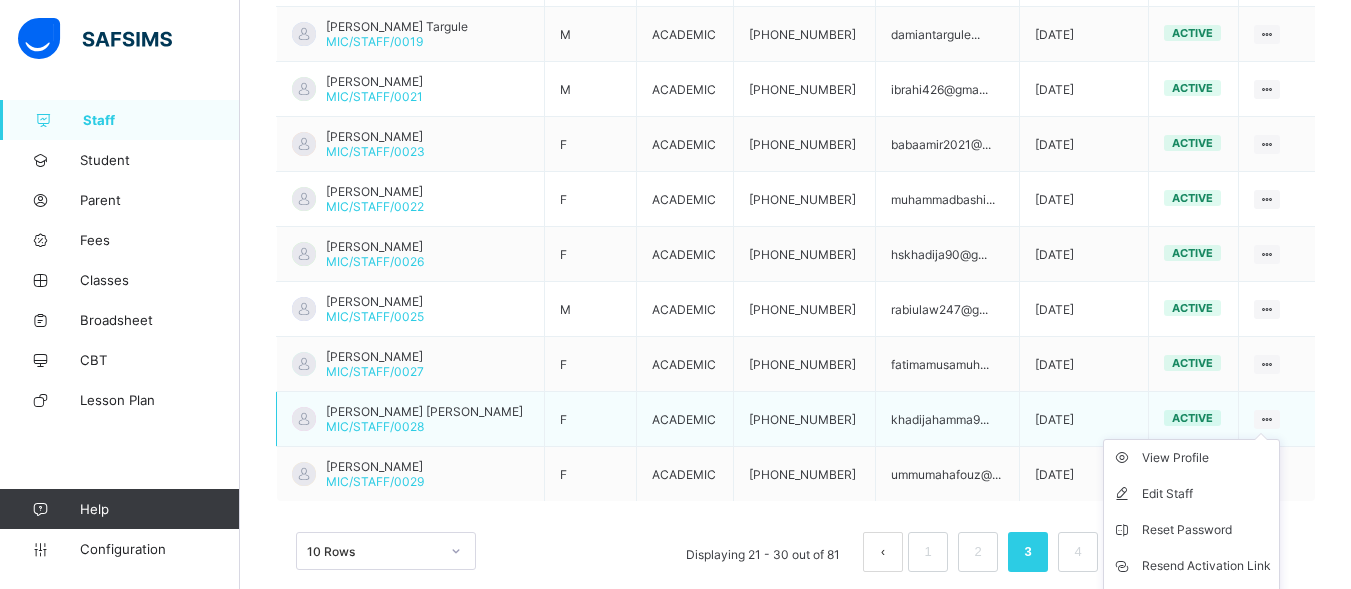 click at bounding box center (1267, 419) 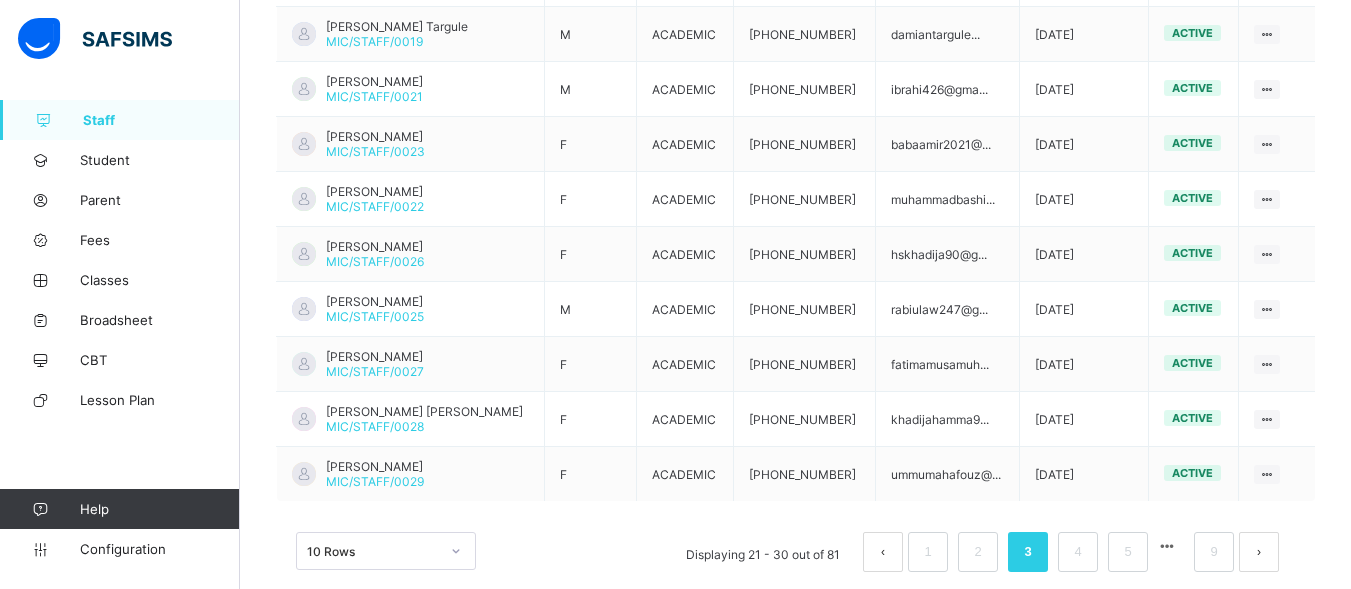 scroll, scrollTop: 622, scrollLeft: 0, axis: vertical 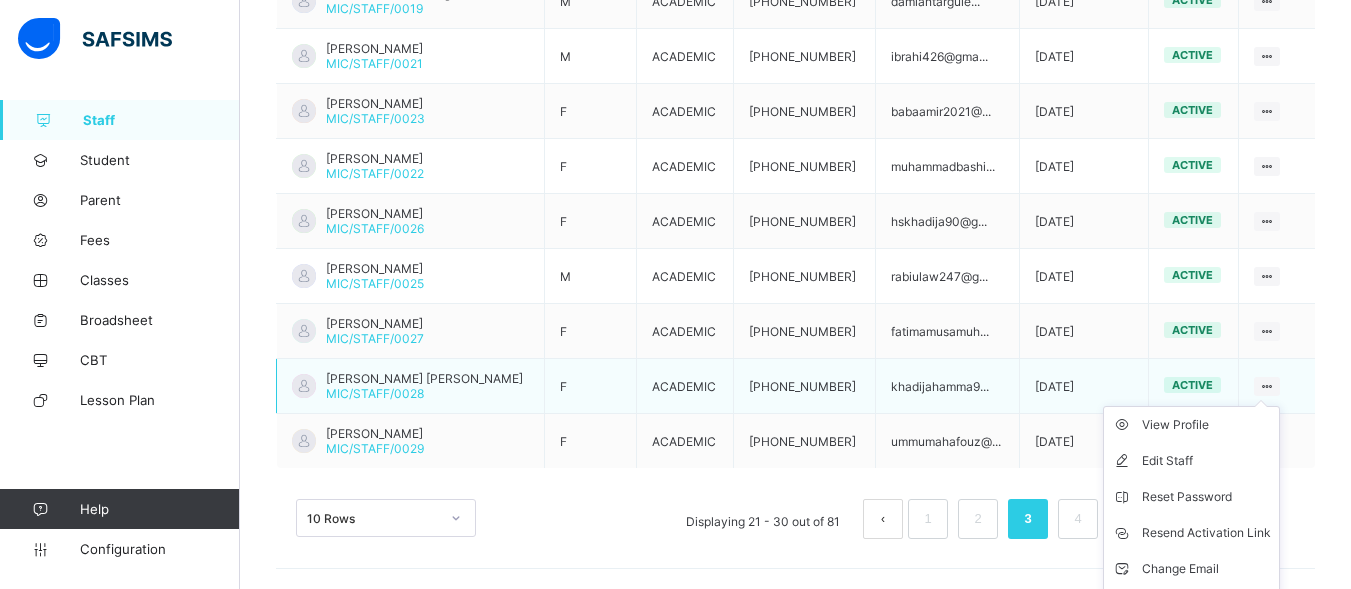 click on "View Profile Edit Staff Reset Password Resend Activation Link Change Email Delete Staff" at bounding box center [1191, 515] 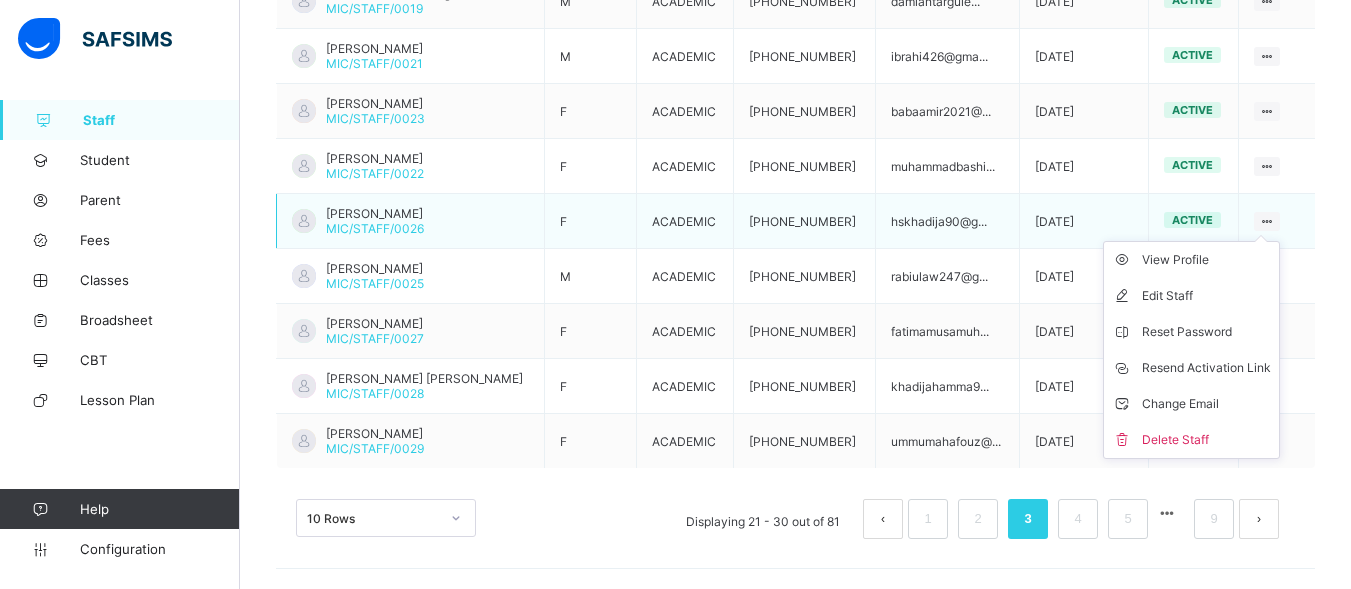 click at bounding box center (1267, 221) 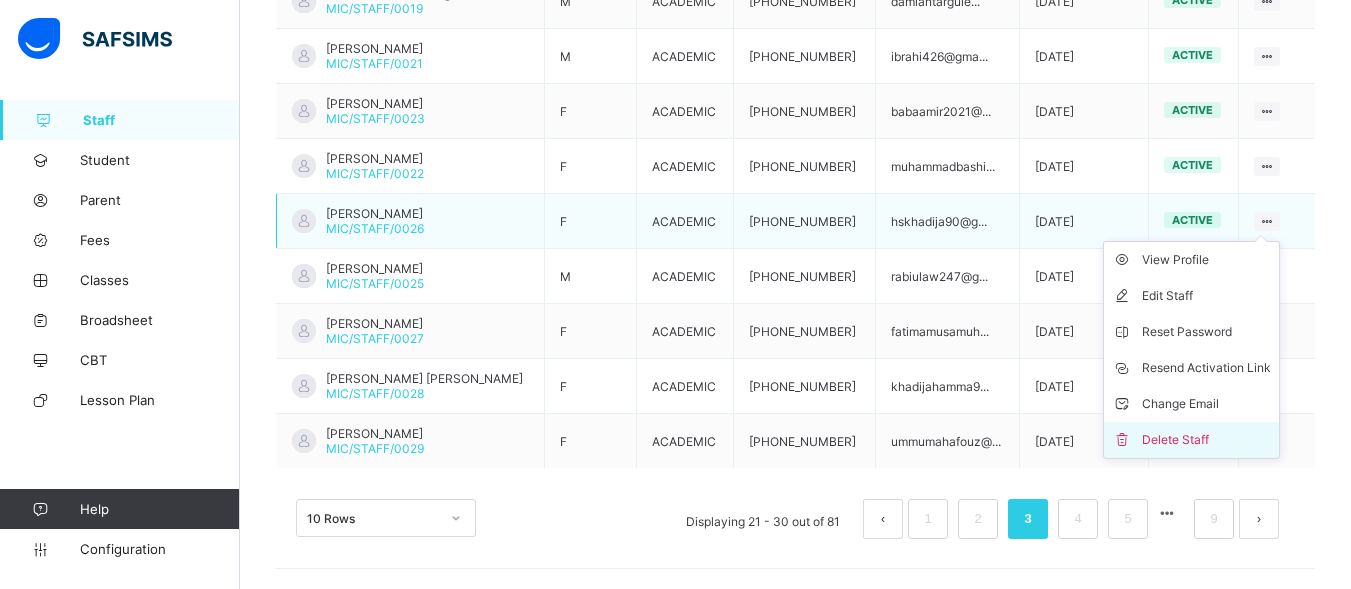 click on "Delete Staff" at bounding box center (1206, 440) 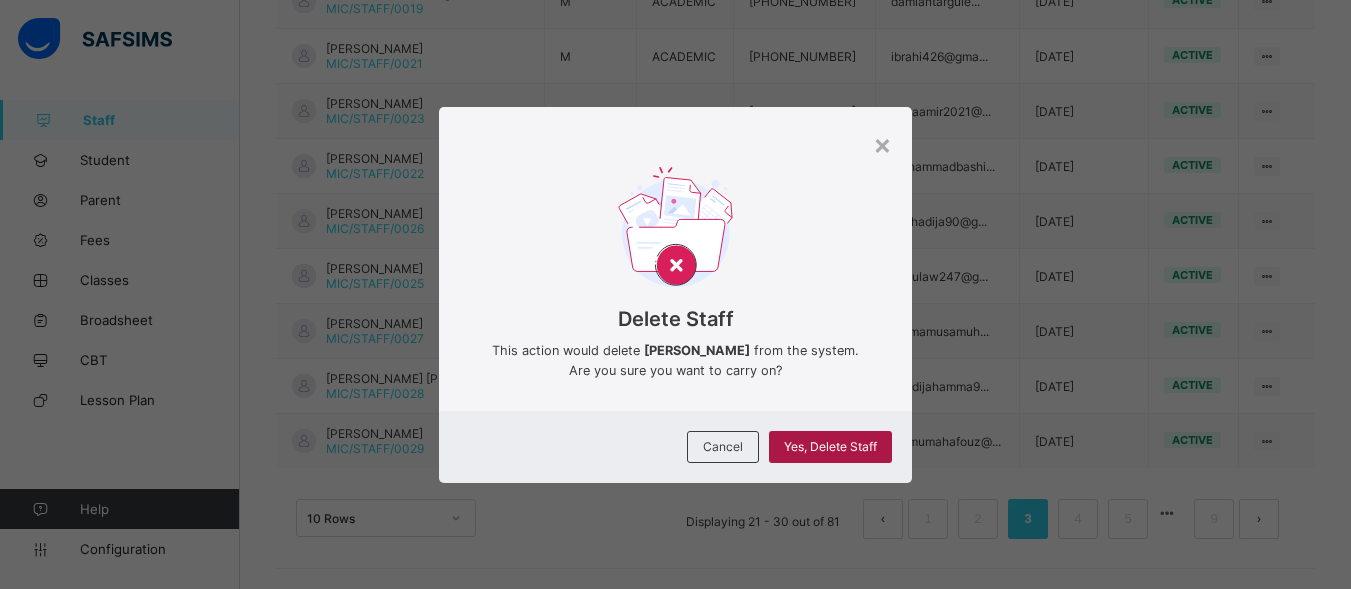 click on "Yes, Delete Staff" at bounding box center [830, 446] 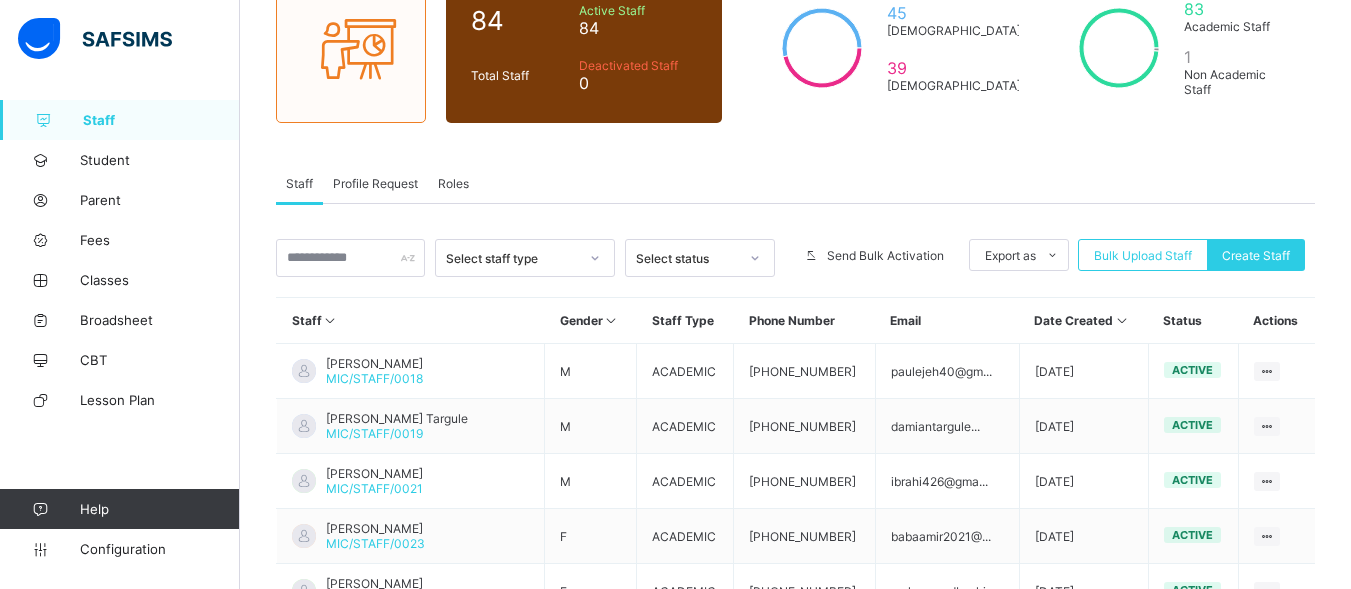 scroll, scrollTop: 221, scrollLeft: 0, axis: vertical 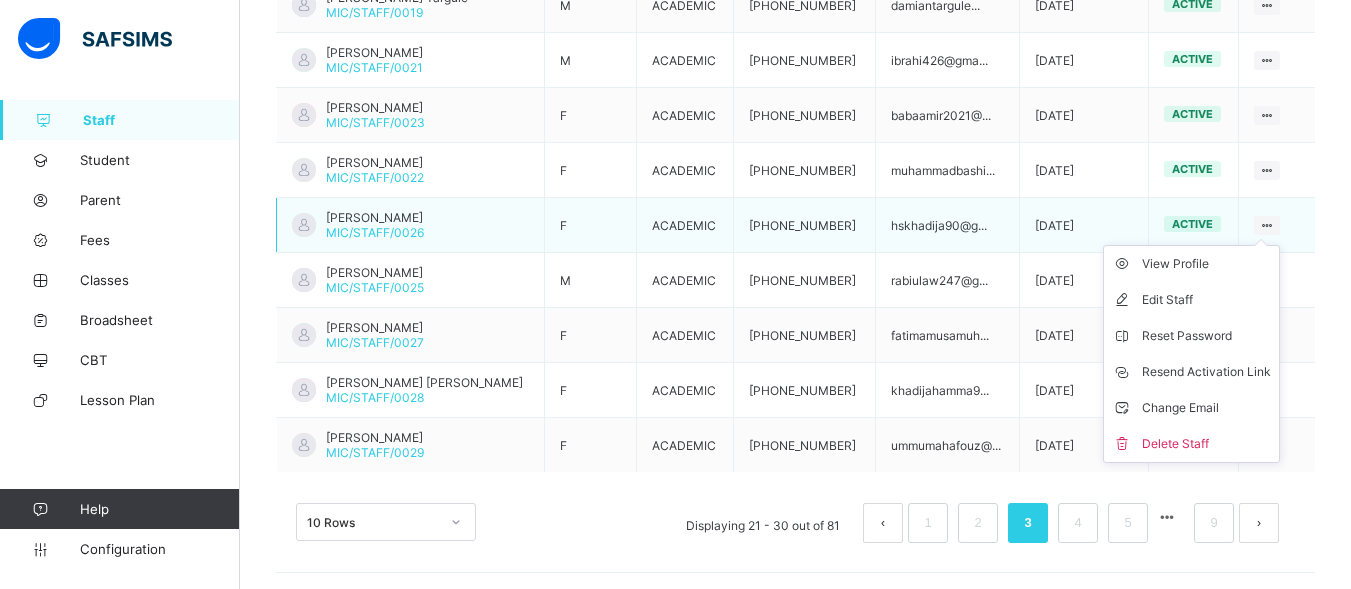 click at bounding box center (1267, 225) 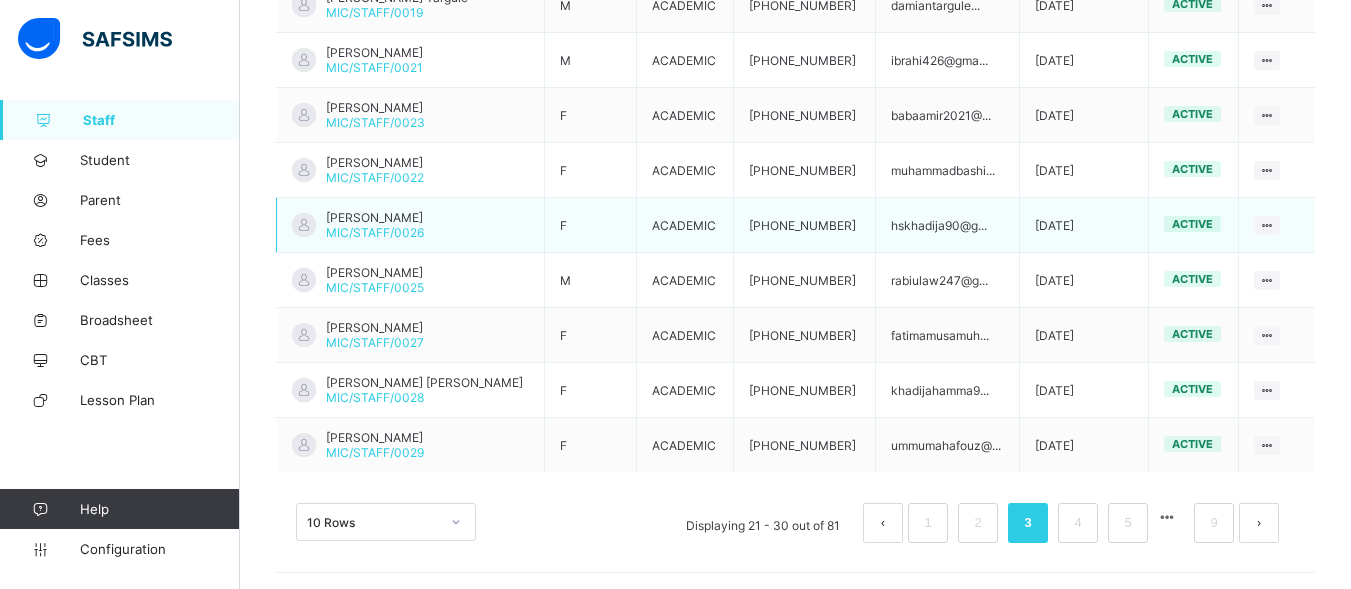 click on "hskhadija90@g..." at bounding box center [947, 225] 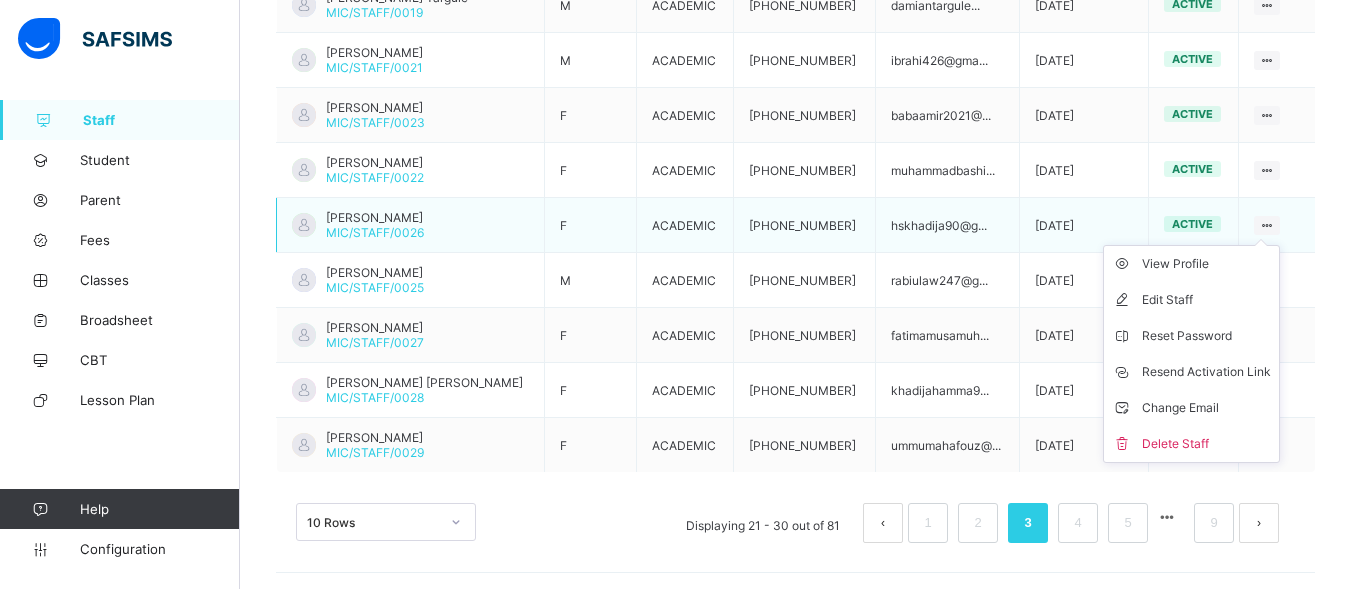 click at bounding box center [1267, 225] 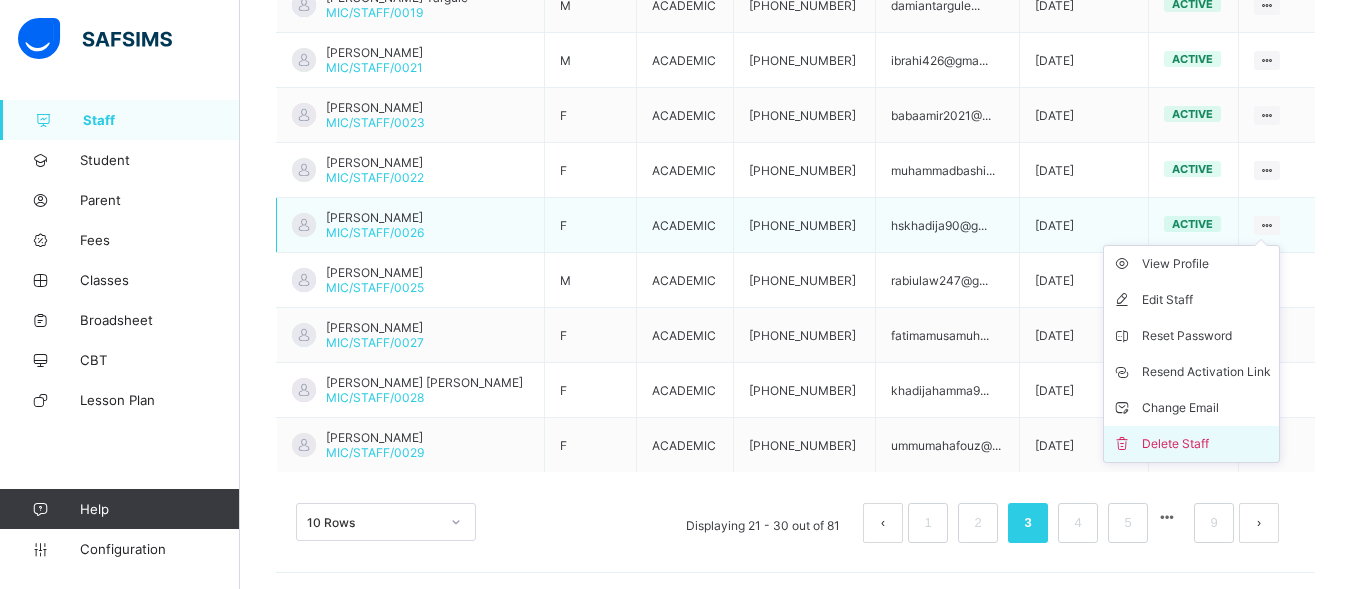 click on "Delete Staff" at bounding box center (1206, 444) 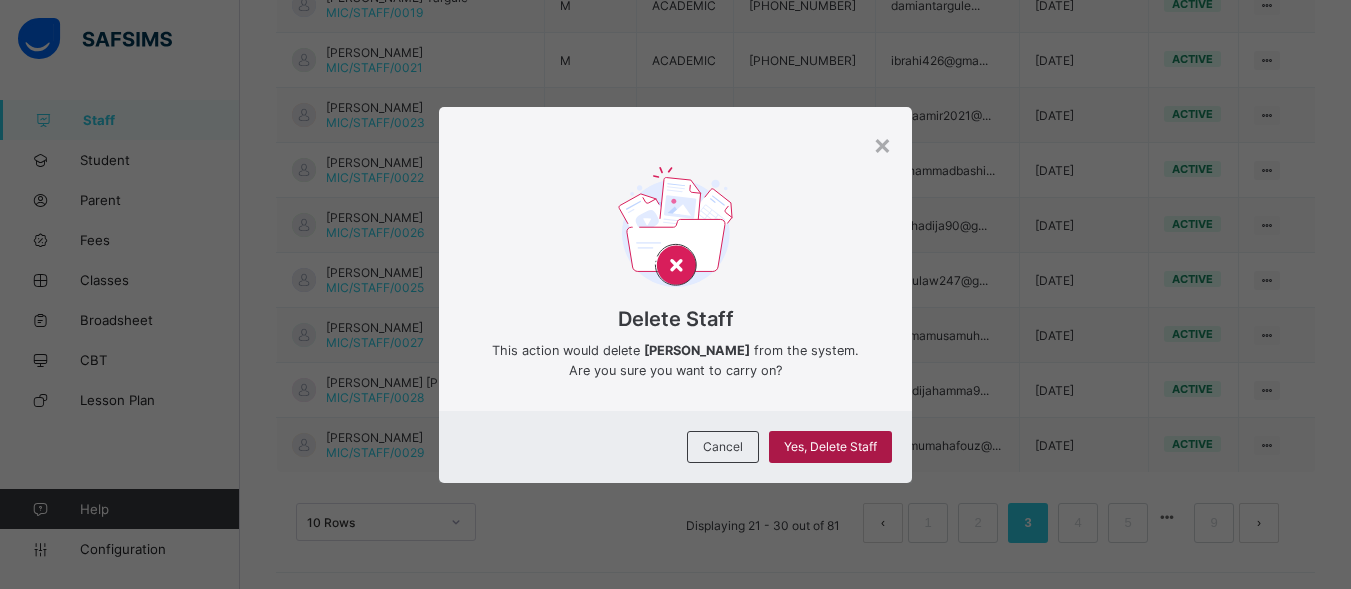 click on "Yes, Delete Staff" at bounding box center (830, 446) 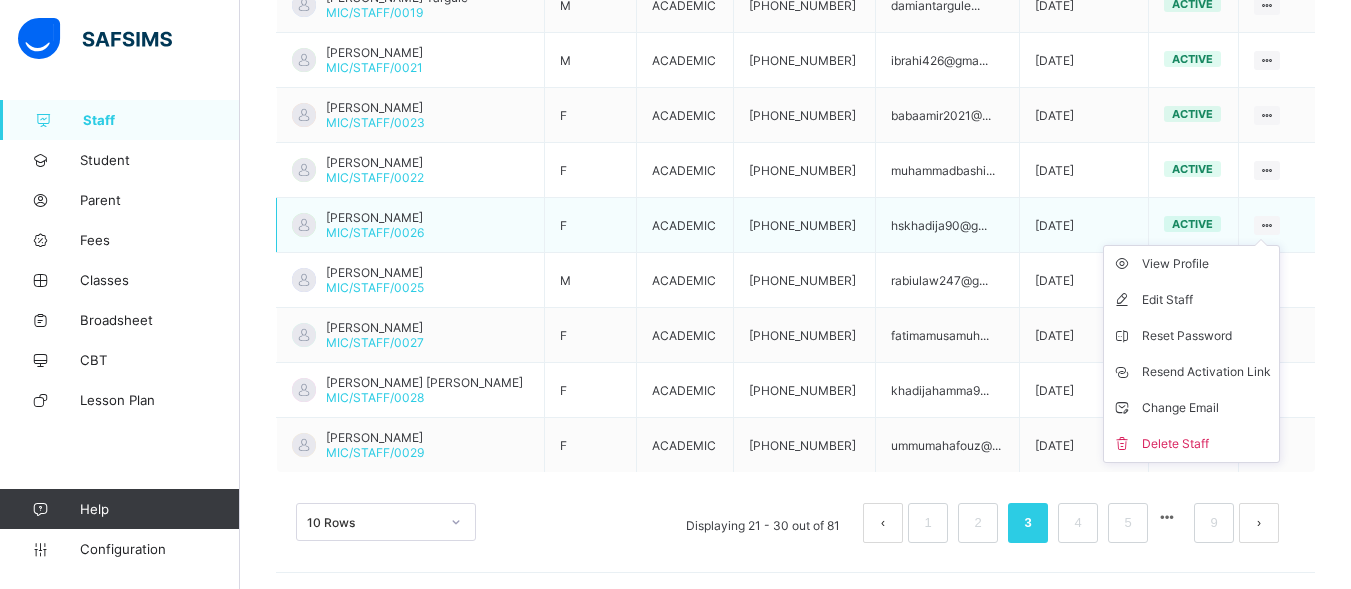 click at bounding box center (1267, 225) 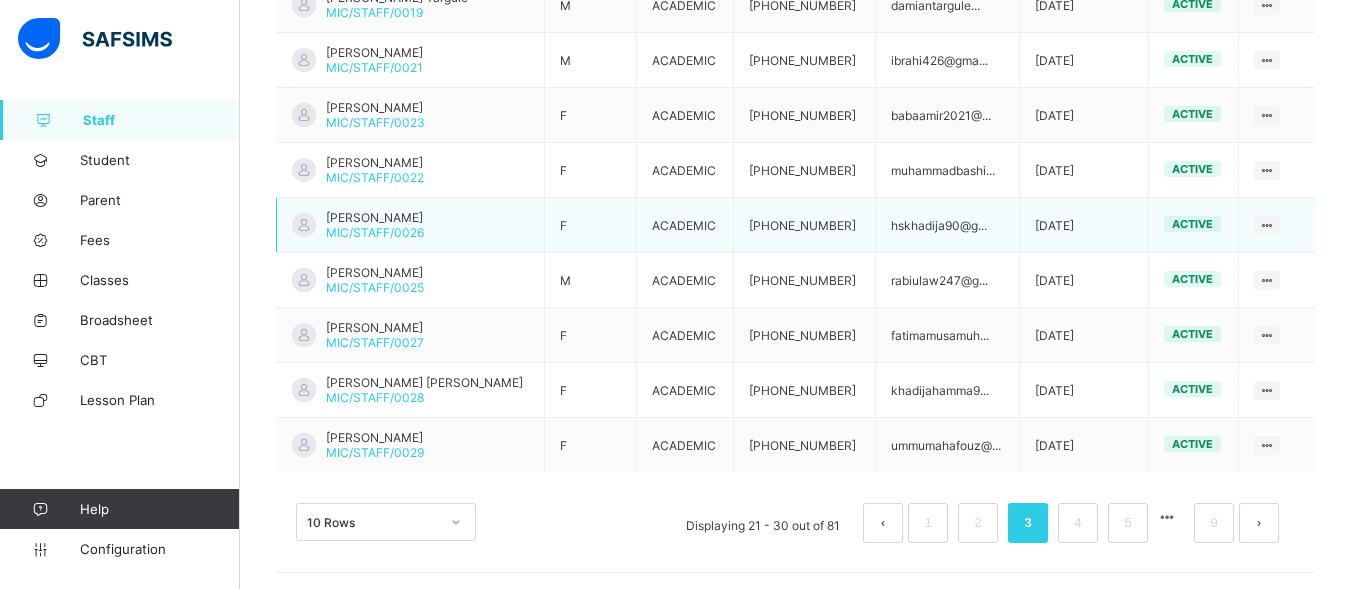 click on "[DATE]" at bounding box center [1083, 225] 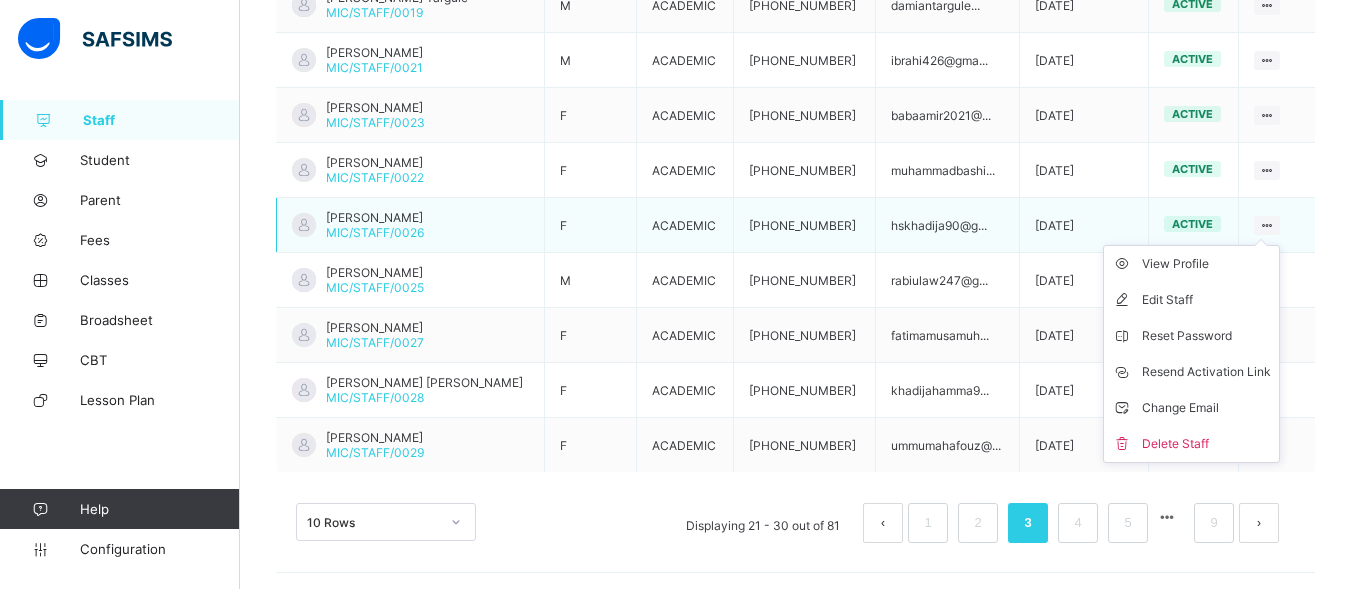 click at bounding box center [1267, 225] 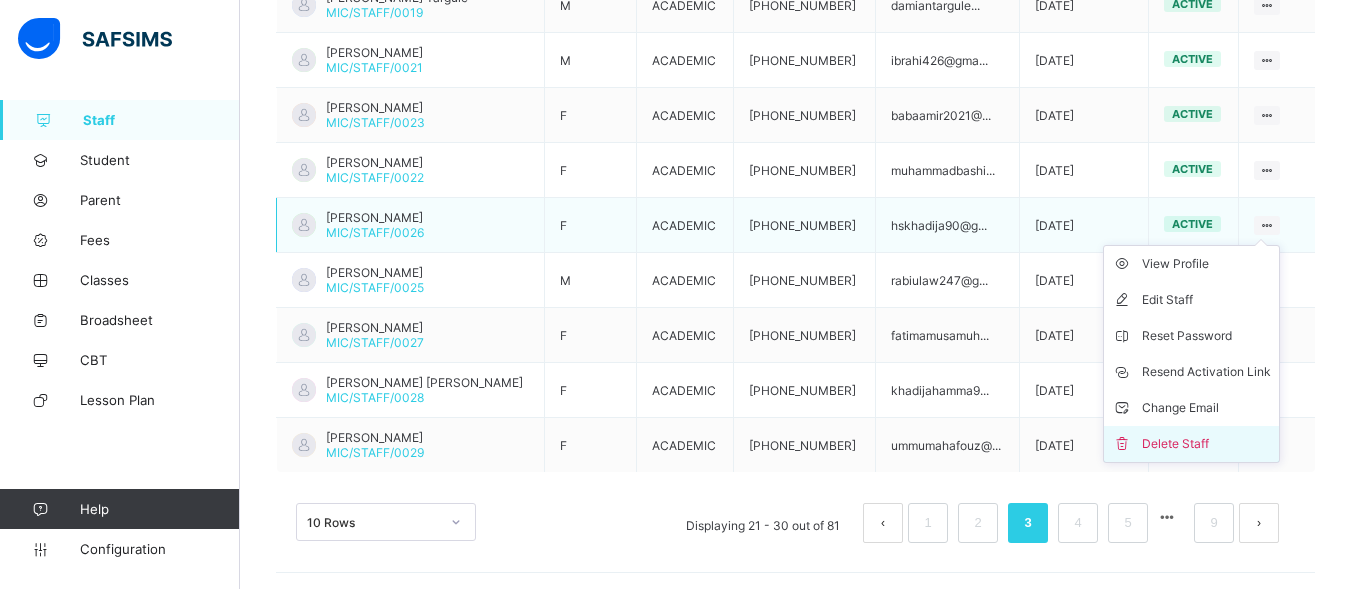 click on "Delete Staff" at bounding box center (1206, 444) 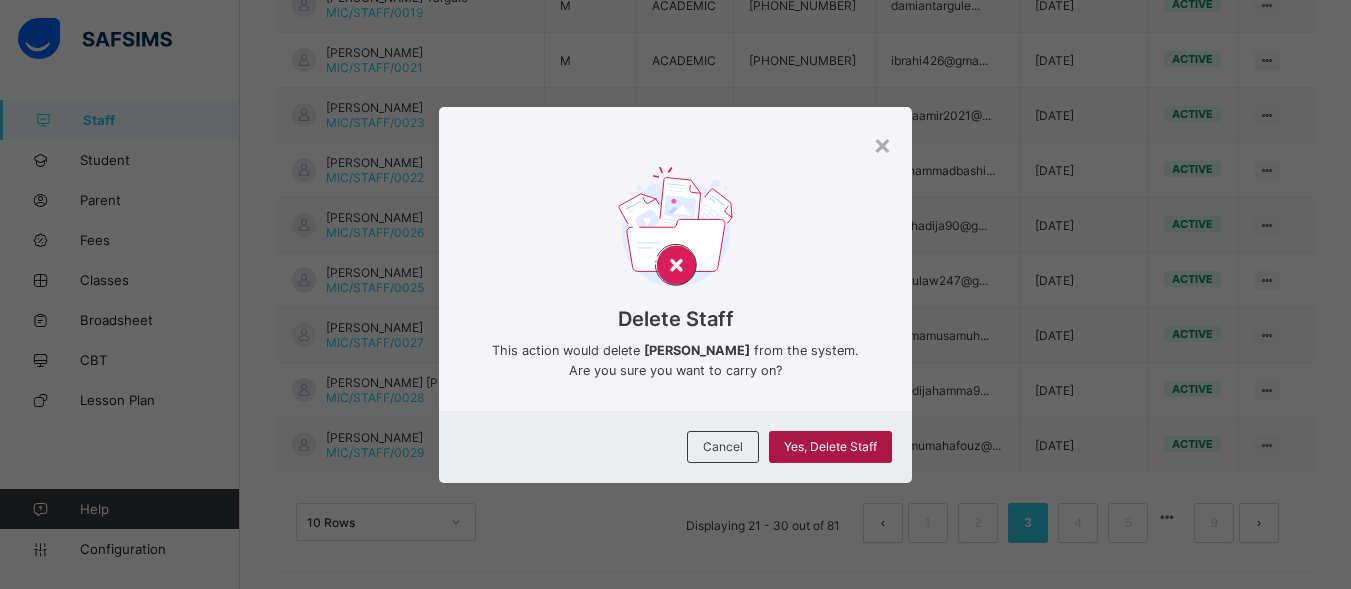 click on "Yes, Delete Staff" at bounding box center [830, 446] 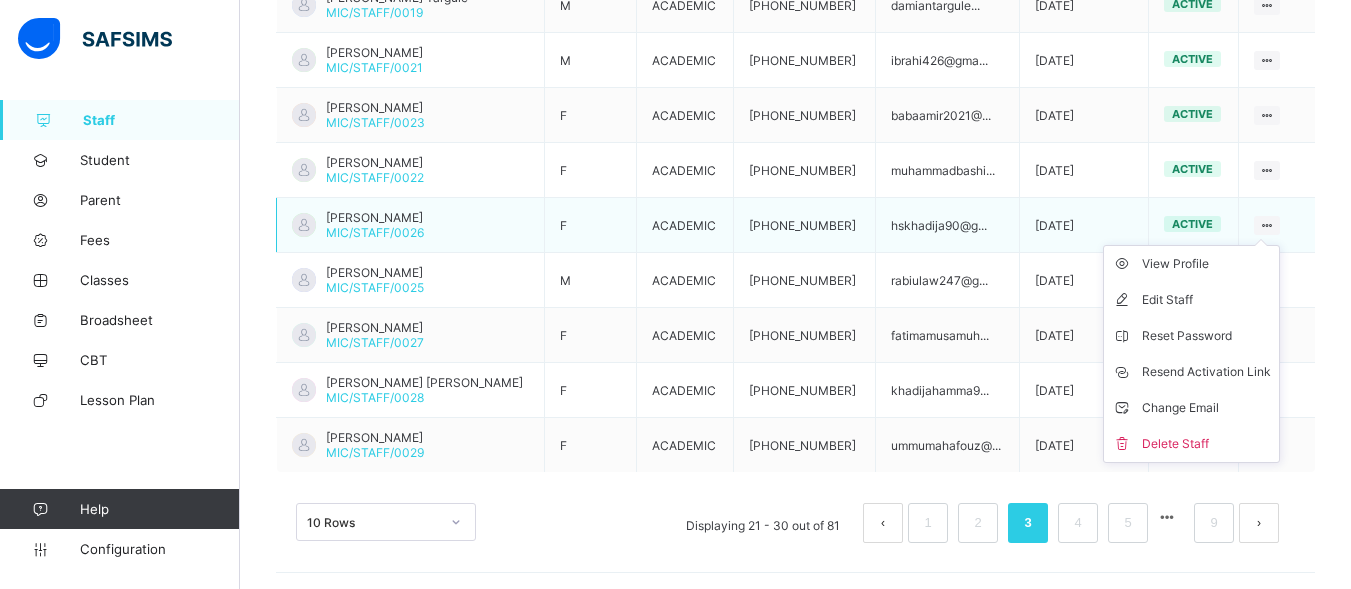 click at bounding box center [1267, 225] 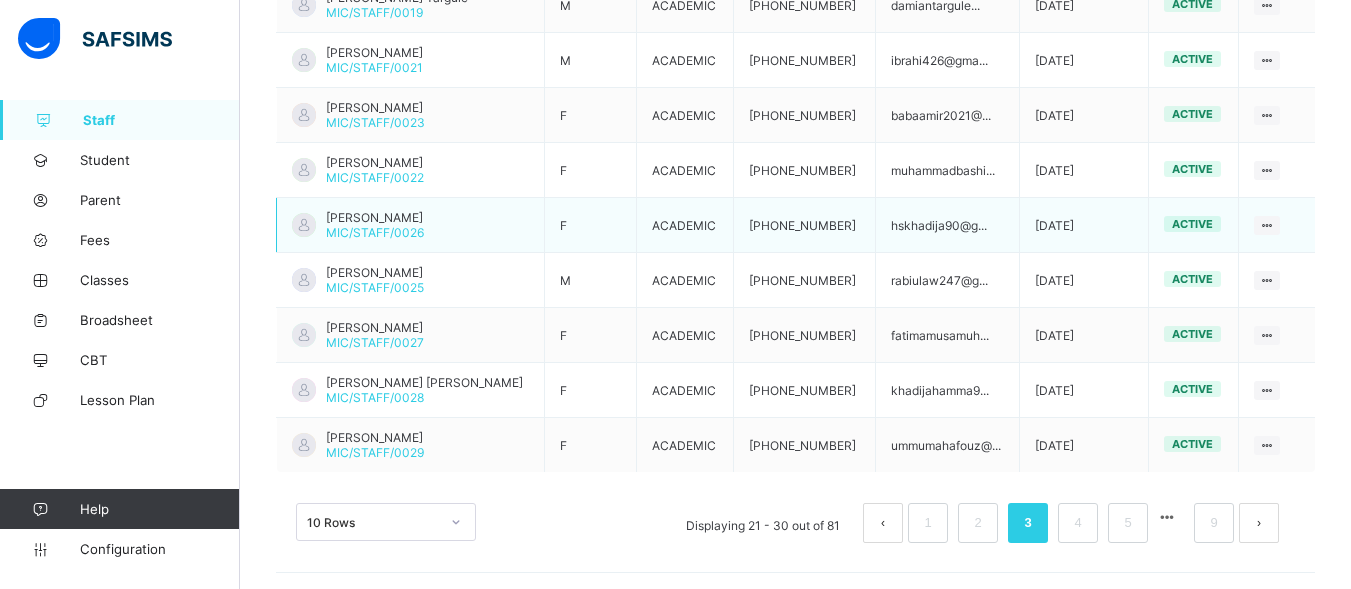 click on "[DATE]" at bounding box center (1083, 225) 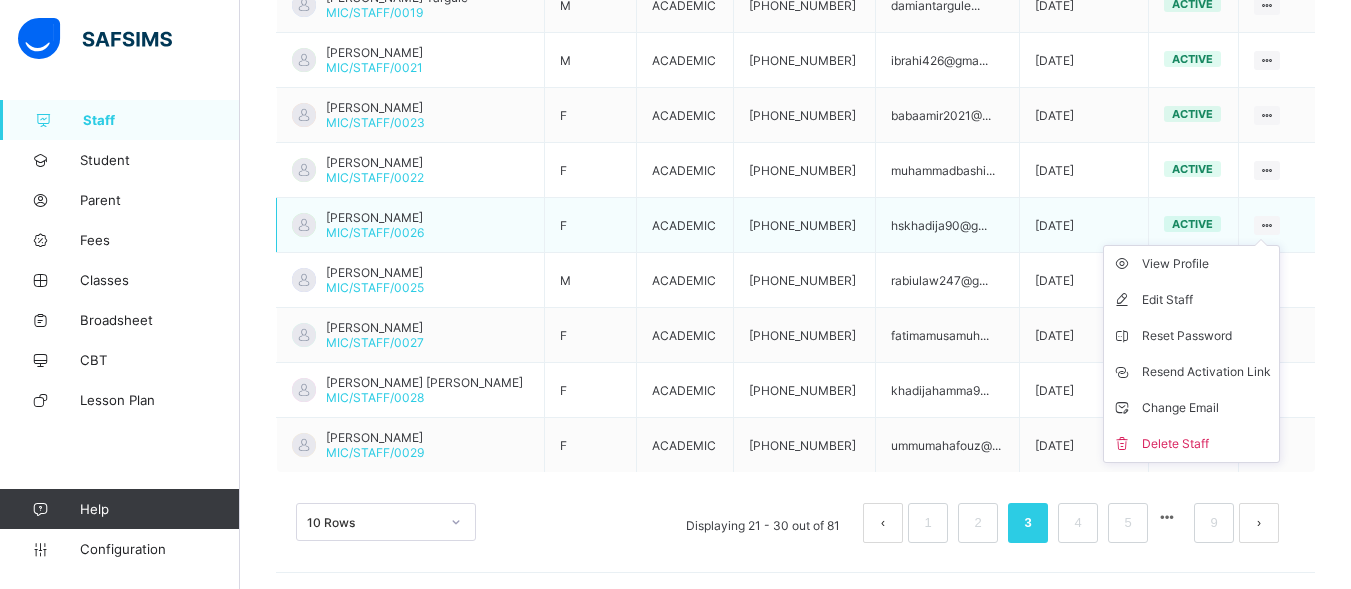 click at bounding box center (1267, 225) 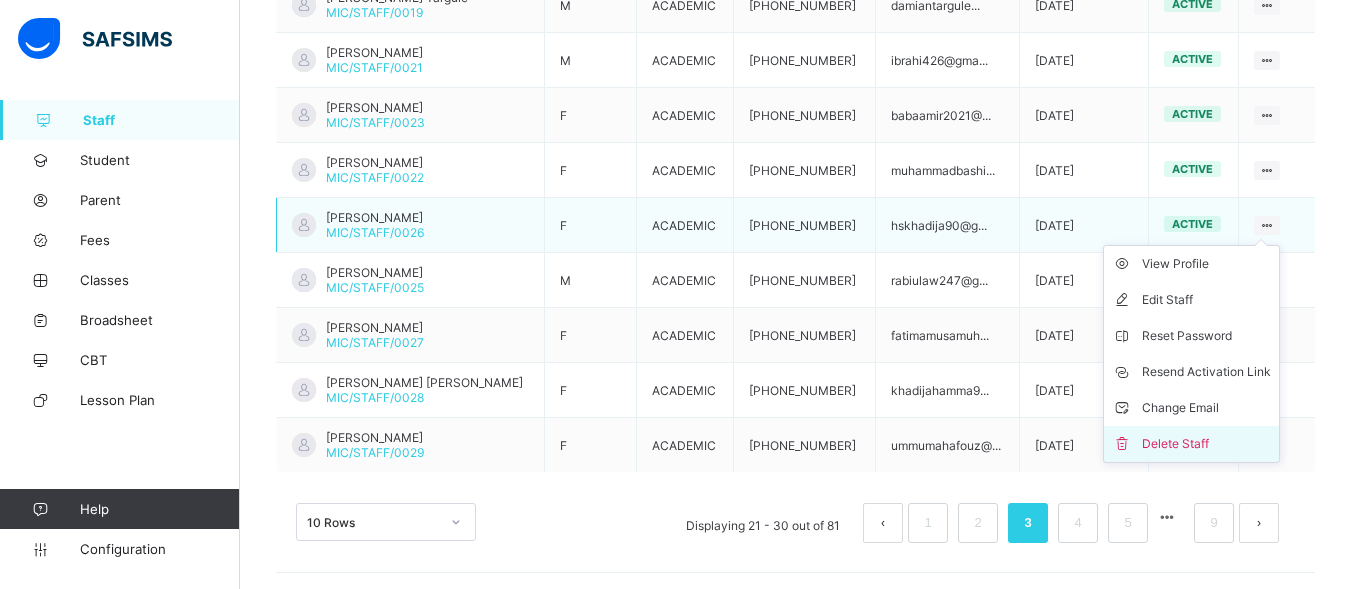 click on "Delete Staff" at bounding box center [1206, 444] 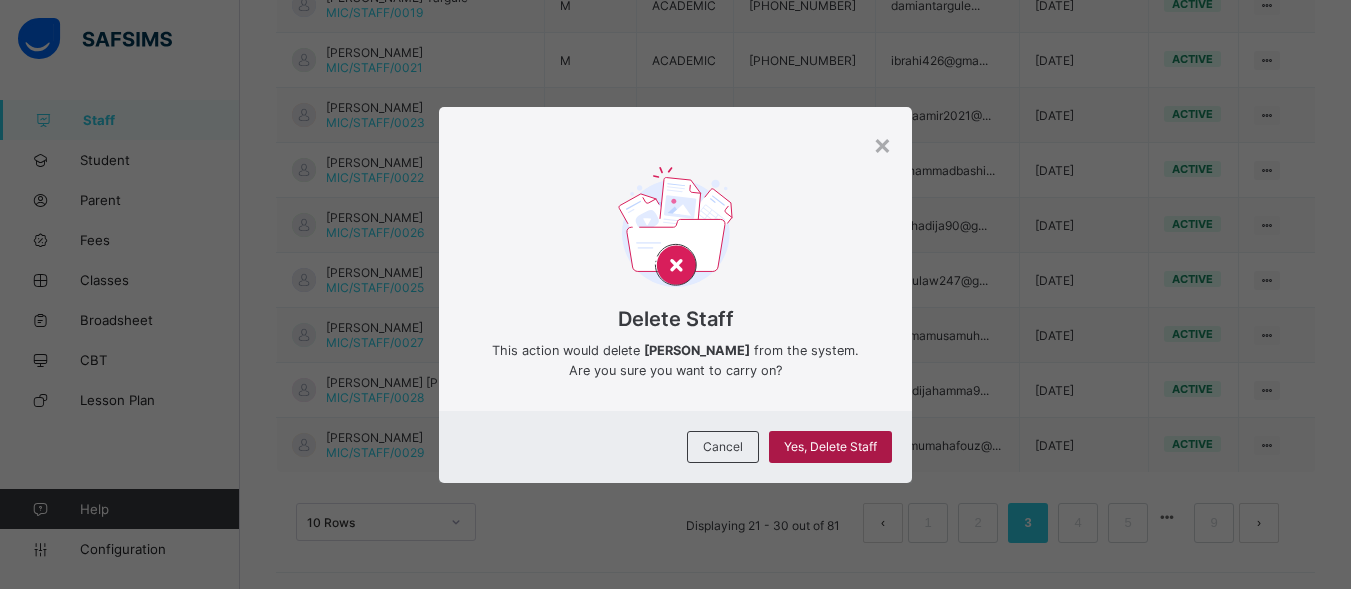 click on "Yes, Delete Staff" at bounding box center [830, 447] 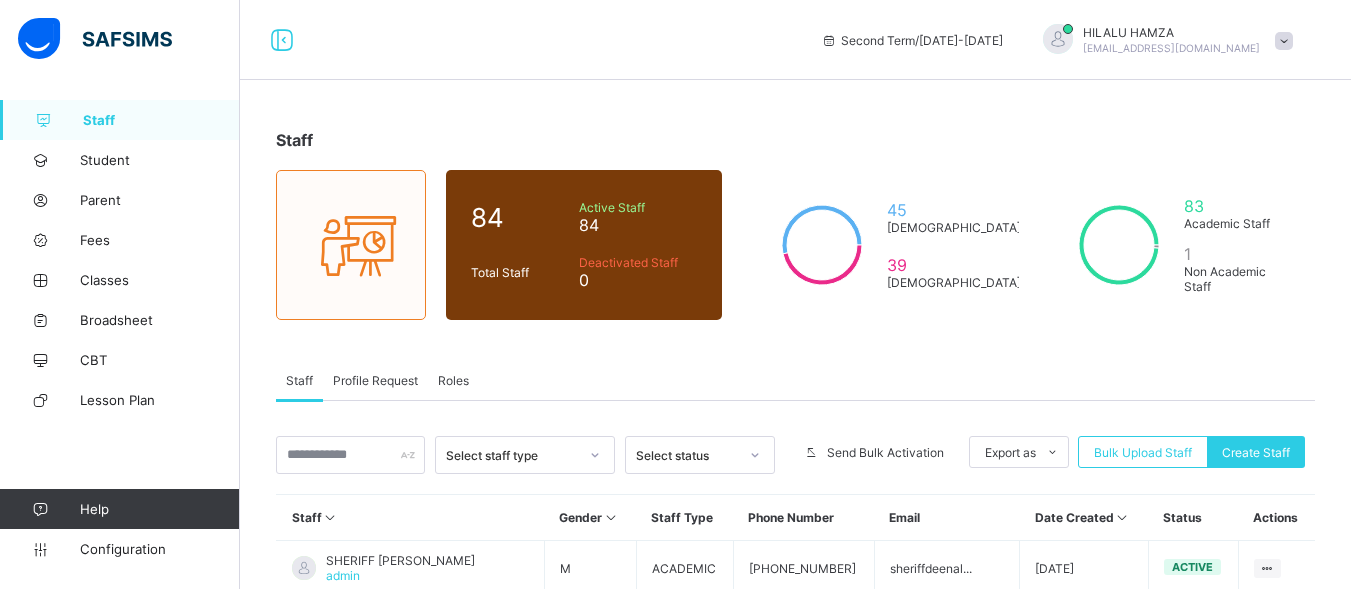 scroll, scrollTop: 313, scrollLeft: 0, axis: vertical 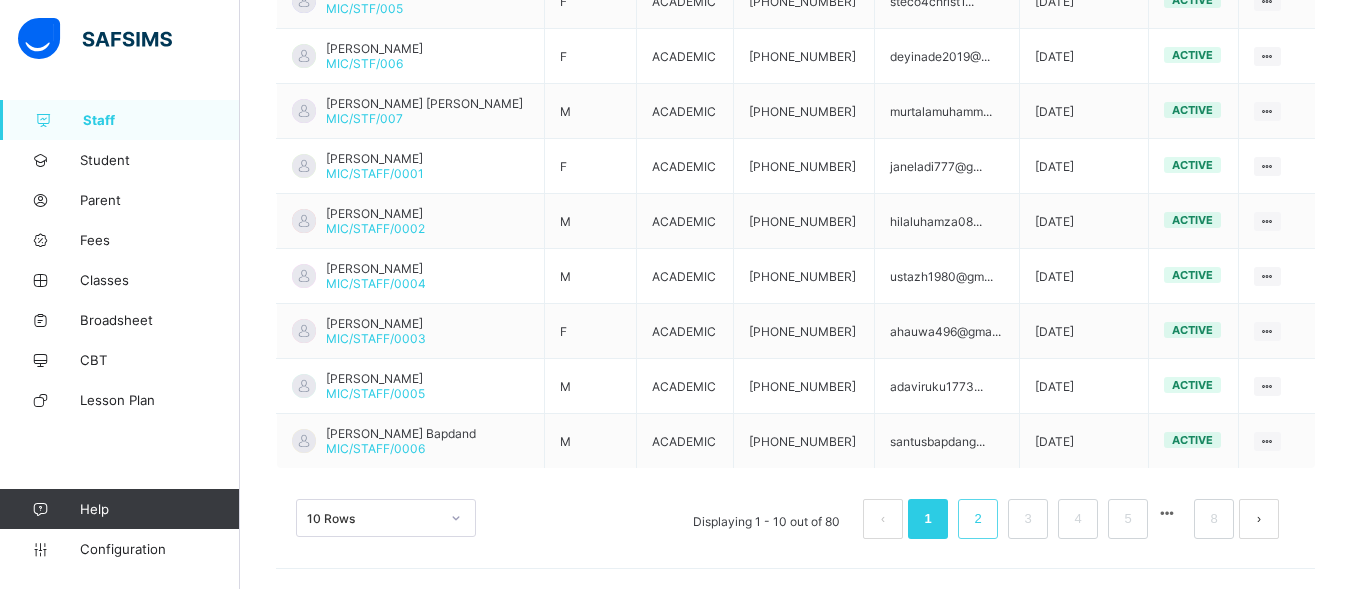 click on "2" at bounding box center (977, 519) 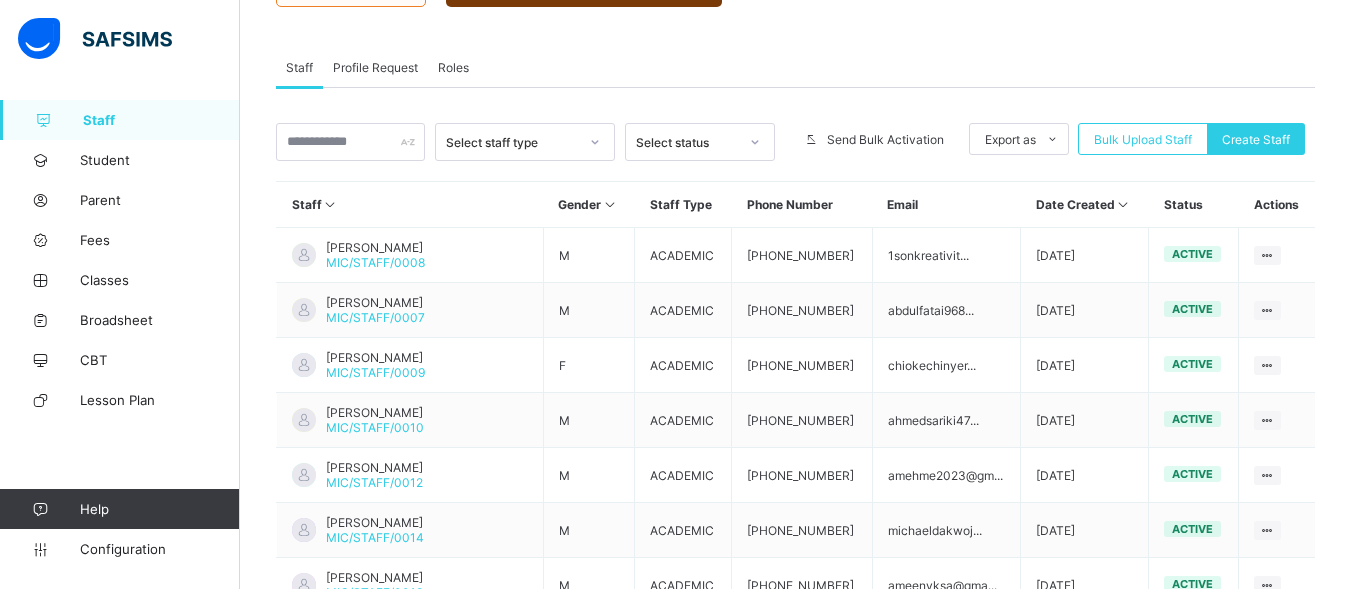 scroll, scrollTop: 622, scrollLeft: 0, axis: vertical 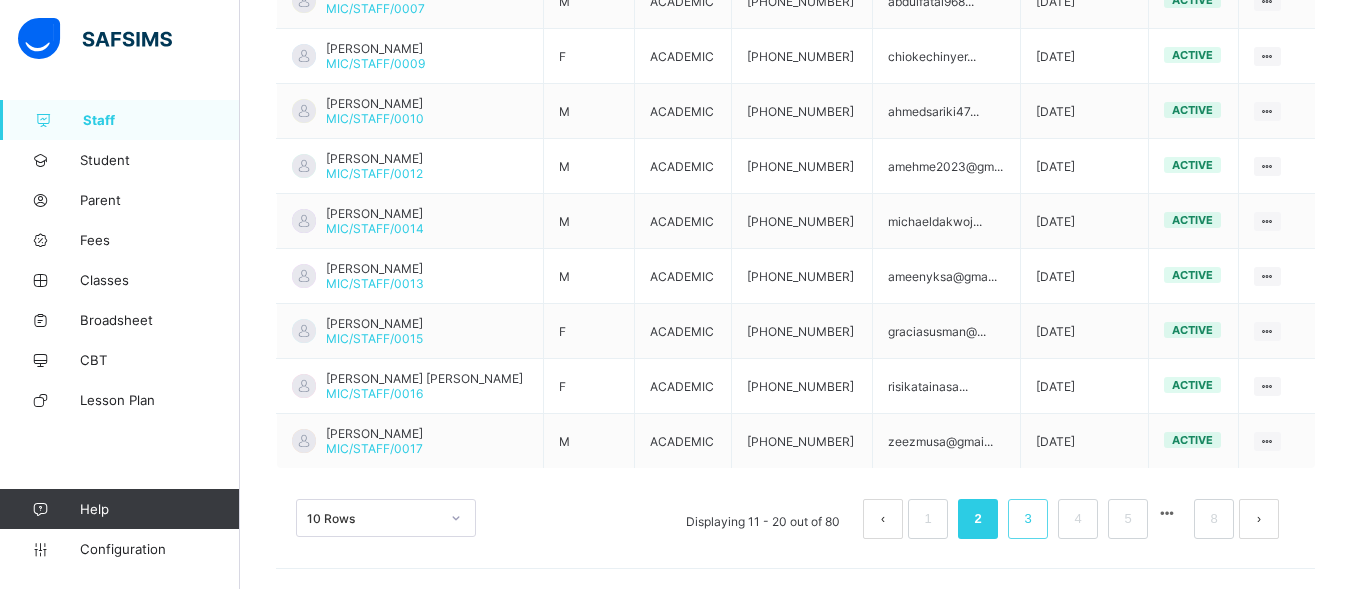 click on "3" at bounding box center (1027, 519) 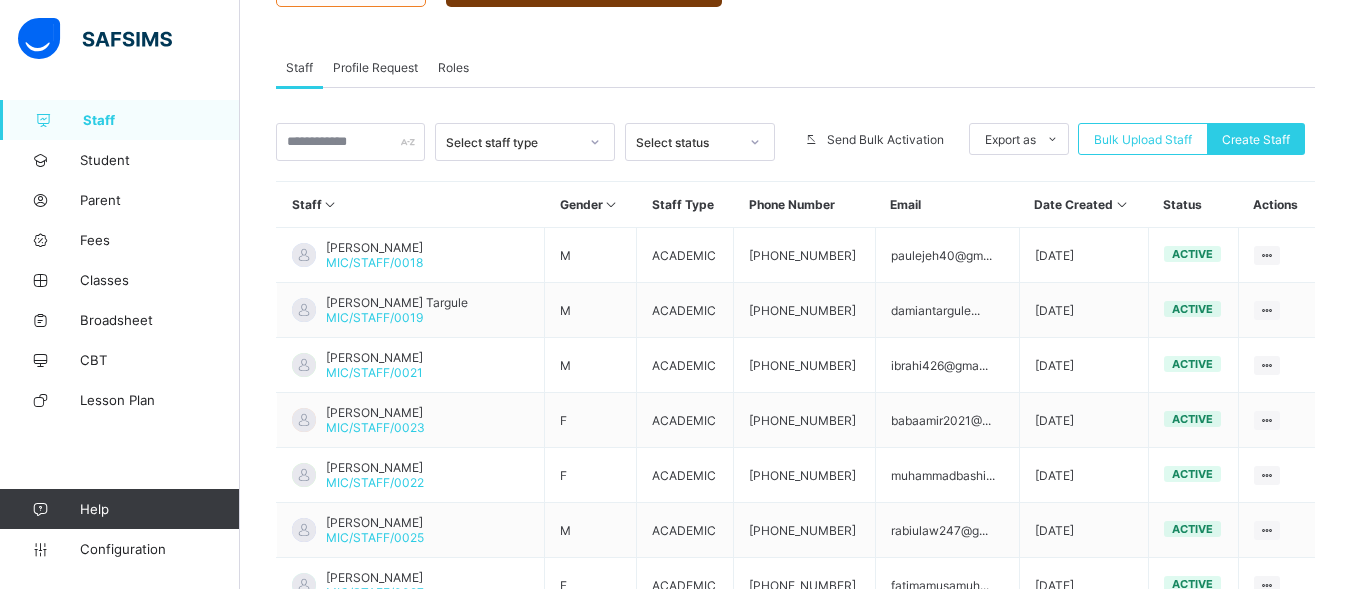 scroll, scrollTop: 622, scrollLeft: 0, axis: vertical 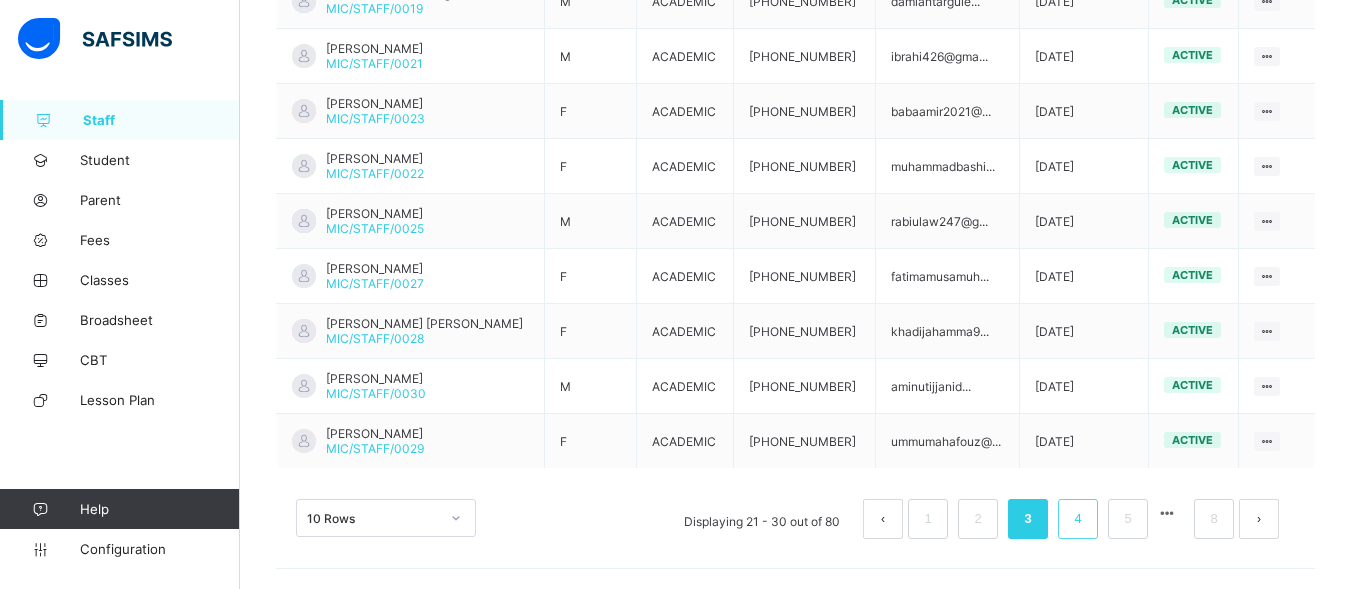 click on "4" at bounding box center (1077, 519) 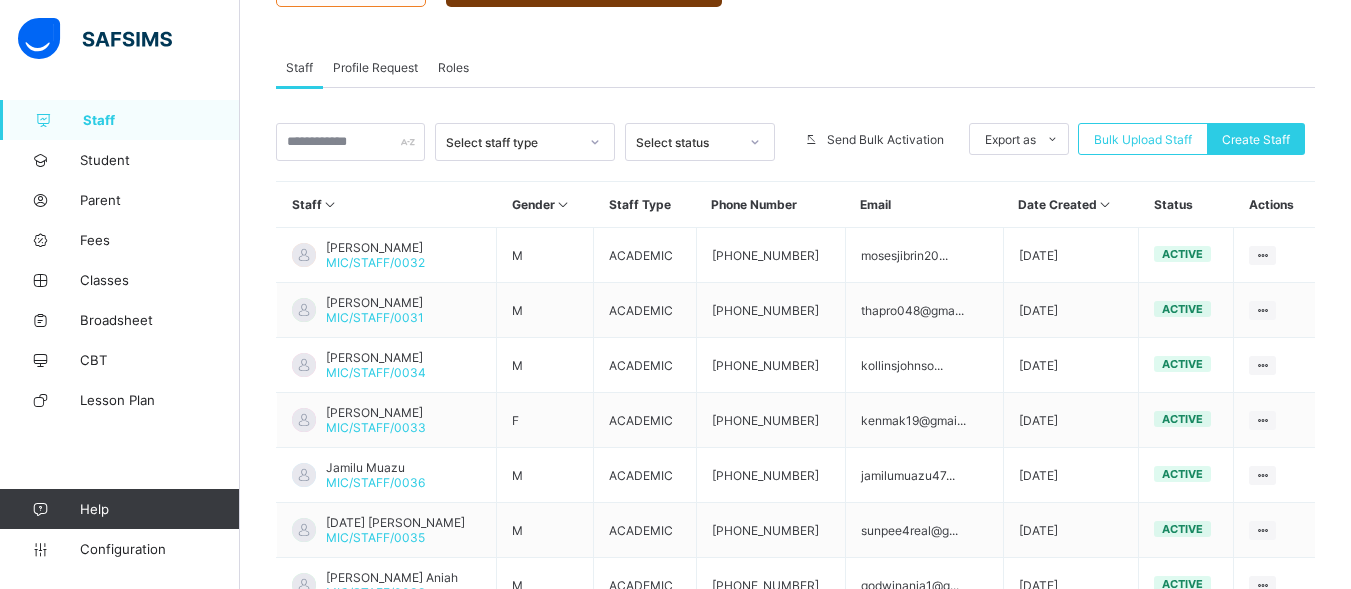 scroll, scrollTop: 622, scrollLeft: 0, axis: vertical 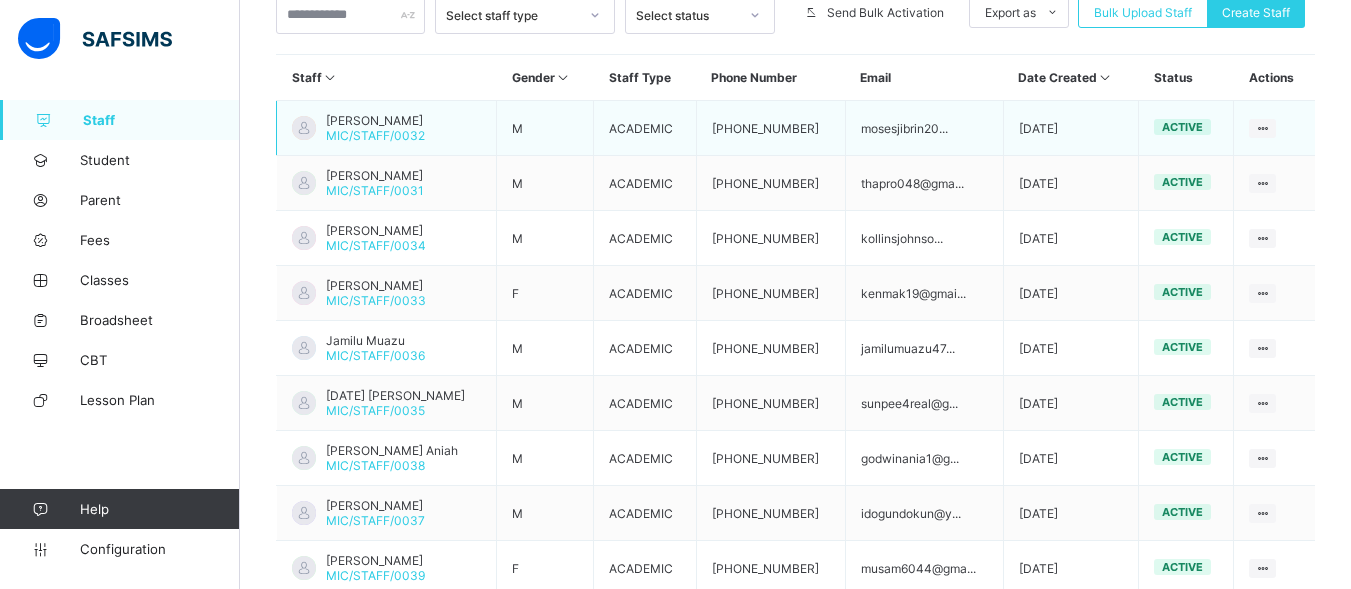click on "[DATE]" at bounding box center [1071, 128] 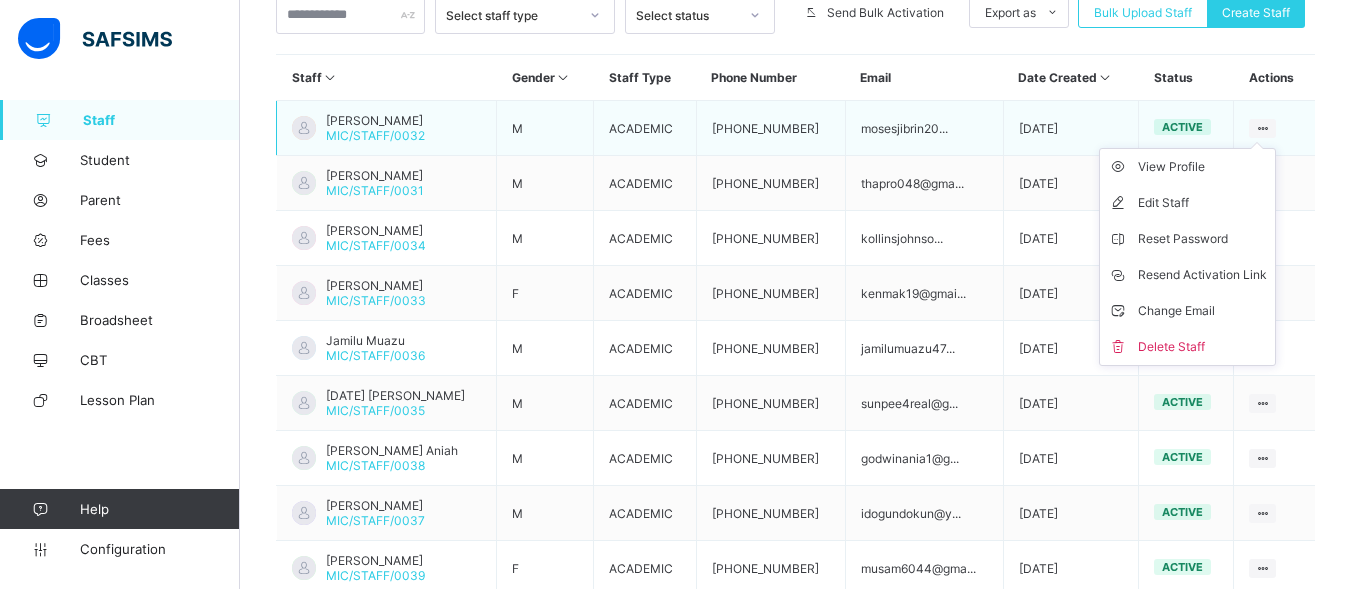 click at bounding box center (1262, 128) 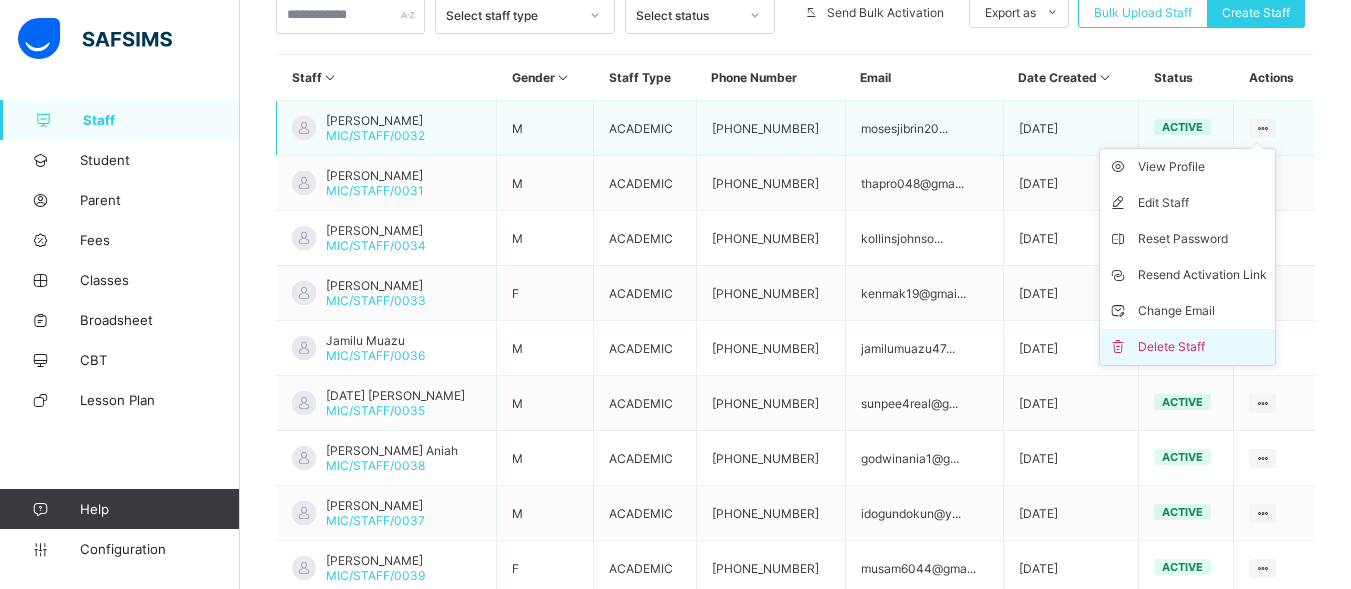 click on "Delete Staff" at bounding box center (1202, 347) 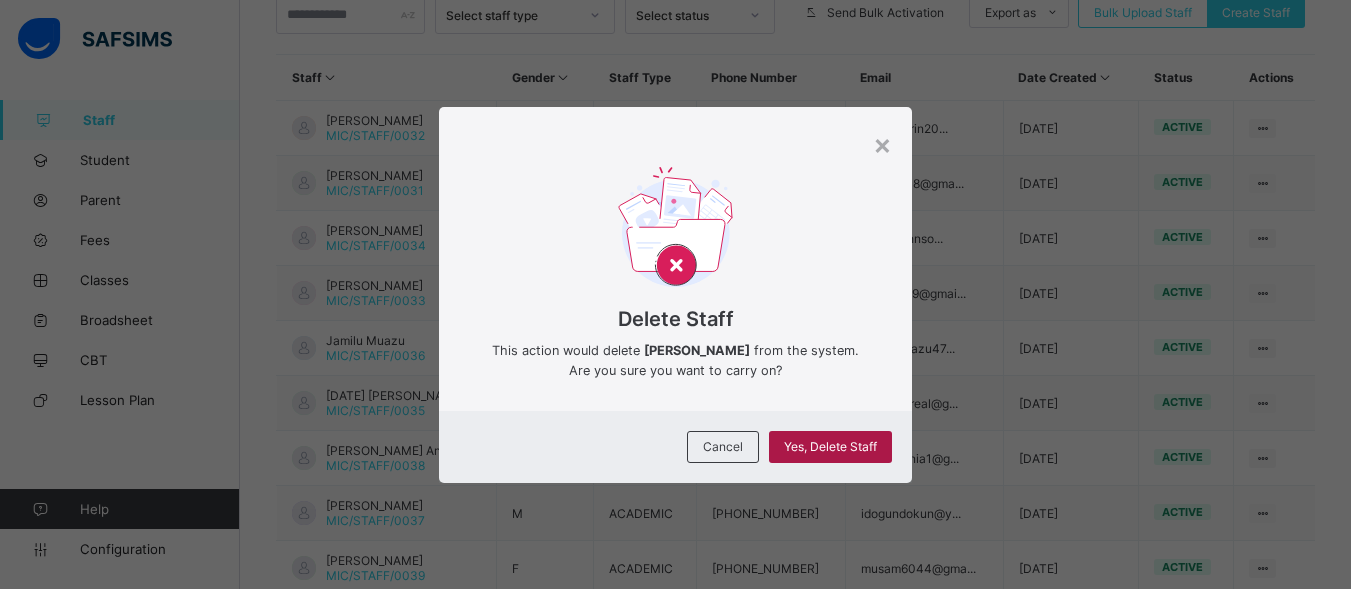 click on "Yes, Delete Staff" at bounding box center [830, 446] 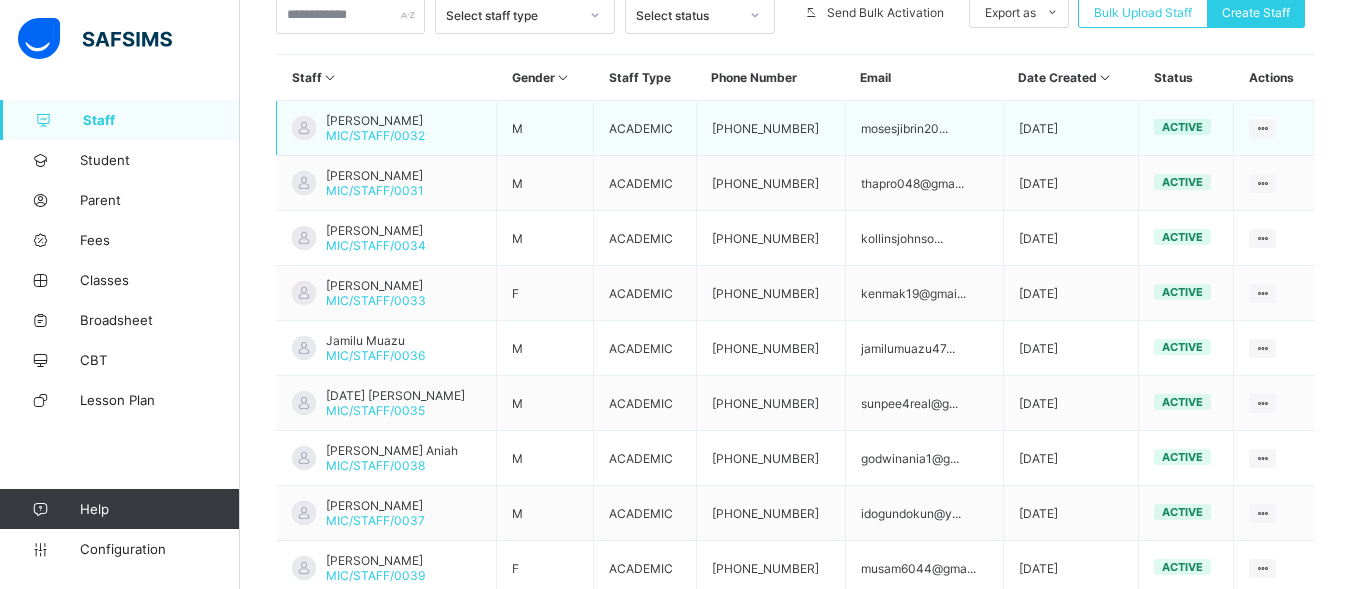 click on "+2348065776702" at bounding box center [770, 128] 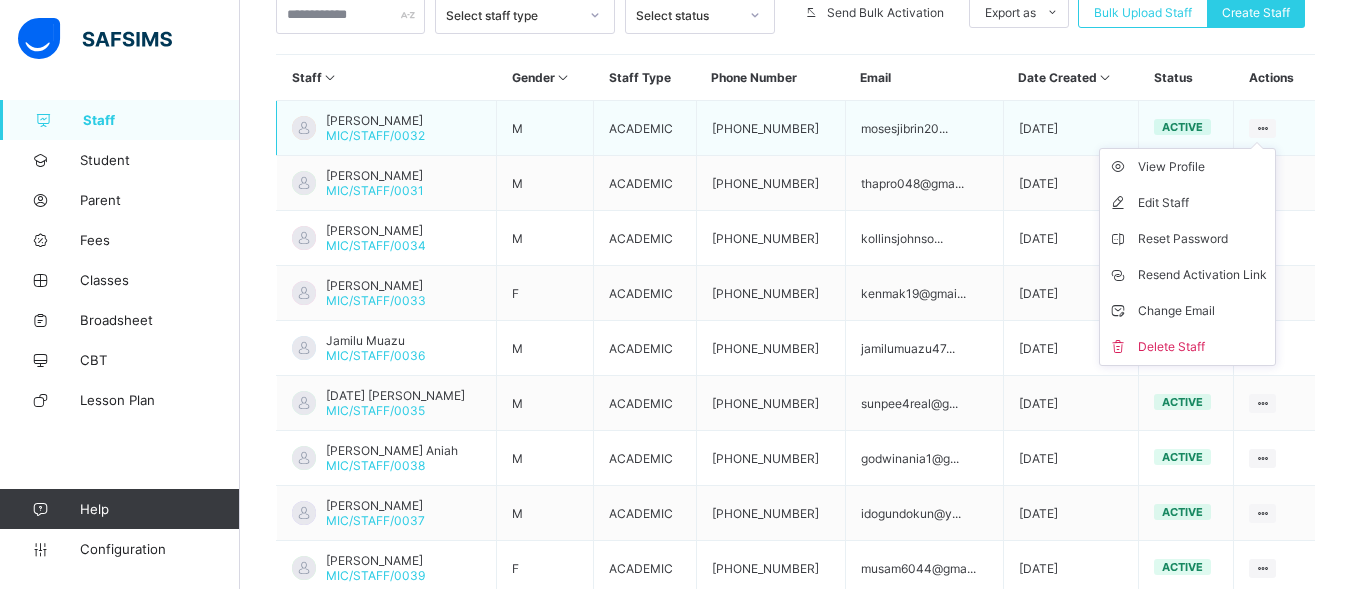 click on "View Profile Edit Staff Reset Password Resend Activation Link Change Email Delete Staff" at bounding box center (1187, 257) 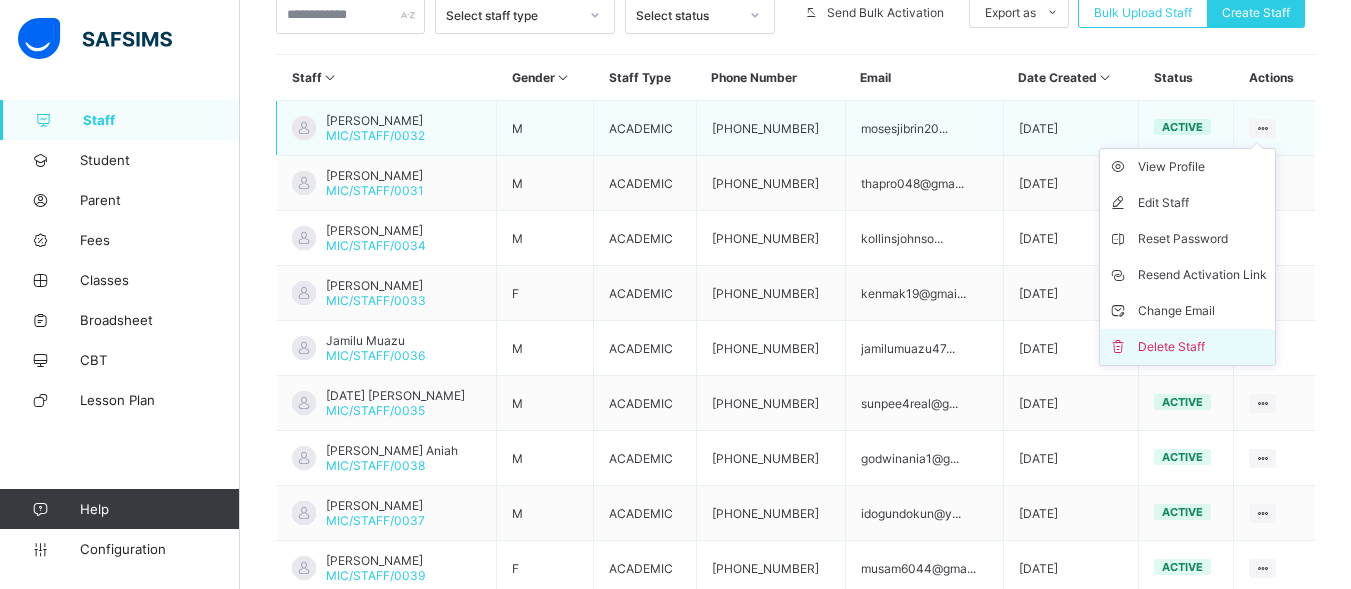click on "Delete Staff" at bounding box center (1202, 347) 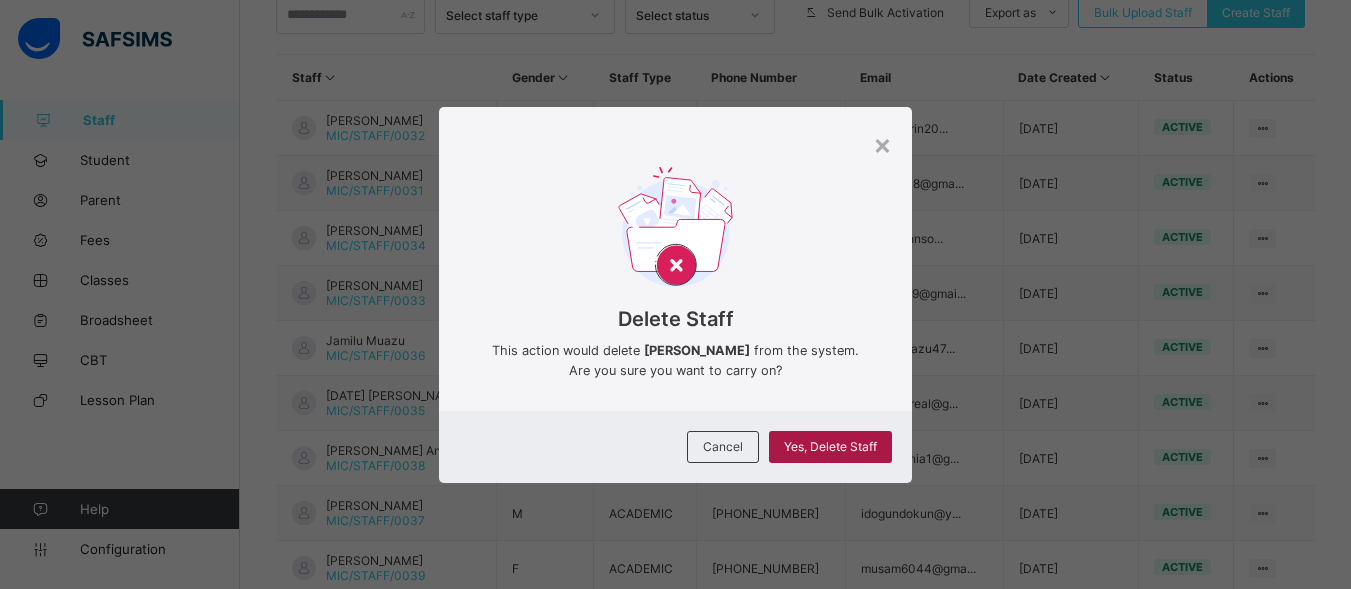 click on "Yes, Delete Staff" at bounding box center [830, 446] 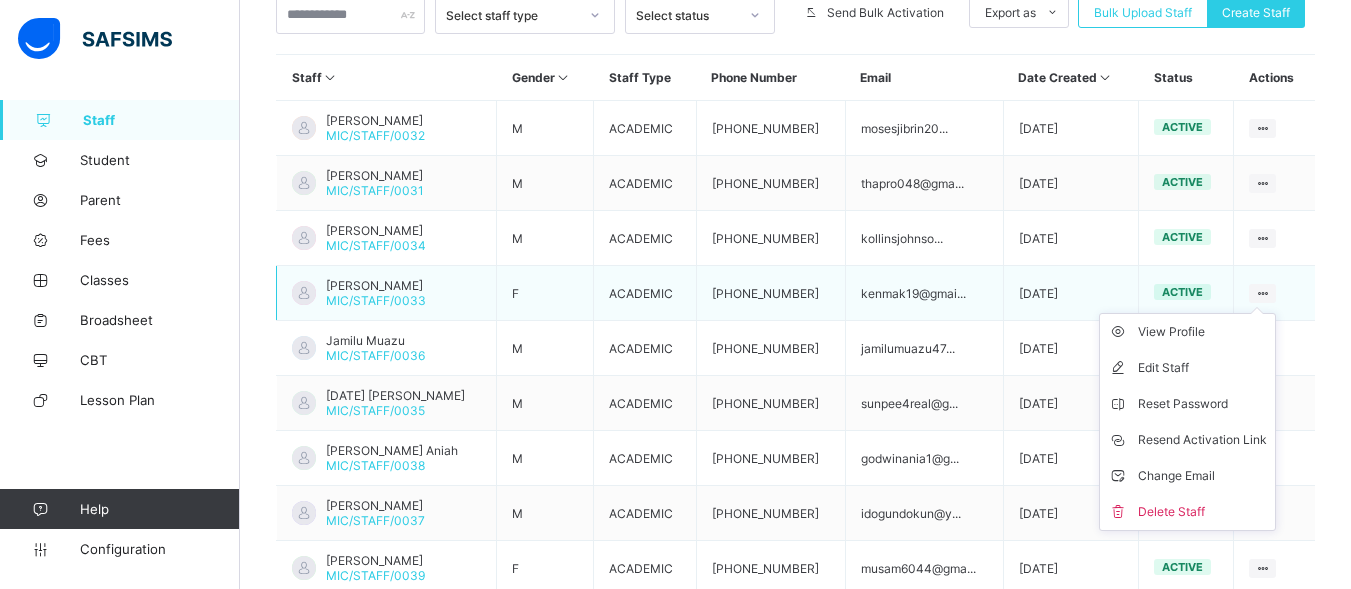 click on "View Profile Edit Staff Reset Password Resend Activation Link Change Email Delete Staff" at bounding box center [1187, 422] 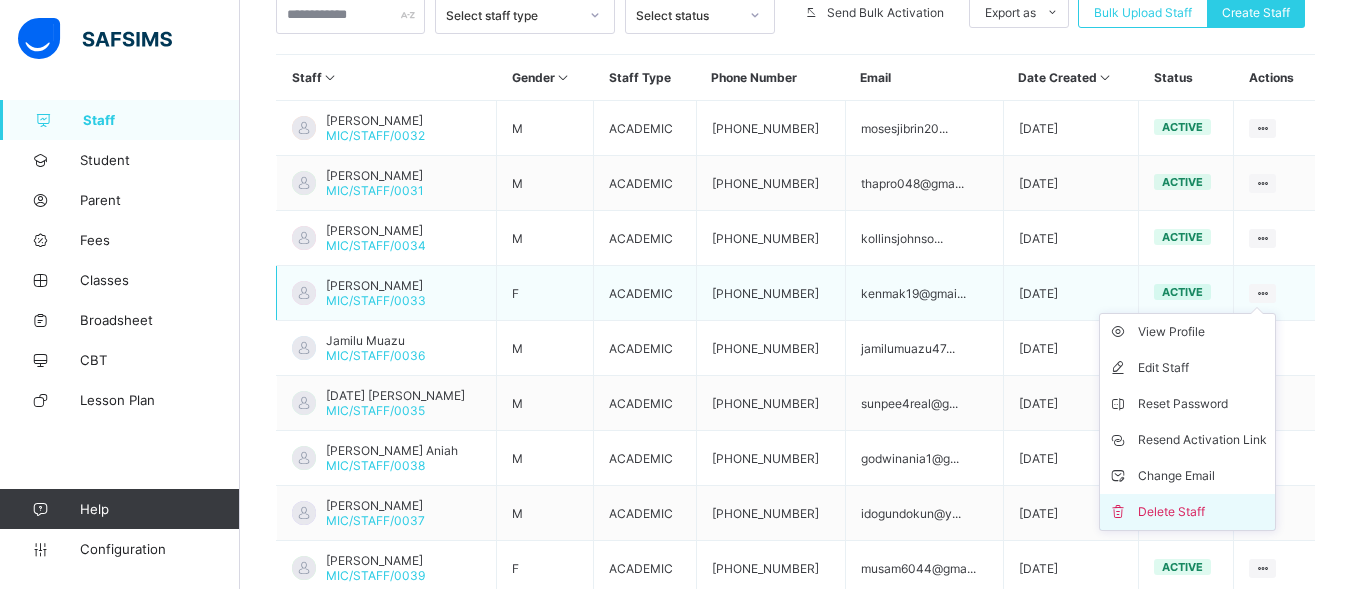 click on "Delete Staff" at bounding box center [1202, 512] 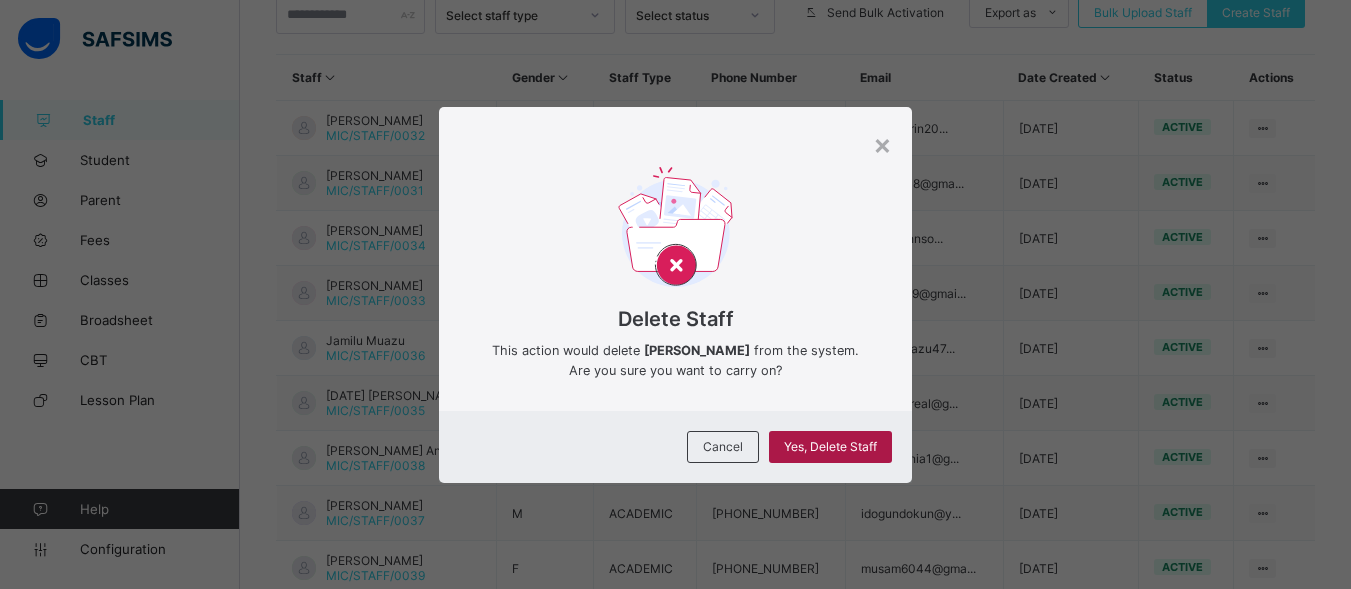 click on "Yes, Delete Staff" at bounding box center (830, 446) 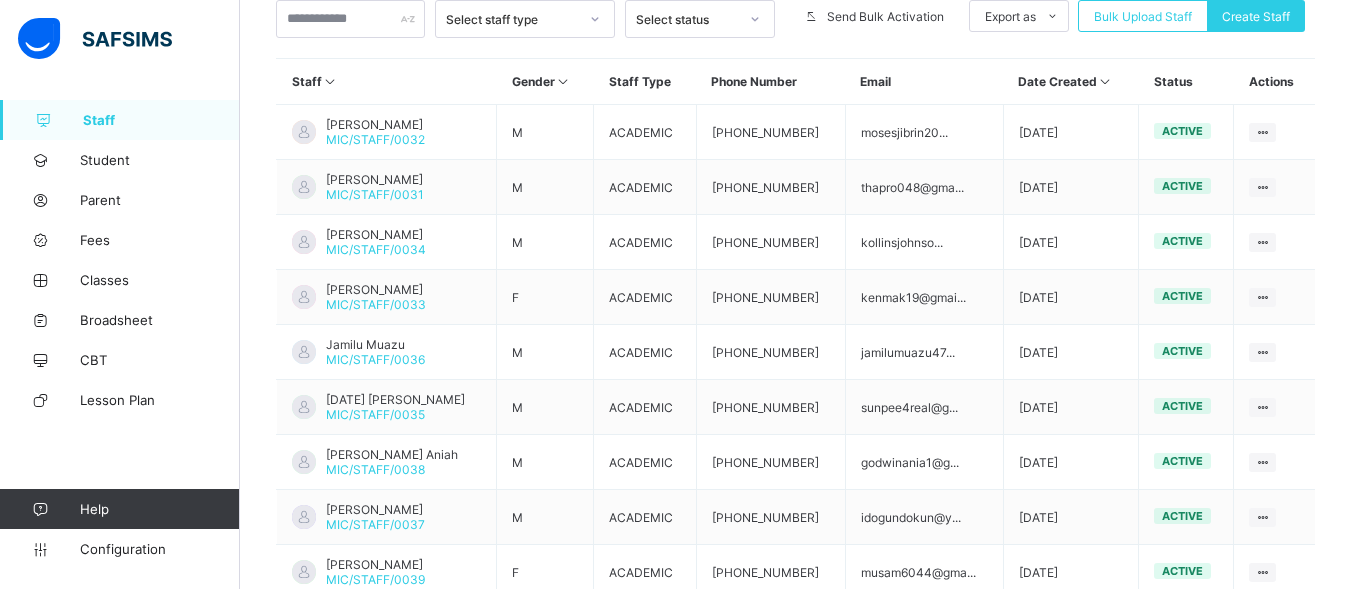 scroll, scrollTop: 429, scrollLeft: 0, axis: vertical 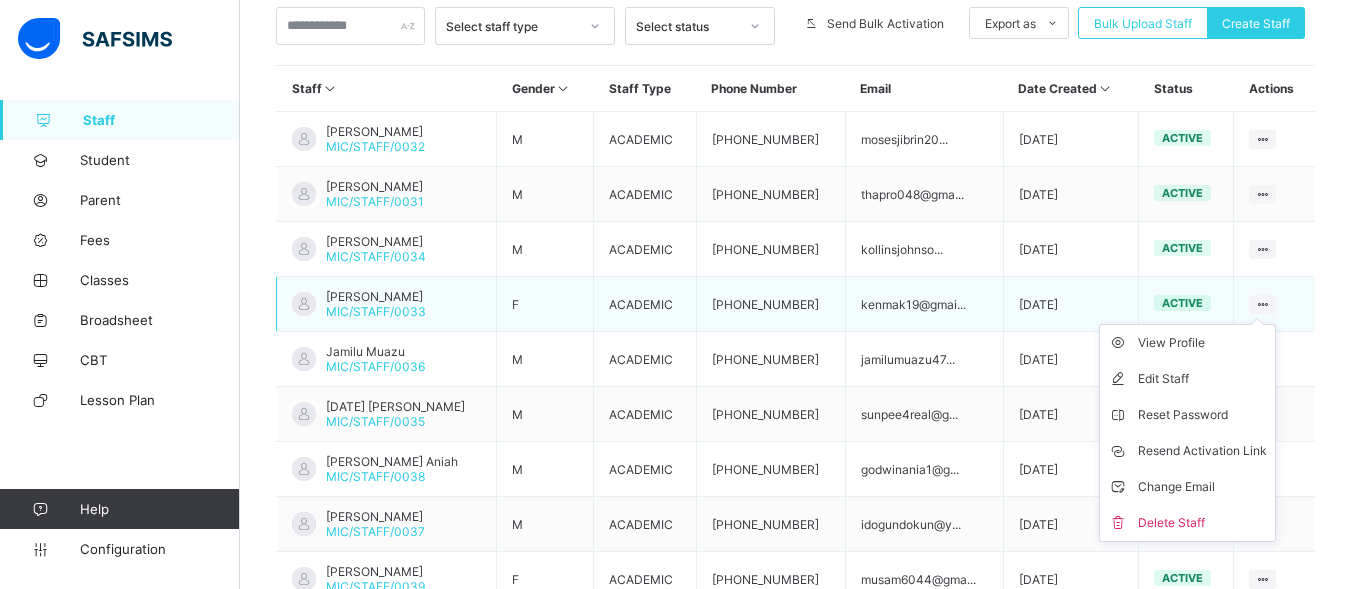 click at bounding box center [1262, 304] 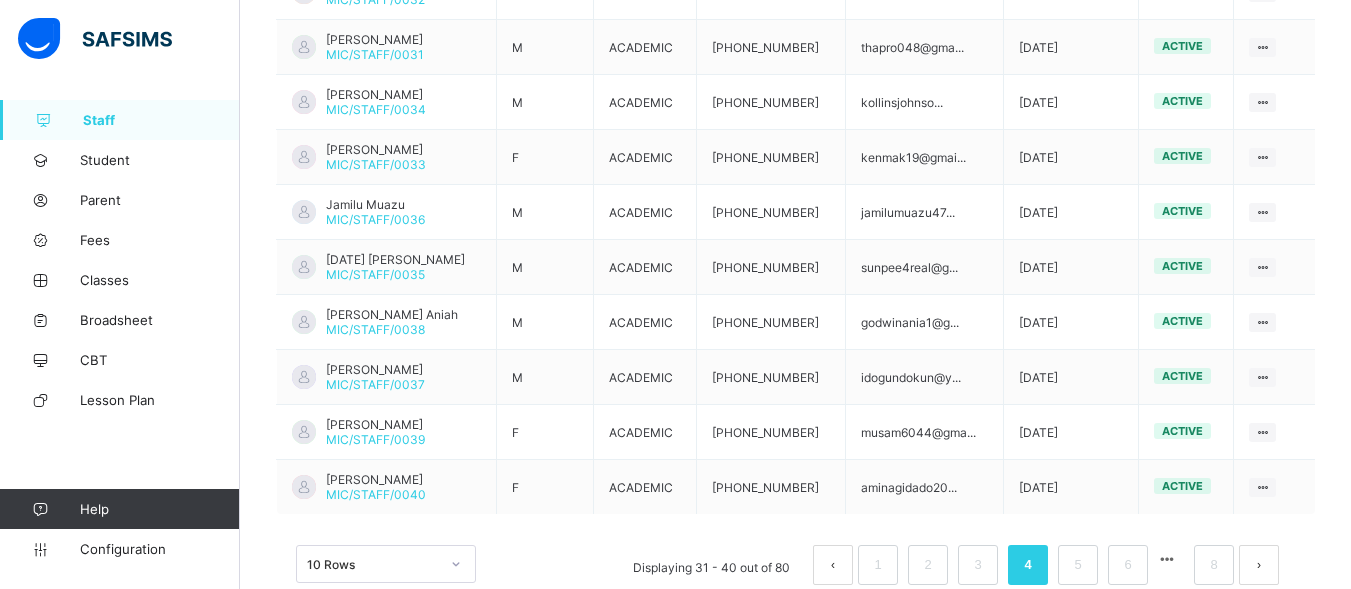 scroll, scrollTop: 622, scrollLeft: 0, axis: vertical 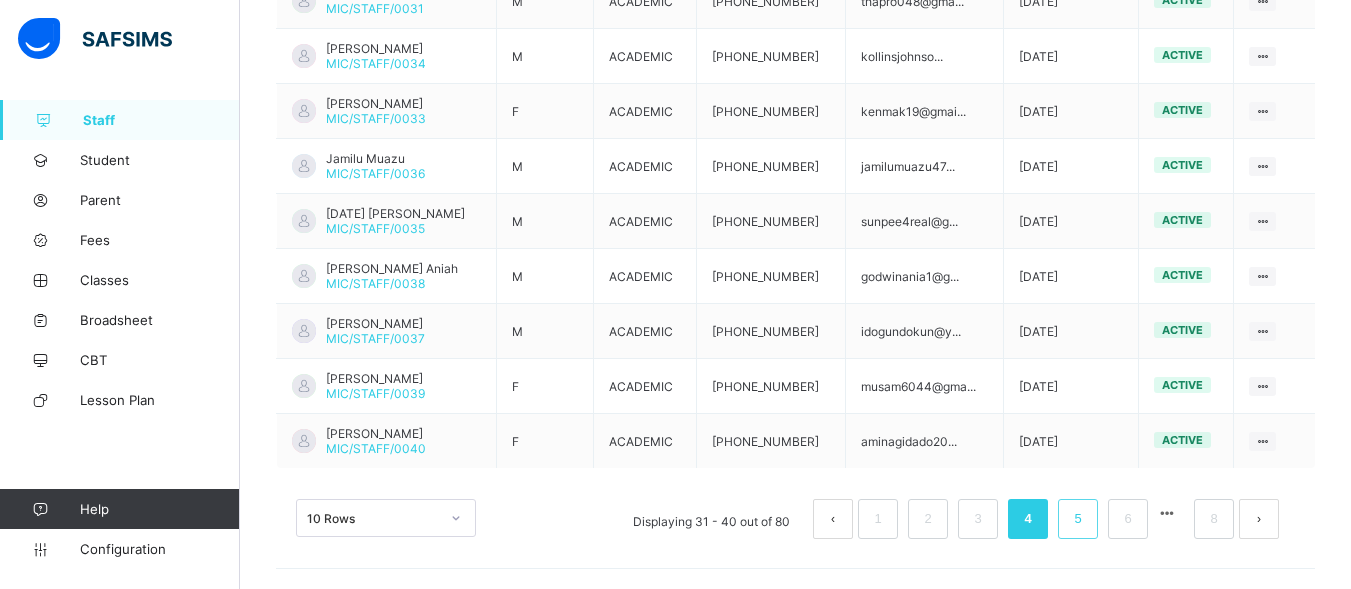 click on "5" at bounding box center [1077, 519] 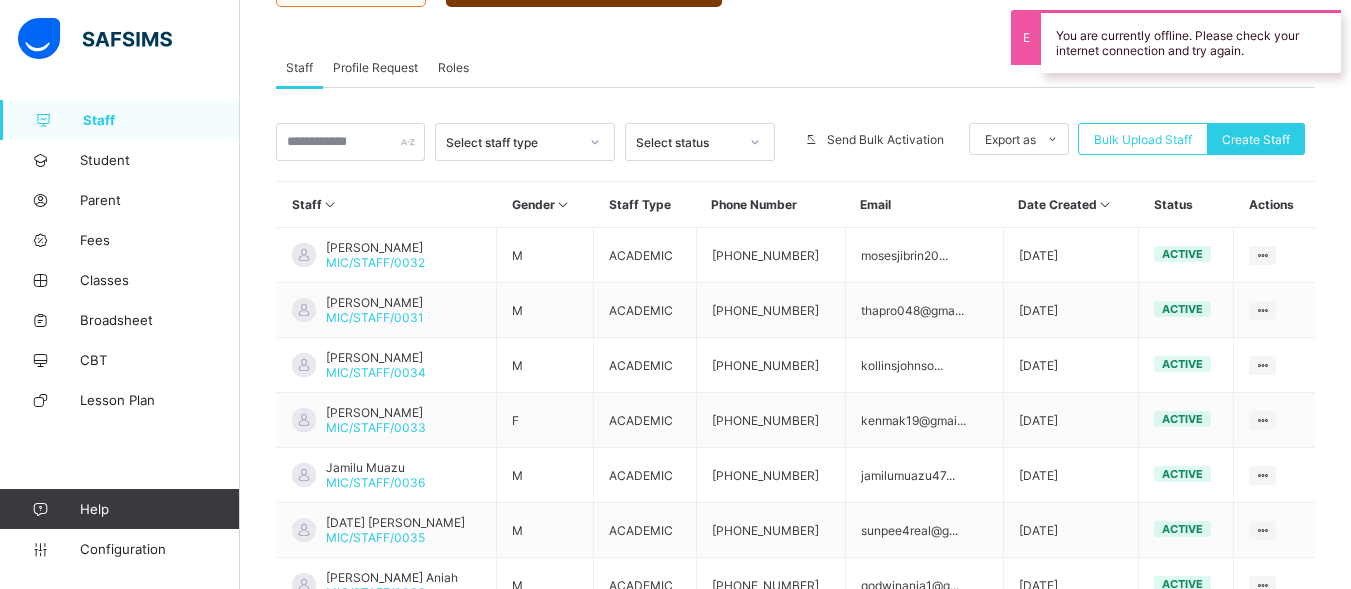 scroll, scrollTop: 622, scrollLeft: 0, axis: vertical 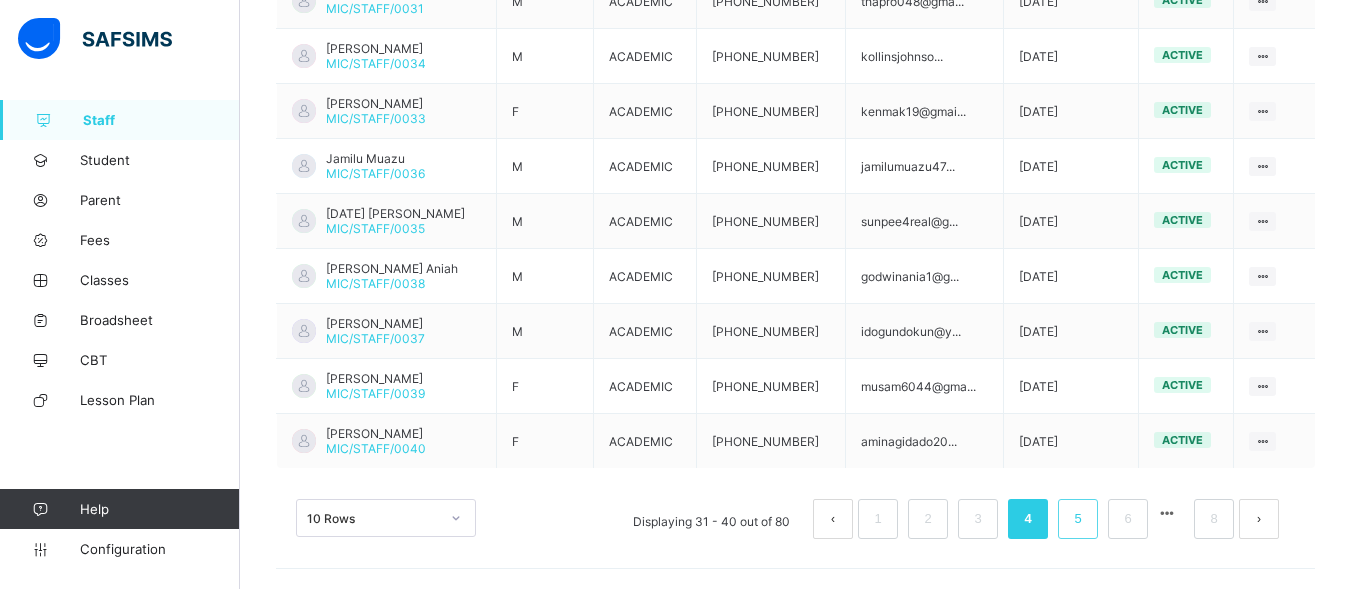 click on "5" at bounding box center [1077, 519] 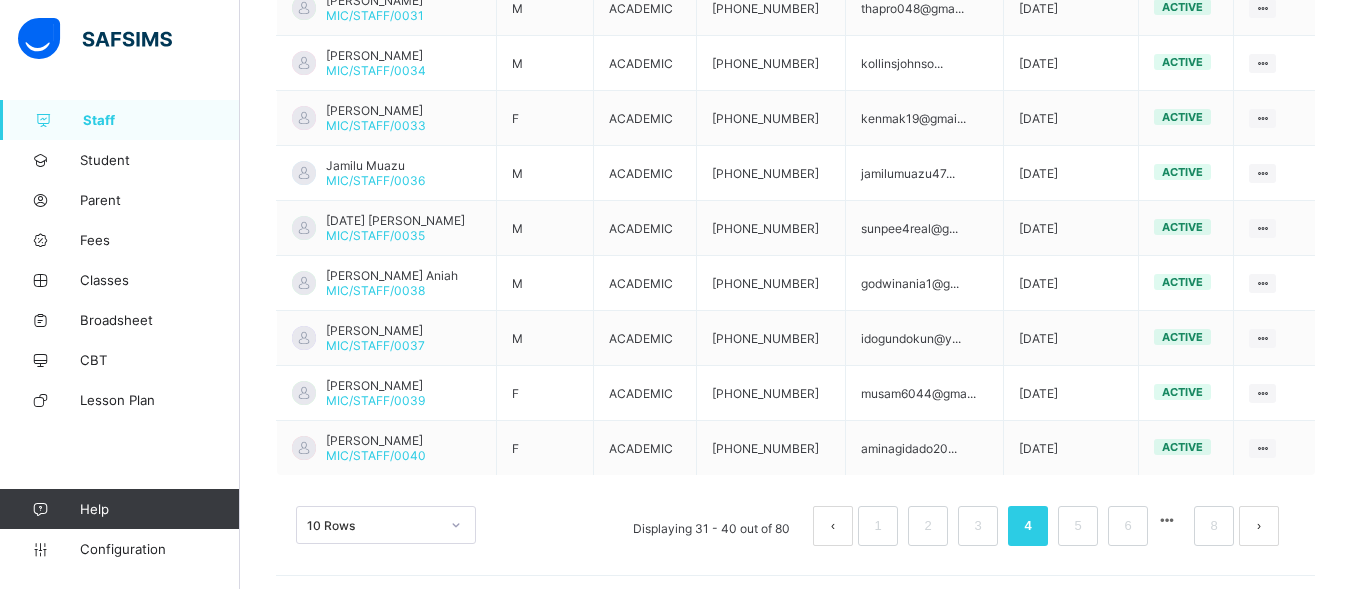 scroll, scrollTop: 622, scrollLeft: 0, axis: vertical 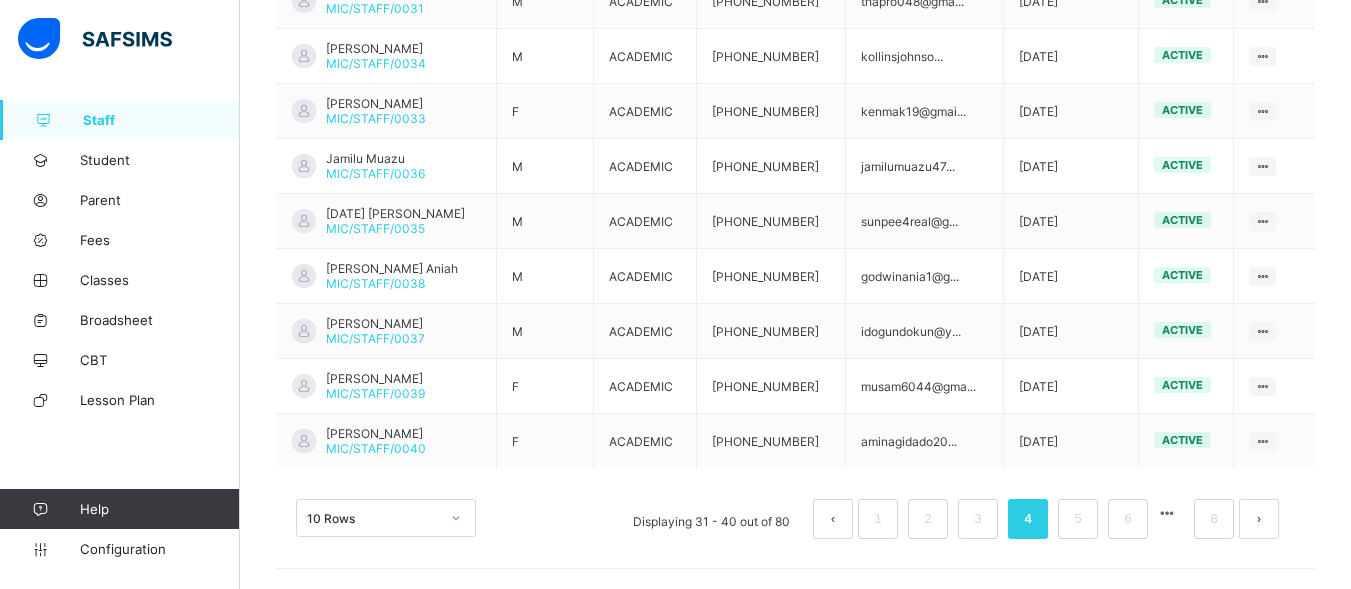 click on "4" at bounding box center [1027, 519] 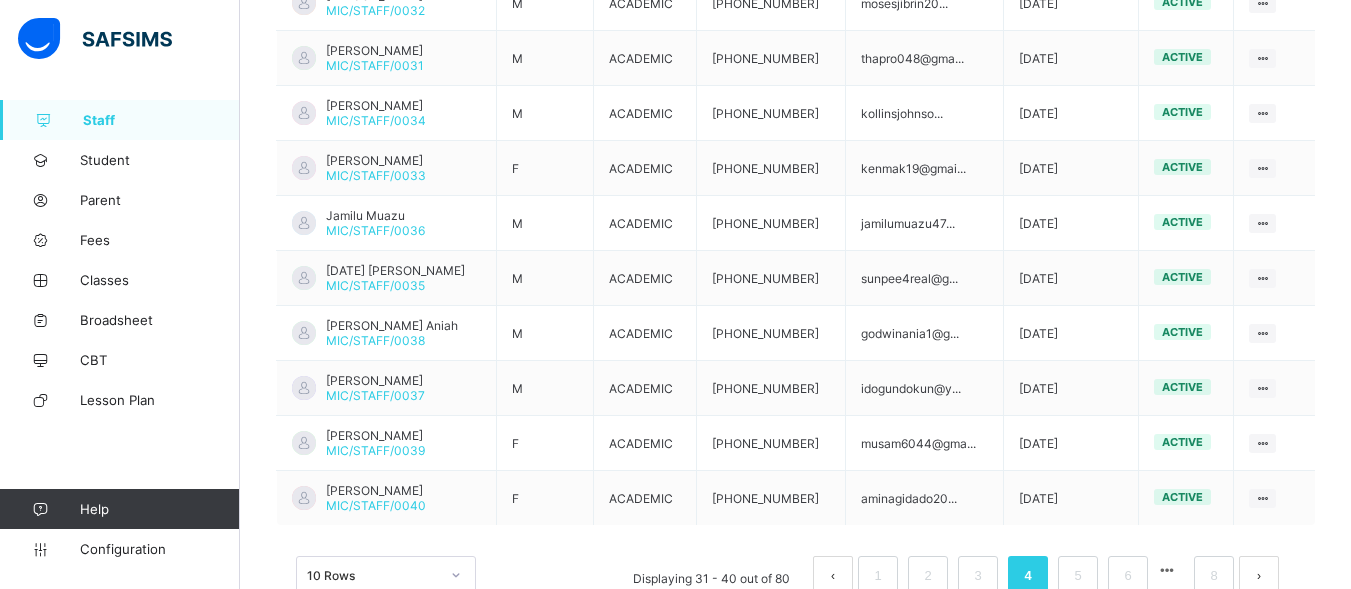 scroll, scrollTop: 622, scrollLeft: 0, axis: vertical 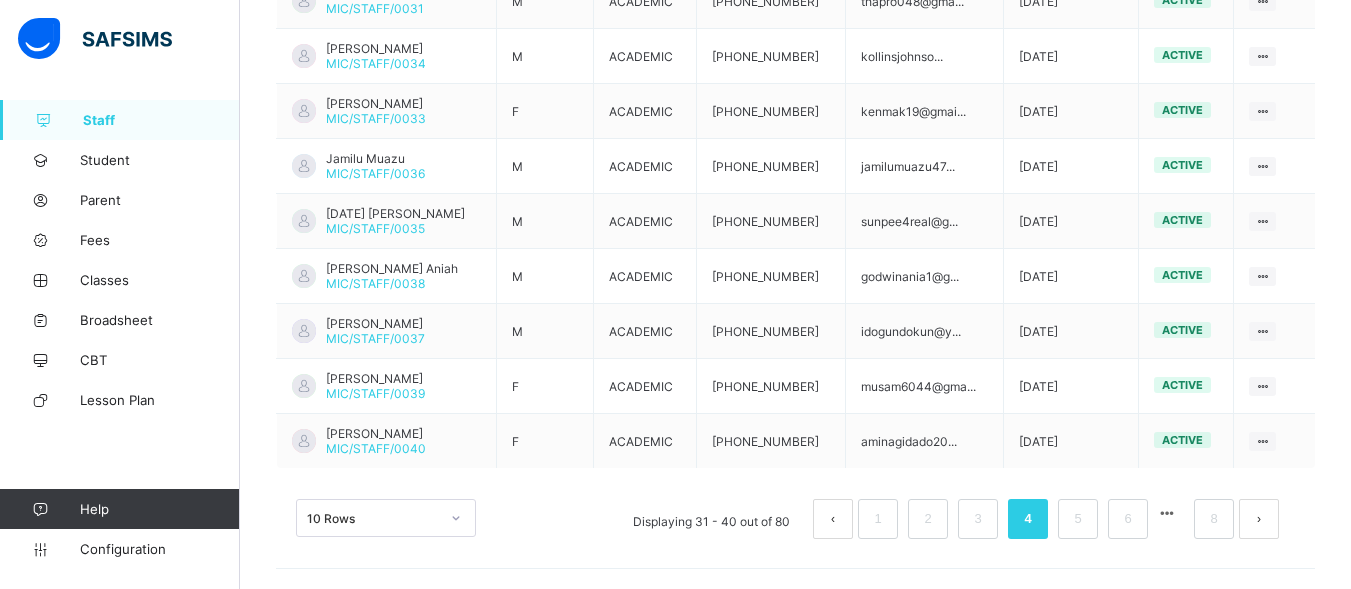 click at bounding box center (1259, 519) 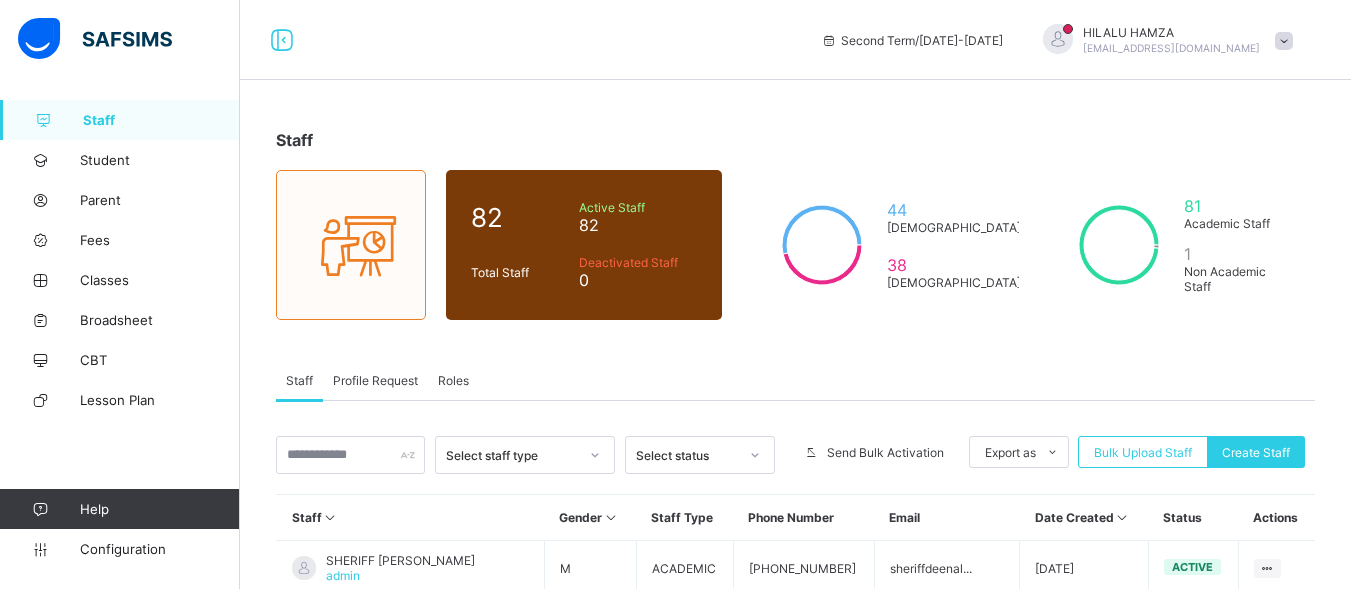 scroll, scrollTop: 0, scrollLeft: 0, axis: both 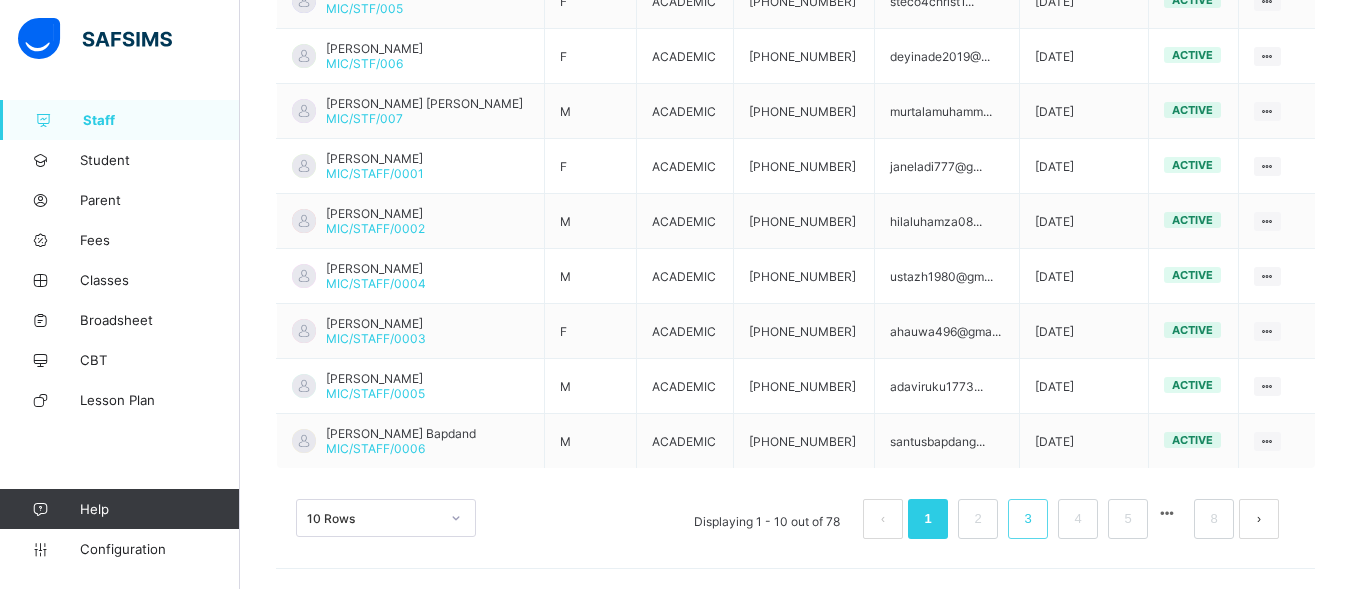 click on "3" at bounding box center [1027, 519] 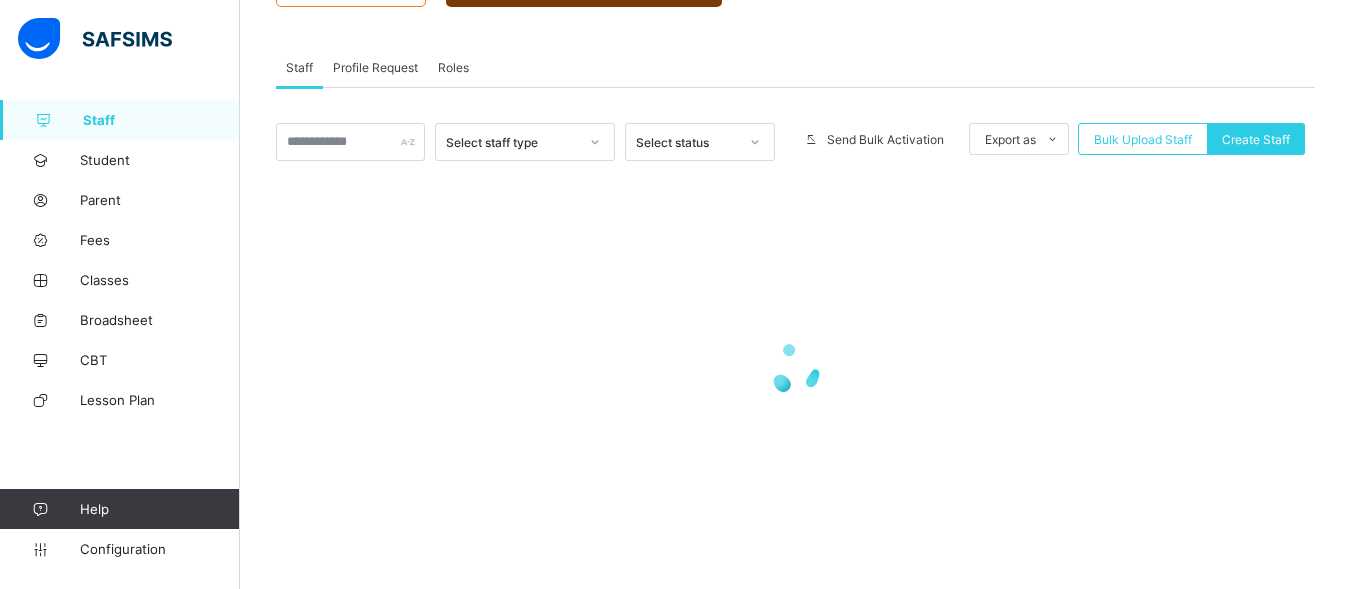 scroll, scrollTop: 313, scrollLeft: 0, axis: vertical 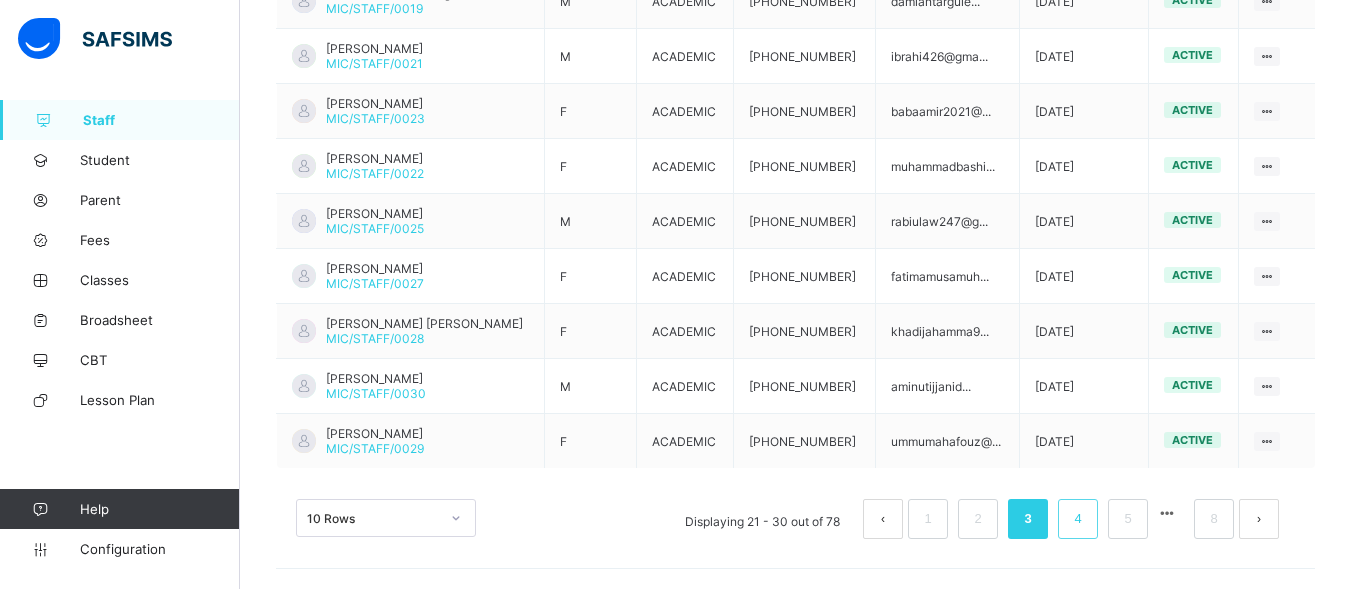 click on "4" at bounding box center (1077, 519) 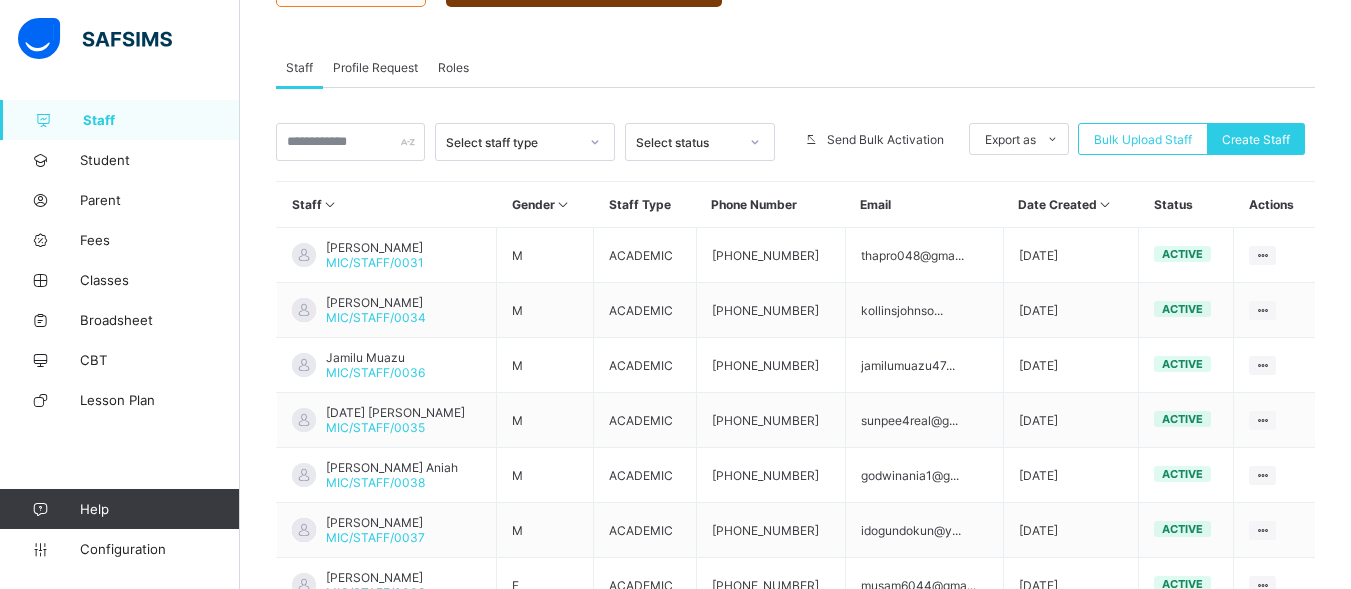 scroll, scrollTop: 622, scrollLeft: 0, axis: vertical 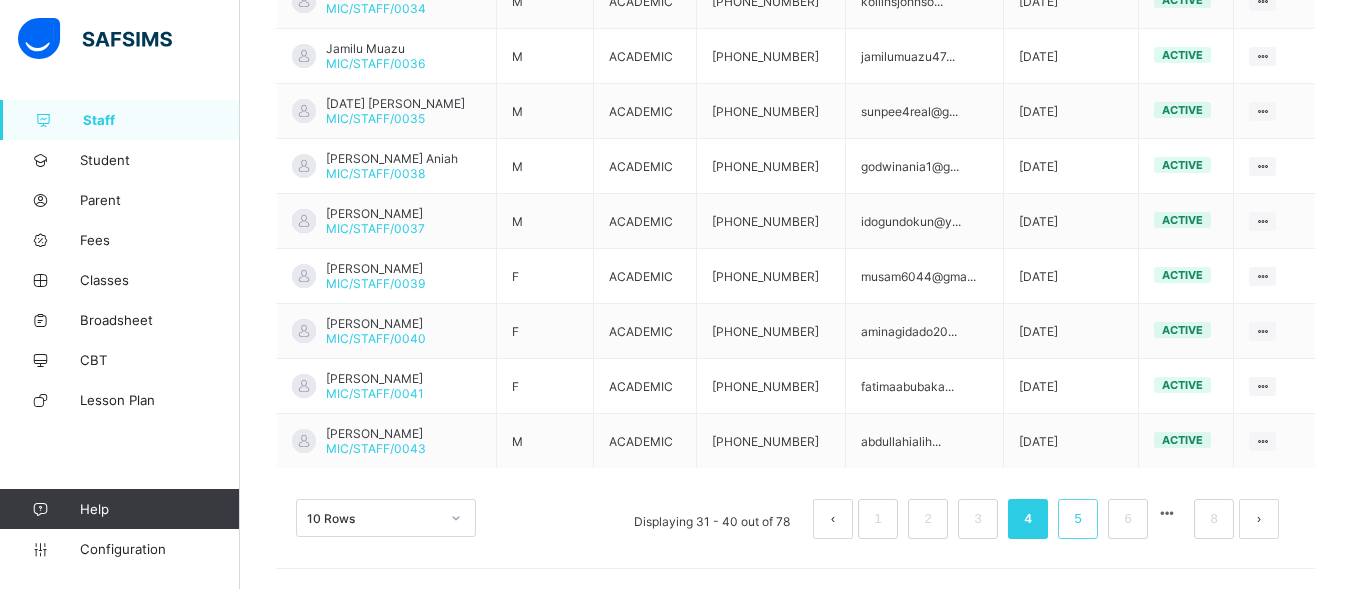 click on "5" at bounding box center (1077, 519) 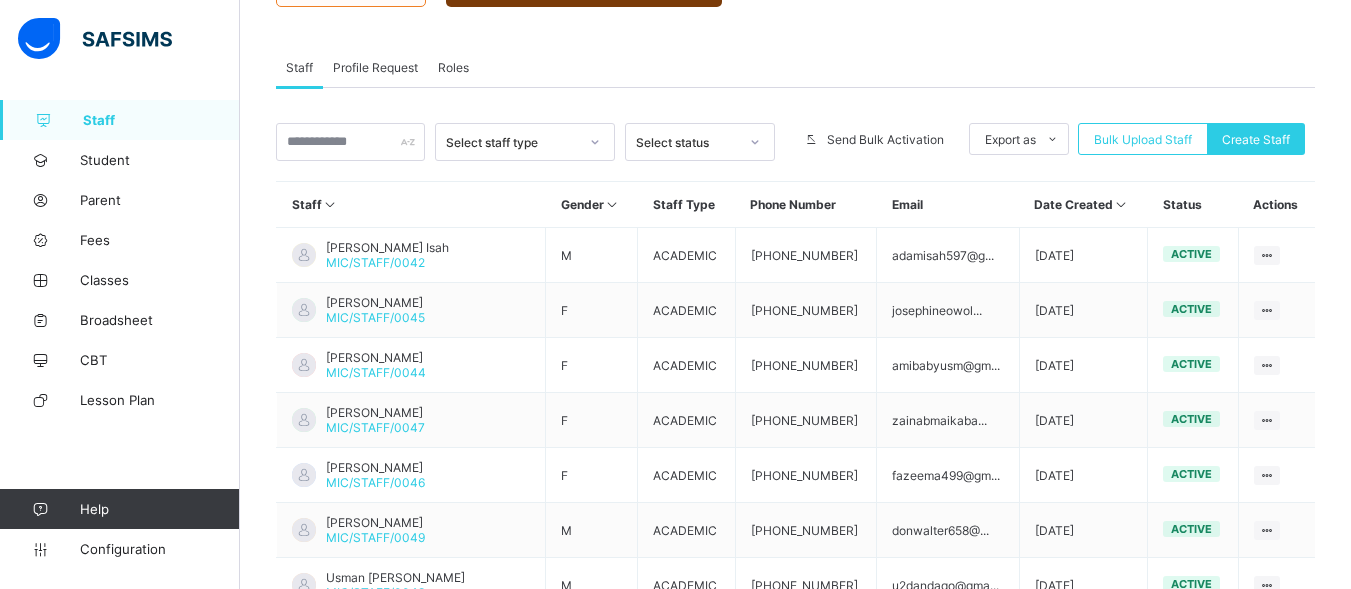 scroll, scrollTop: 622, scrollLeft: 0, axis: vertical 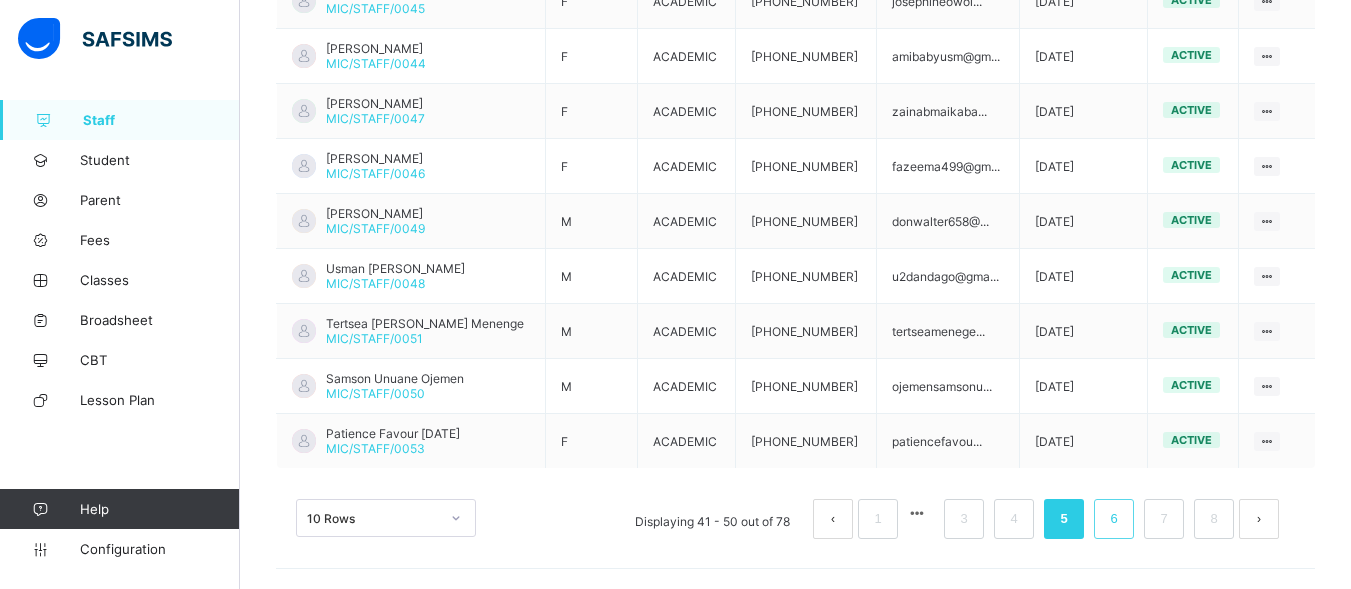 click on "6" at bounding box center (1113, 519) 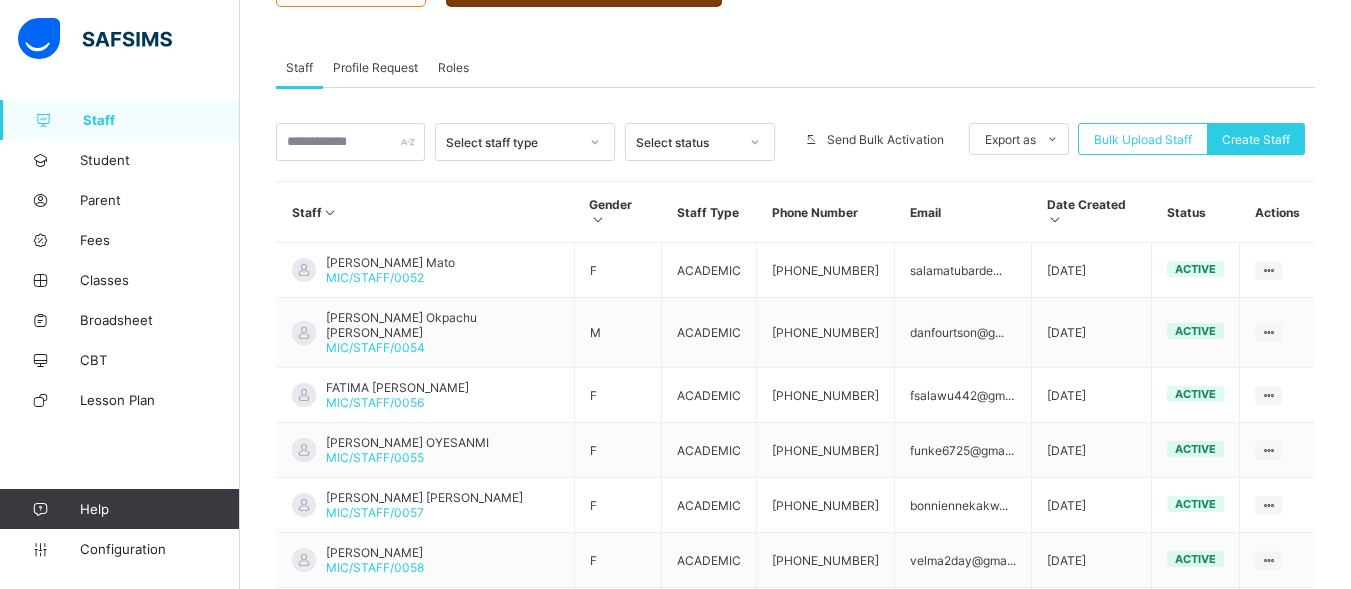 scroll, scrollTop: 622, scrollLeft: 0, axis: vertical 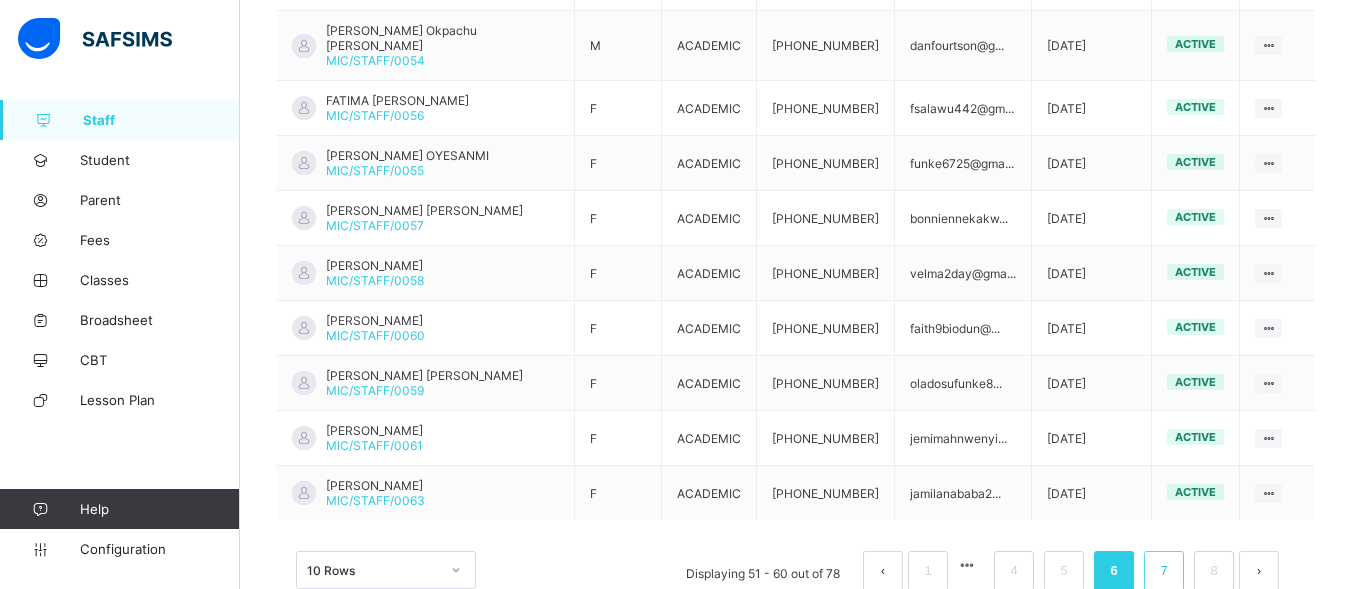 click on "7" at bounding box center [1163, 571] 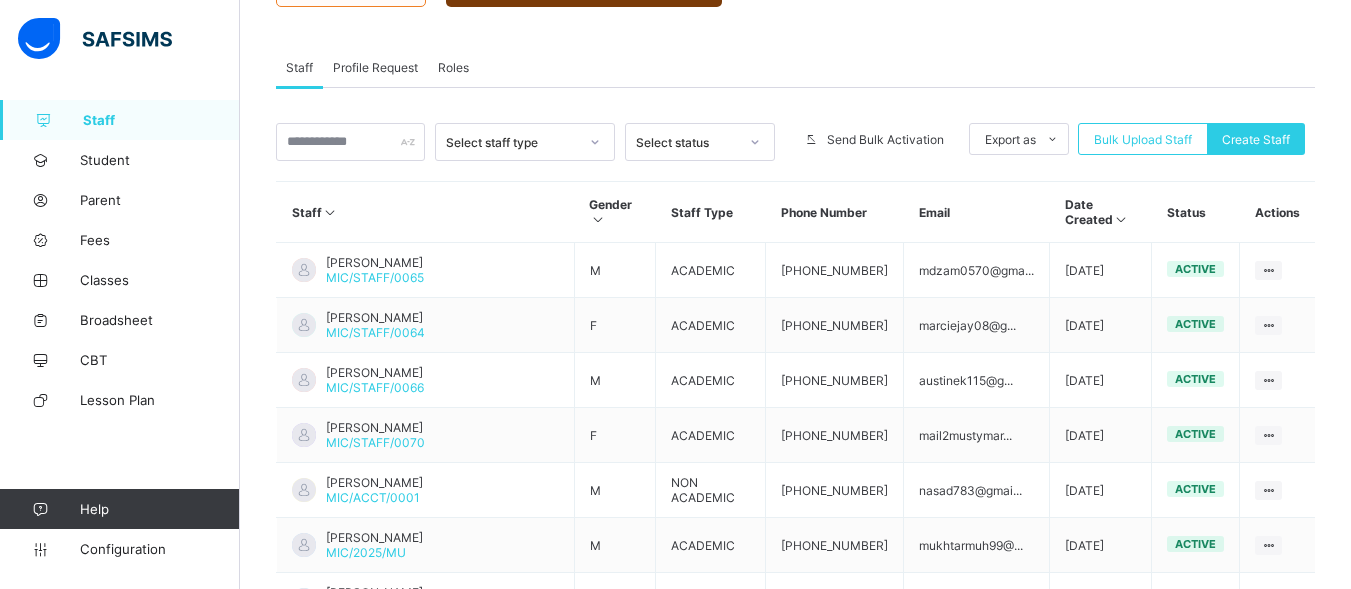scroll, scrollTop: 600, scrollLeft: 0, axis: vertical 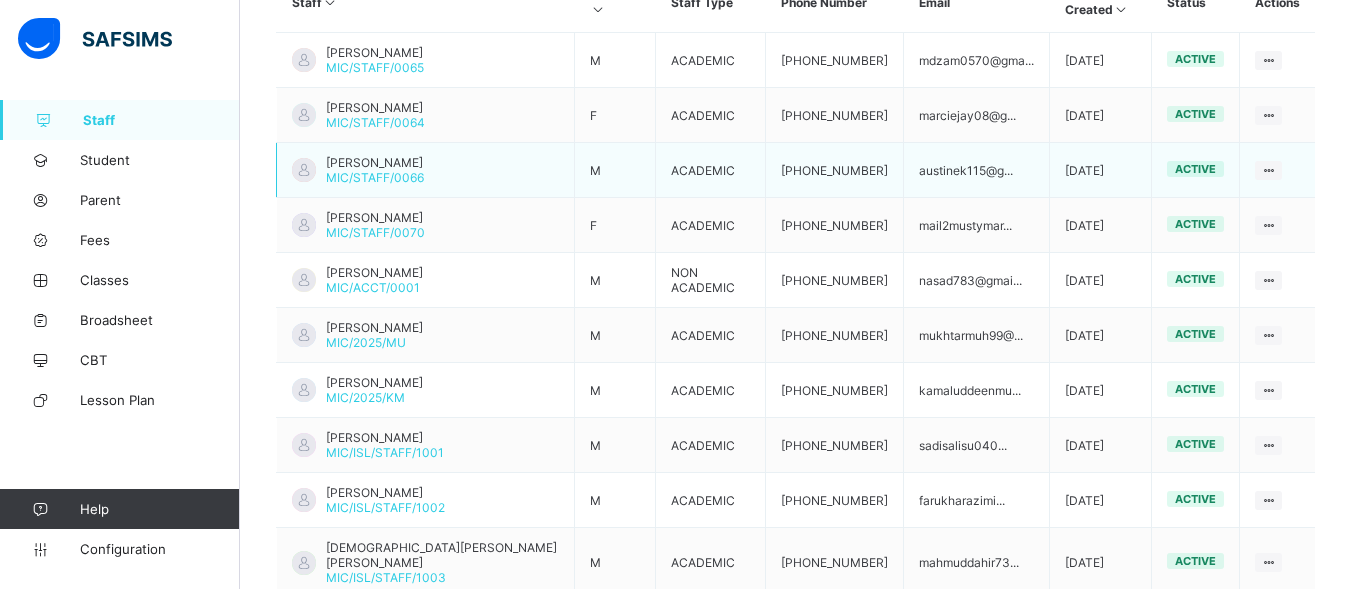 click on "austinek115@g..." at bounding box center (977, 170) 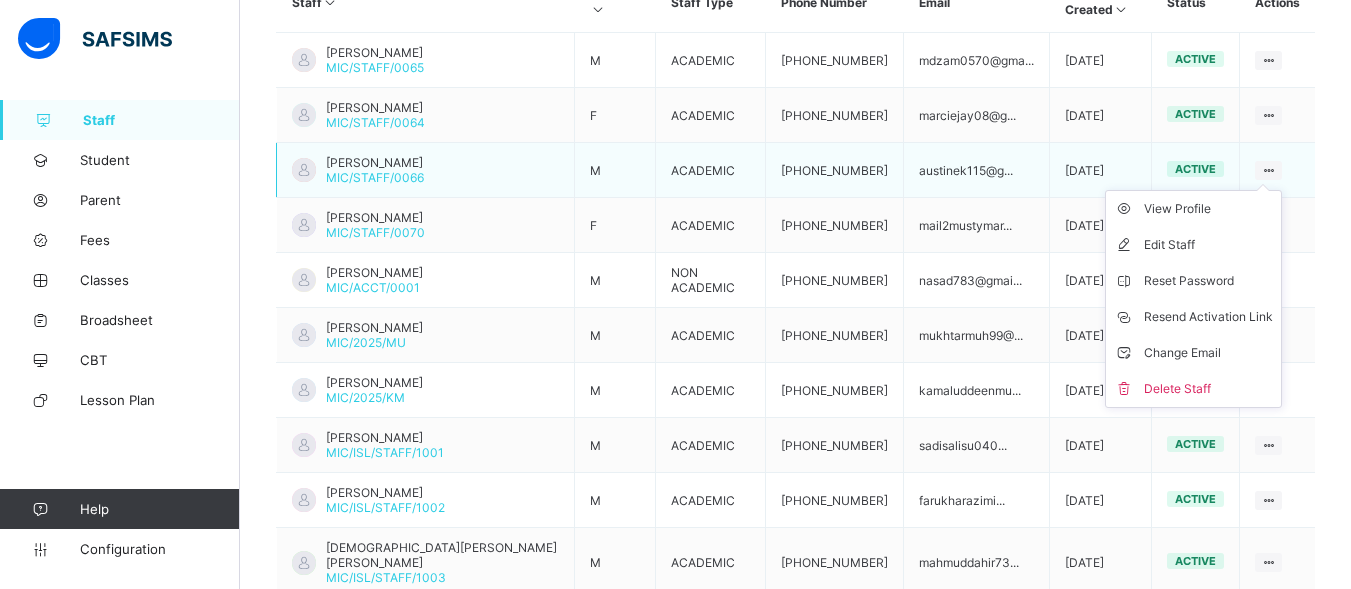 click at bounding box center [1268, 170] 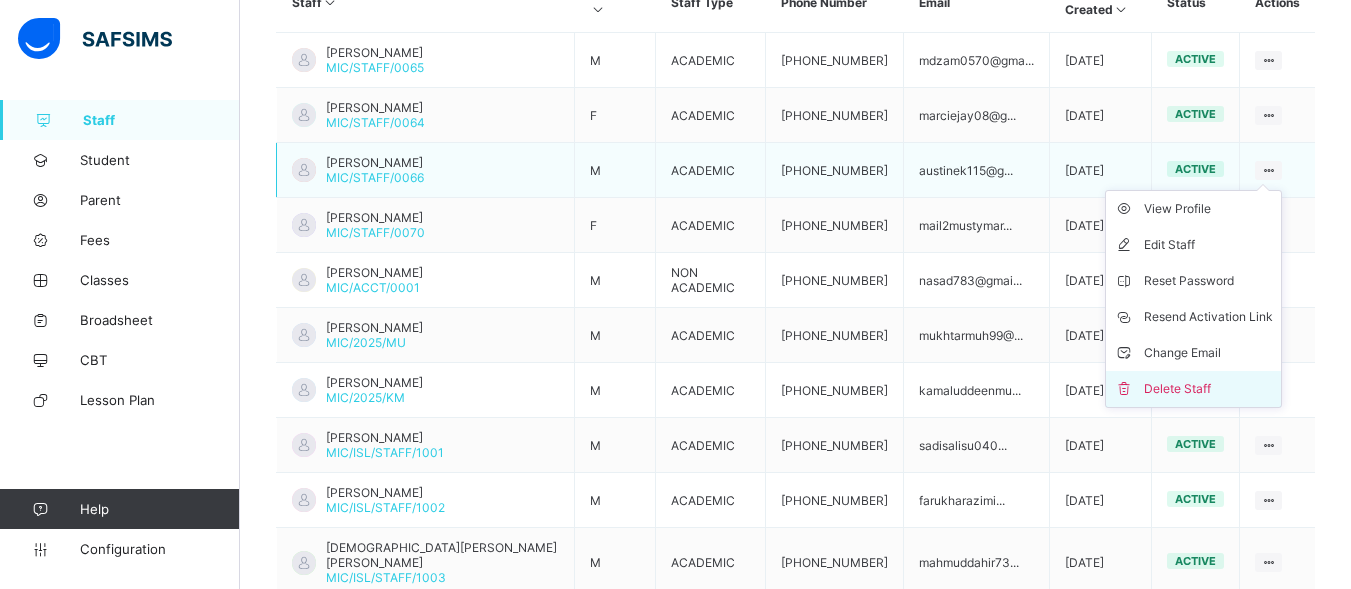 click on "Delete Staff" at bounding box center [1208, 389] 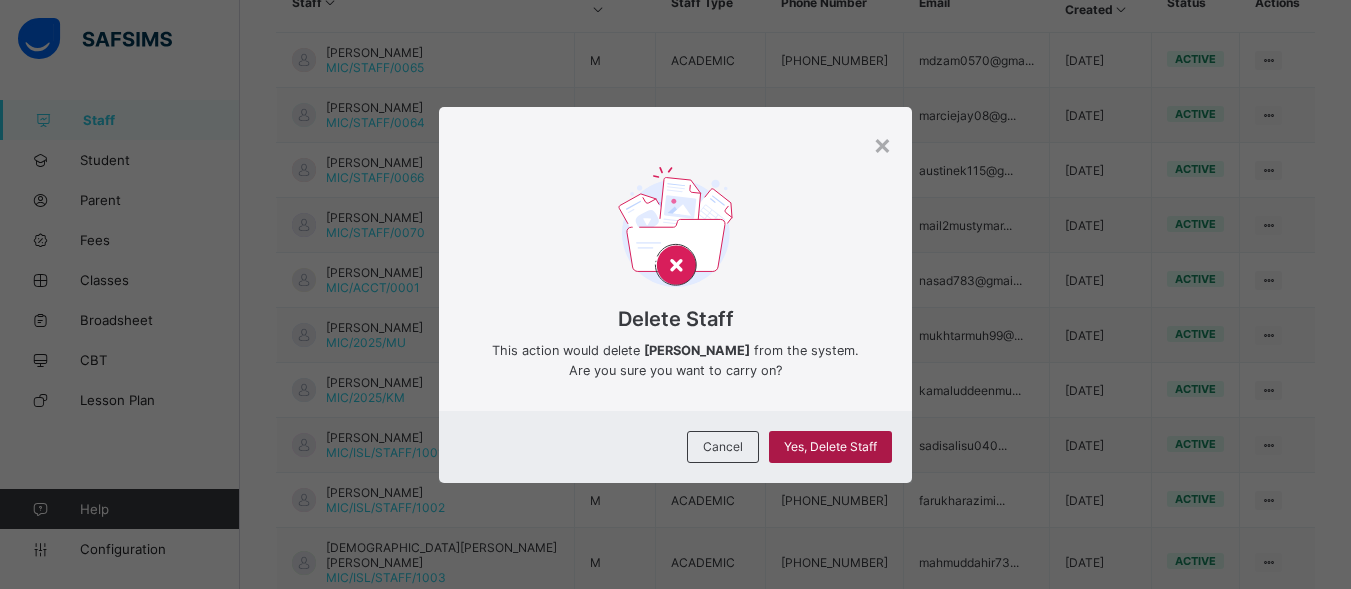 click on "Yes, Delete Staff" at bounding box center [830, 446] 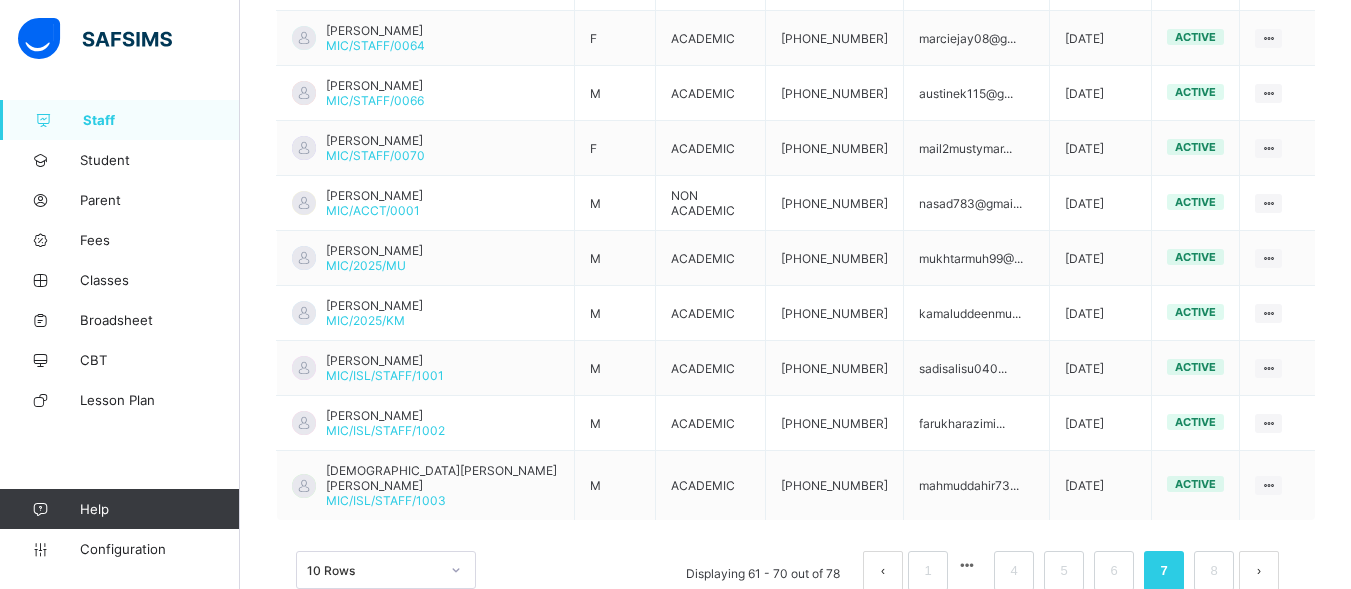 scroll, scrollTop: 602, scrollLeft: 0, axis: vertical 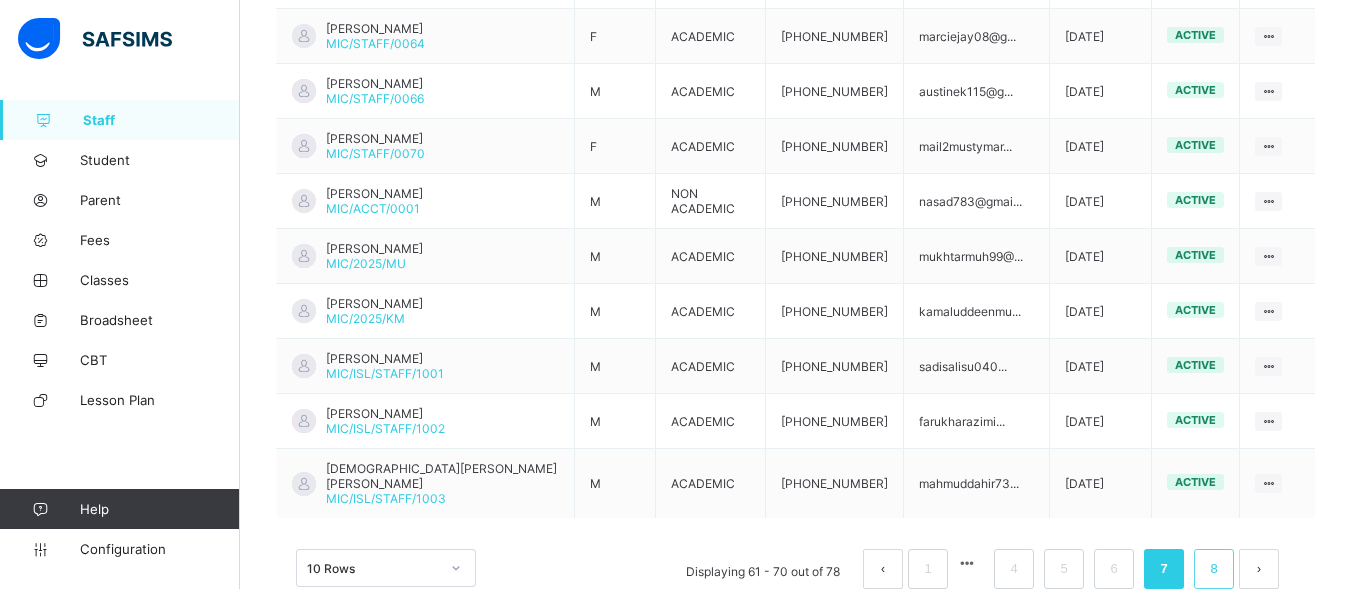 click on "8" at bounding box center (1213, 569) 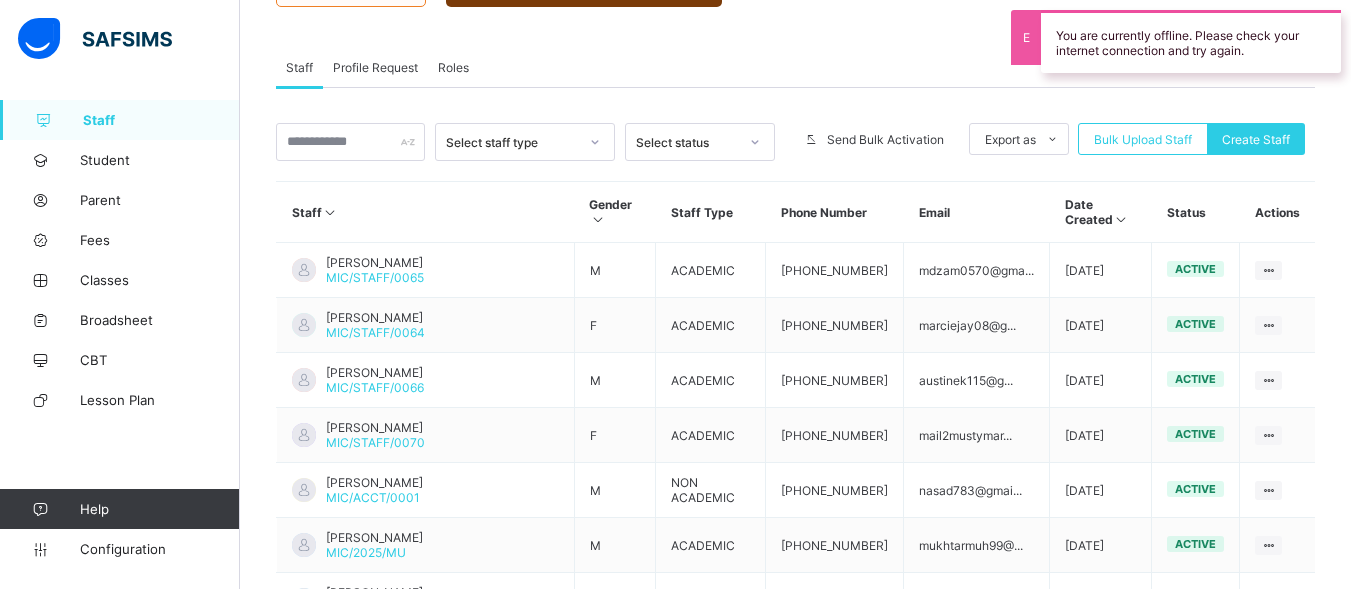 scroll, scrollTop: 602, scrollLeft: 0, axis: vertical 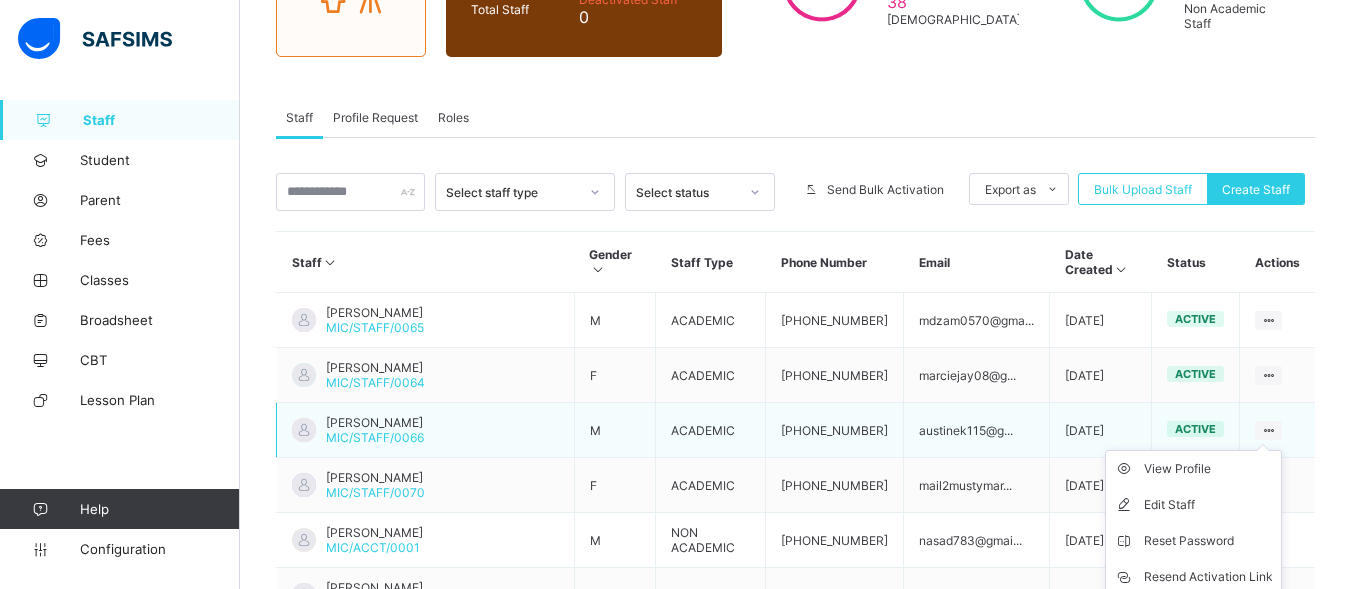 click at bounding box center (1268, 430) 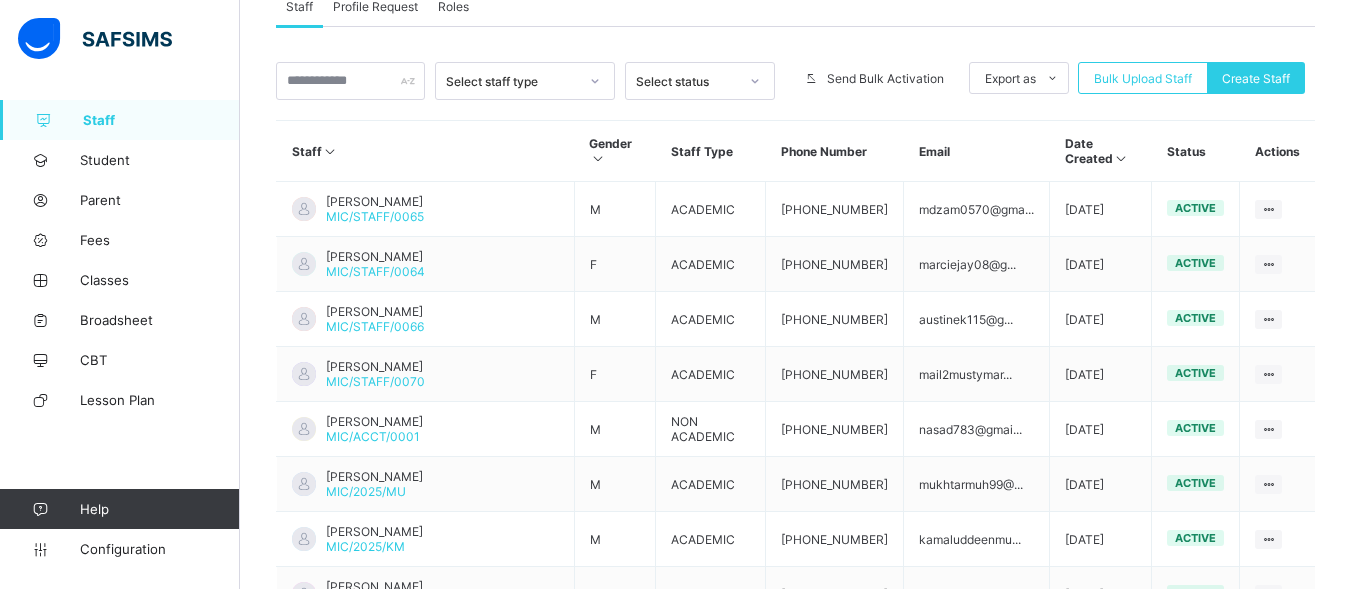 scroll, scrollTop: 379, scrollLeft: 0, axis: vertical 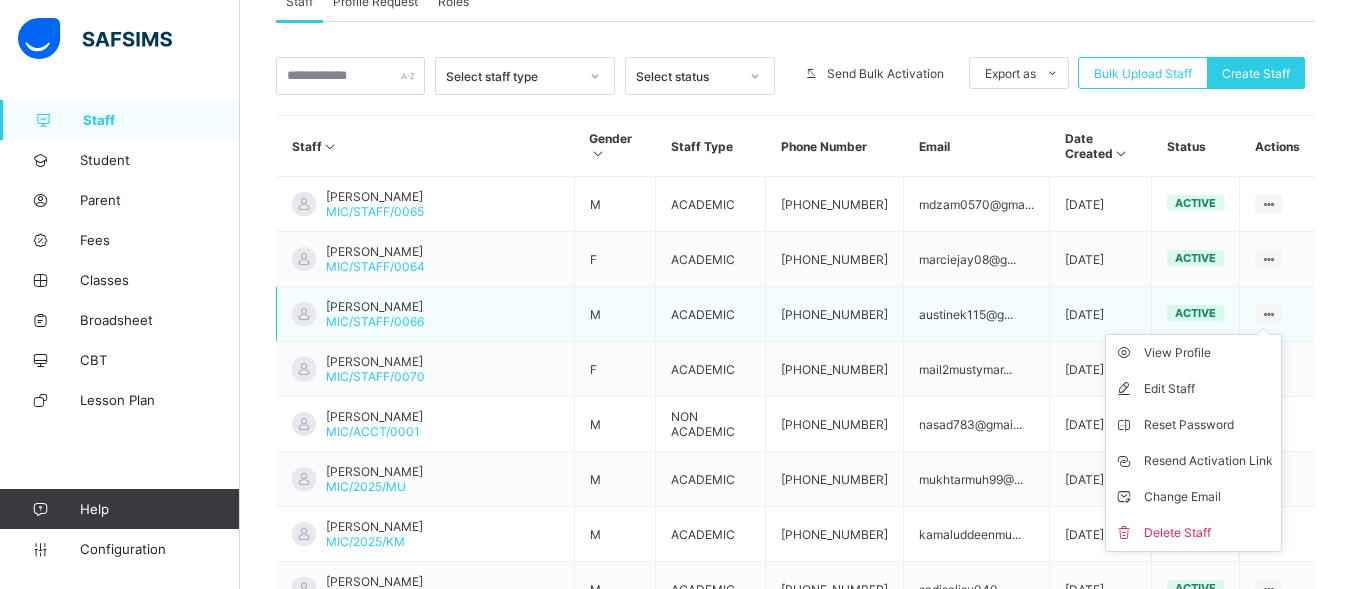 click on "View Profile Edit Staff Reset Password Resend Activation Link Change Email Delete Staff" at bounding box center (1193, 443) 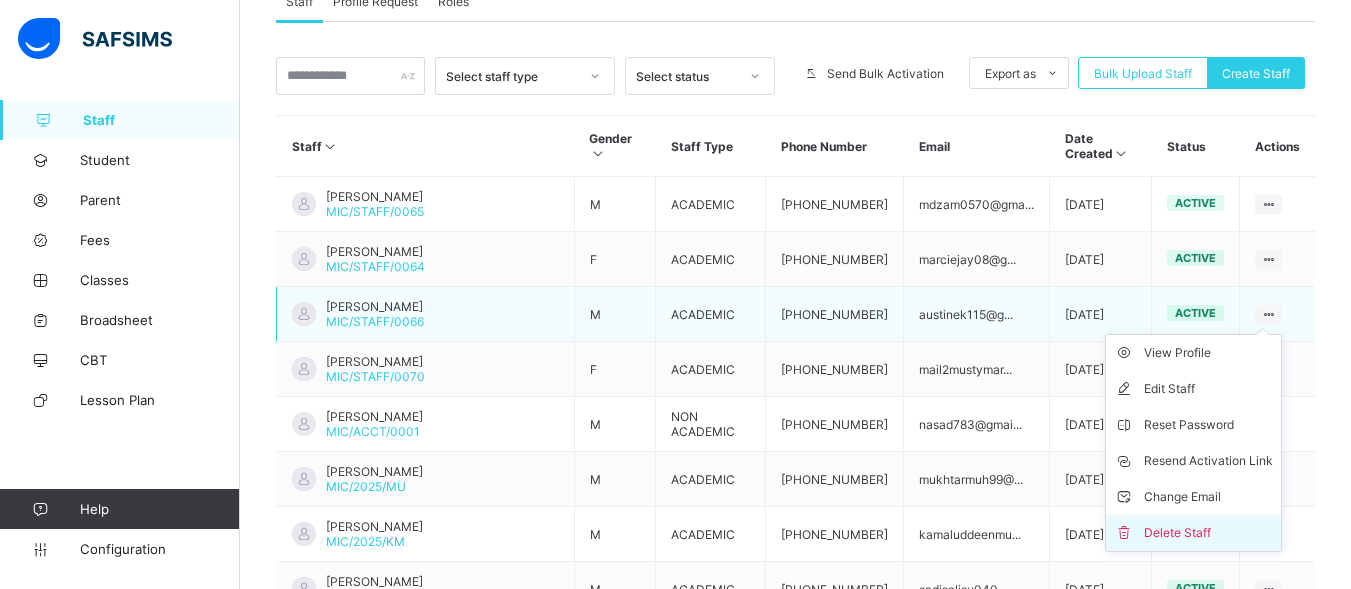 click on "Delete Staff" at bounding box center [1208, 533] 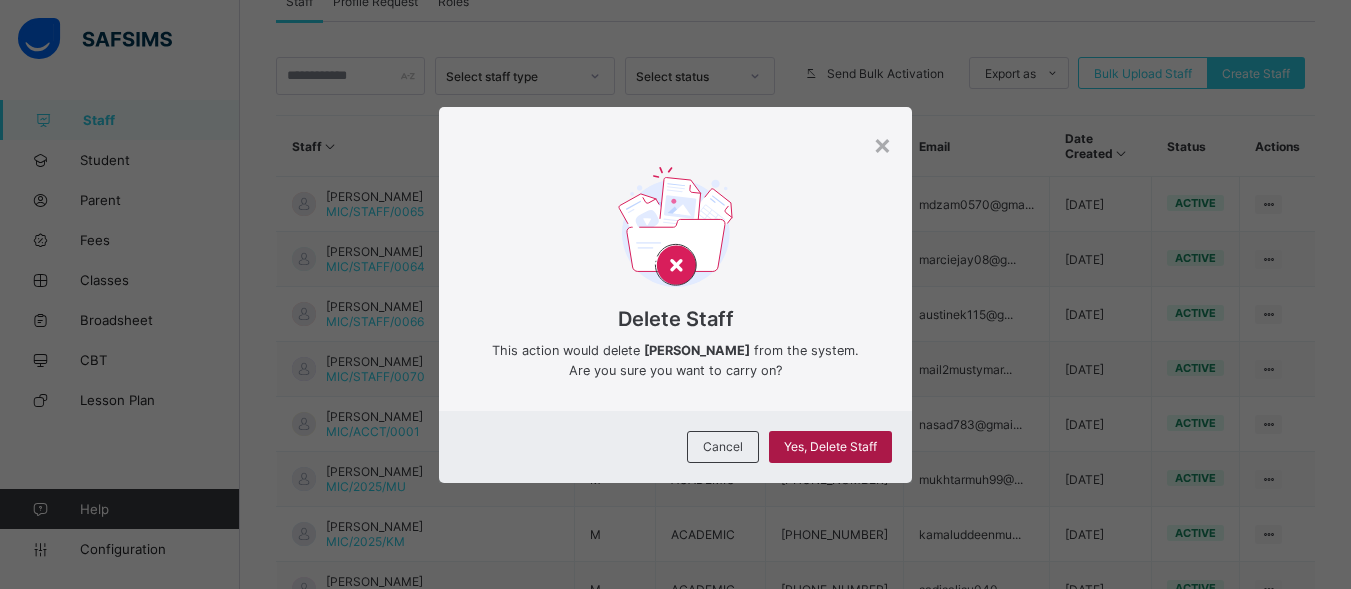 click on "Yes, Delete Staff" at bounding box center (830, 446) 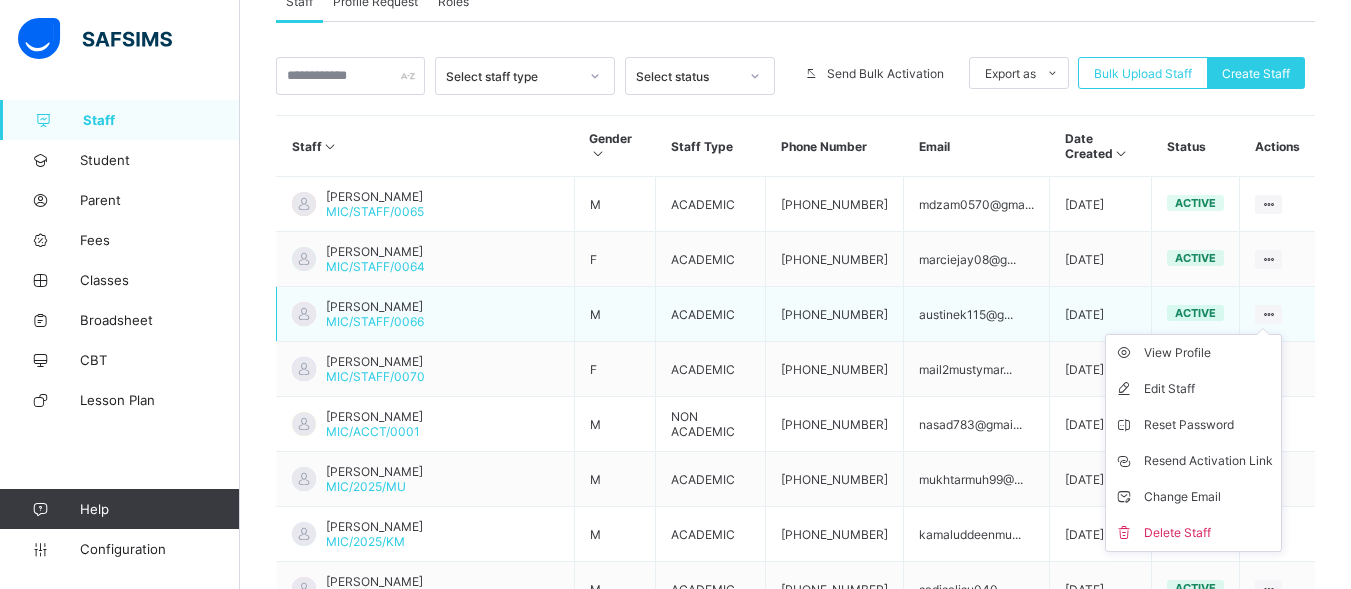 click at bounding box center (1268, 314) 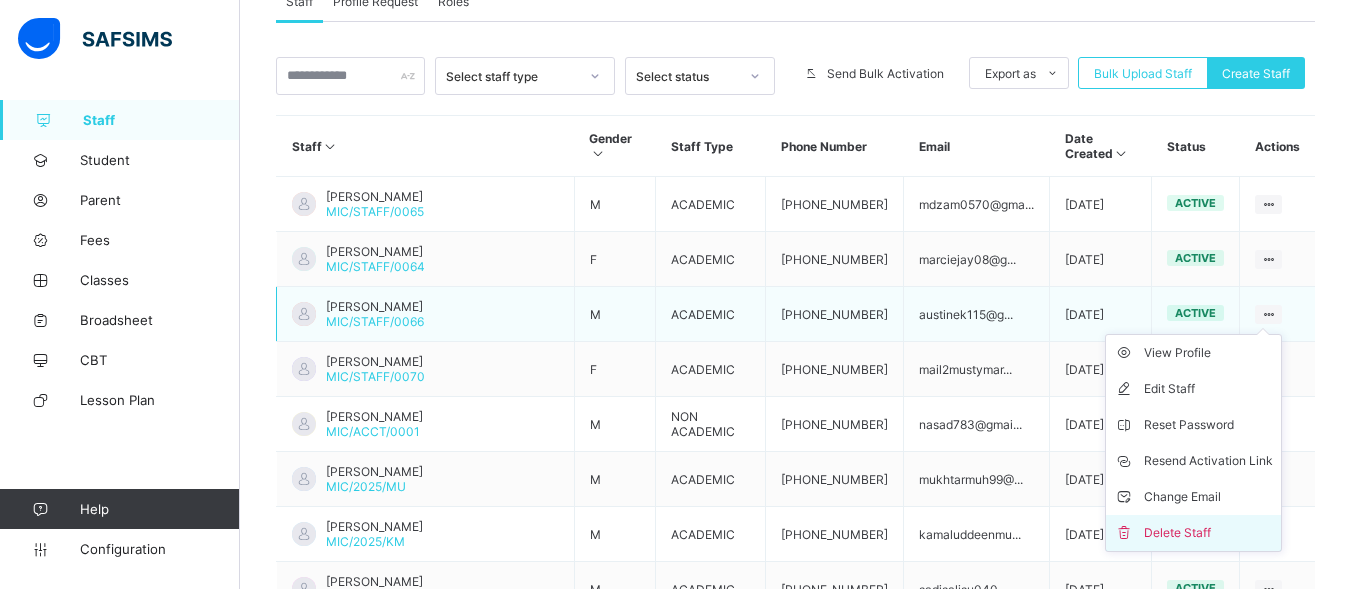 click on "Delete Staff" at bounding box center (1208, 533) 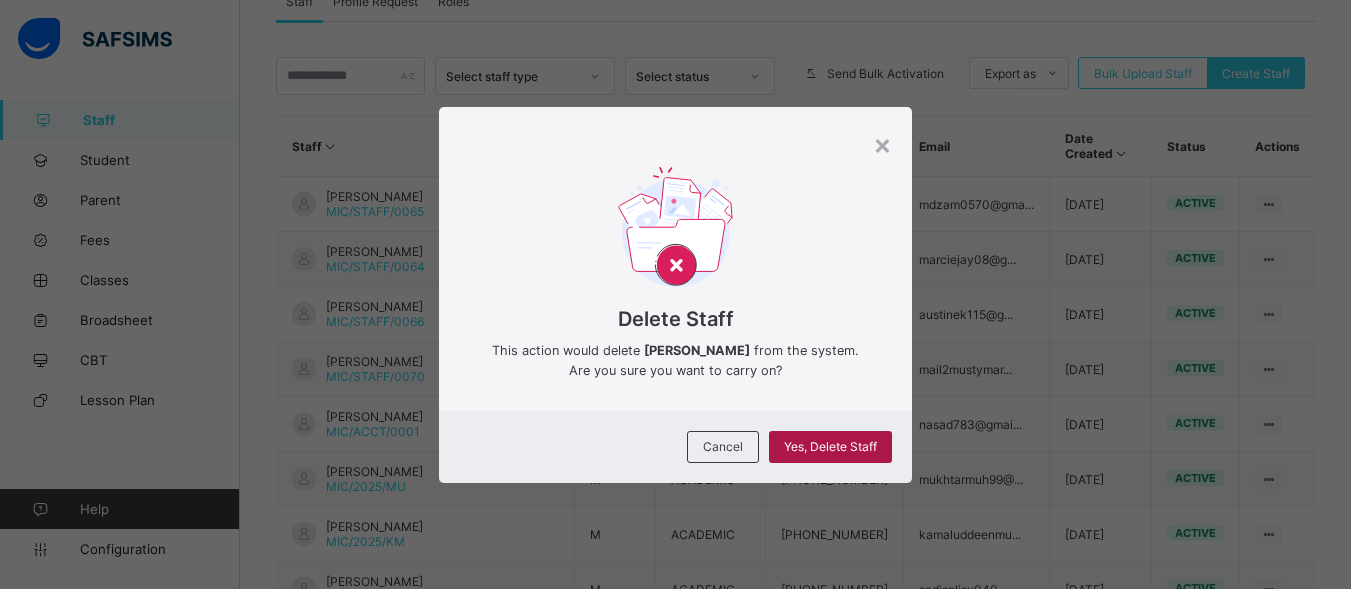 click on "Yes, Delete Staff" at bounding box center (830, 446) 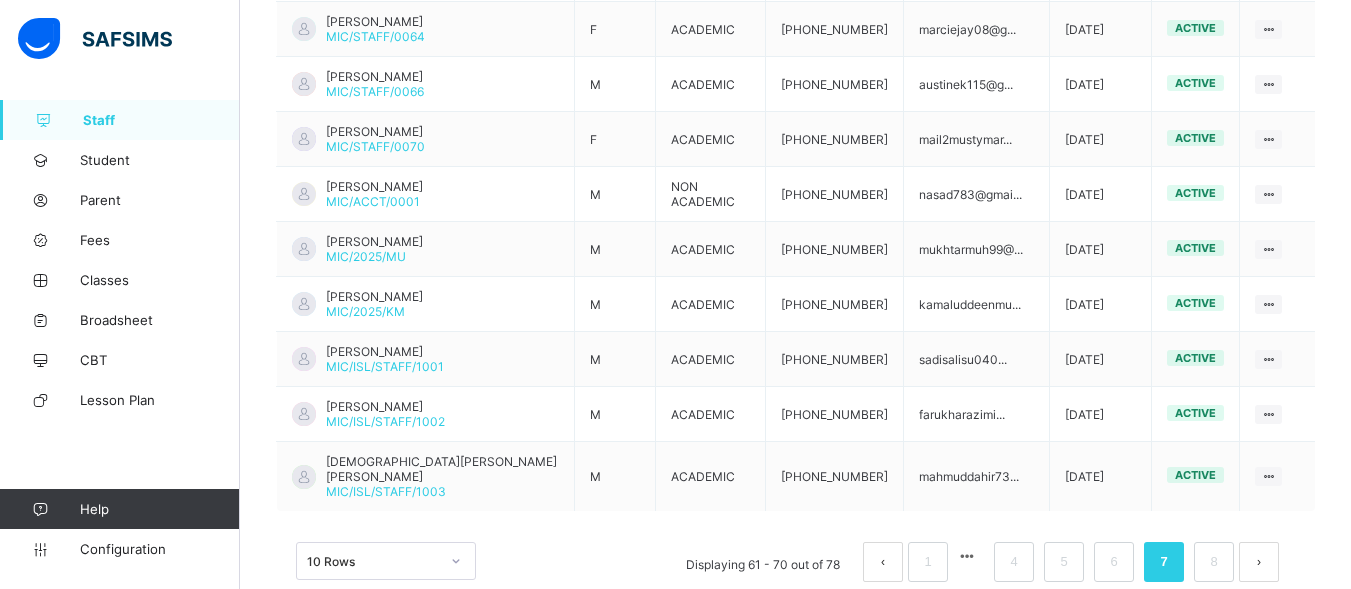 scroll, scrollTop: 615, scrollLeft: 0, axis: vertical 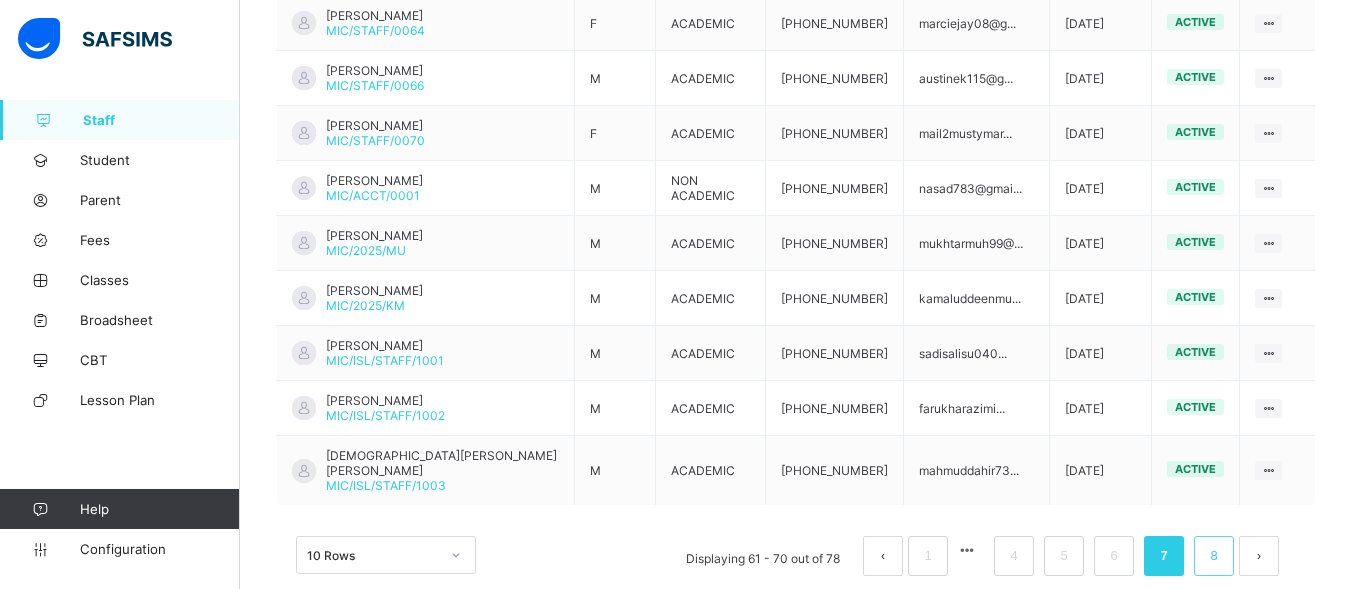 click on "8" at bounding box center [1213, 556] 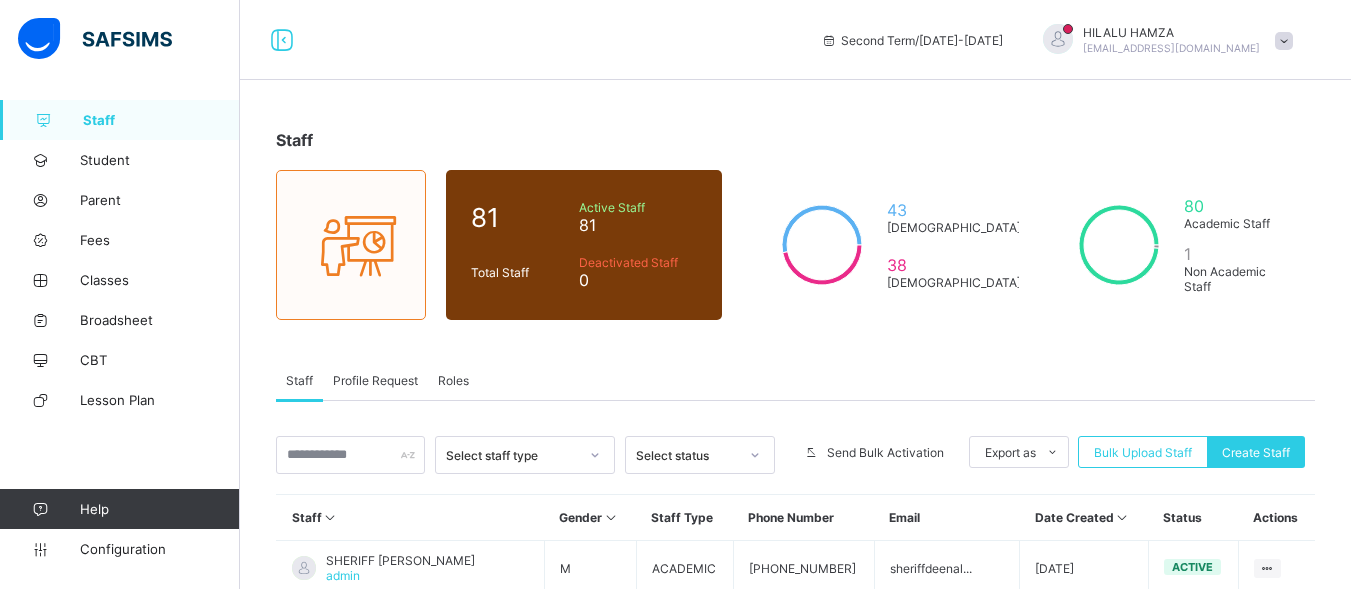 scroll, scrollTop: 0, scrollLeft: 0, axis: both 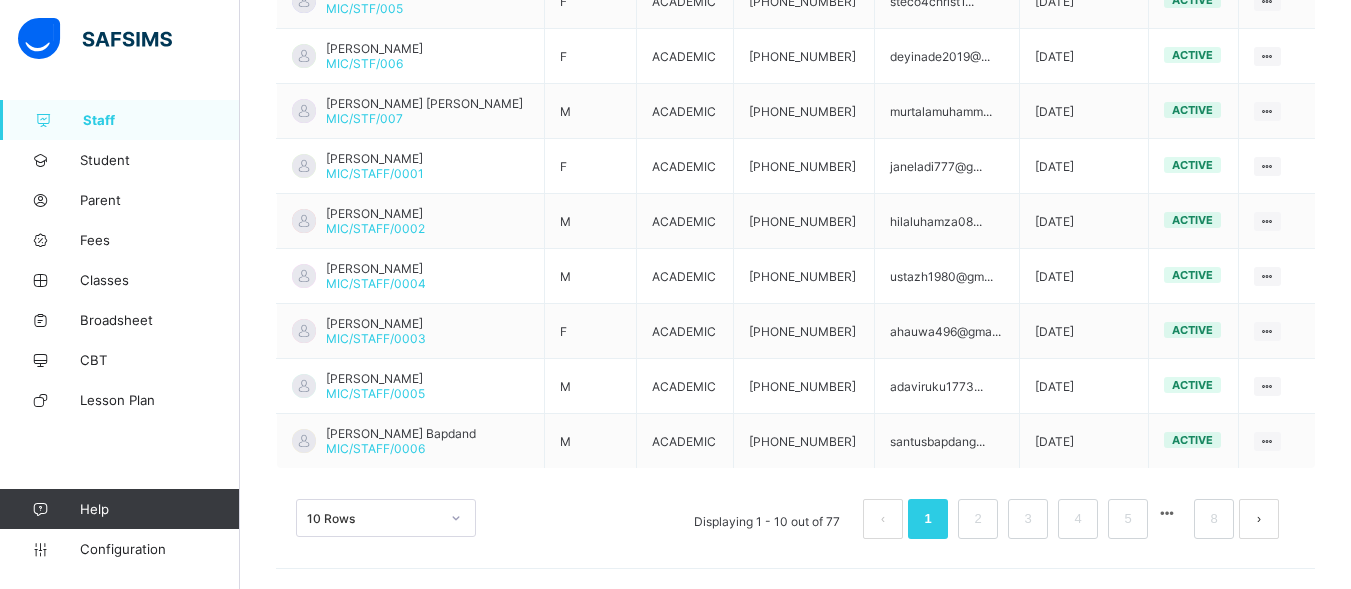 click at bounding box center (1259, 519) 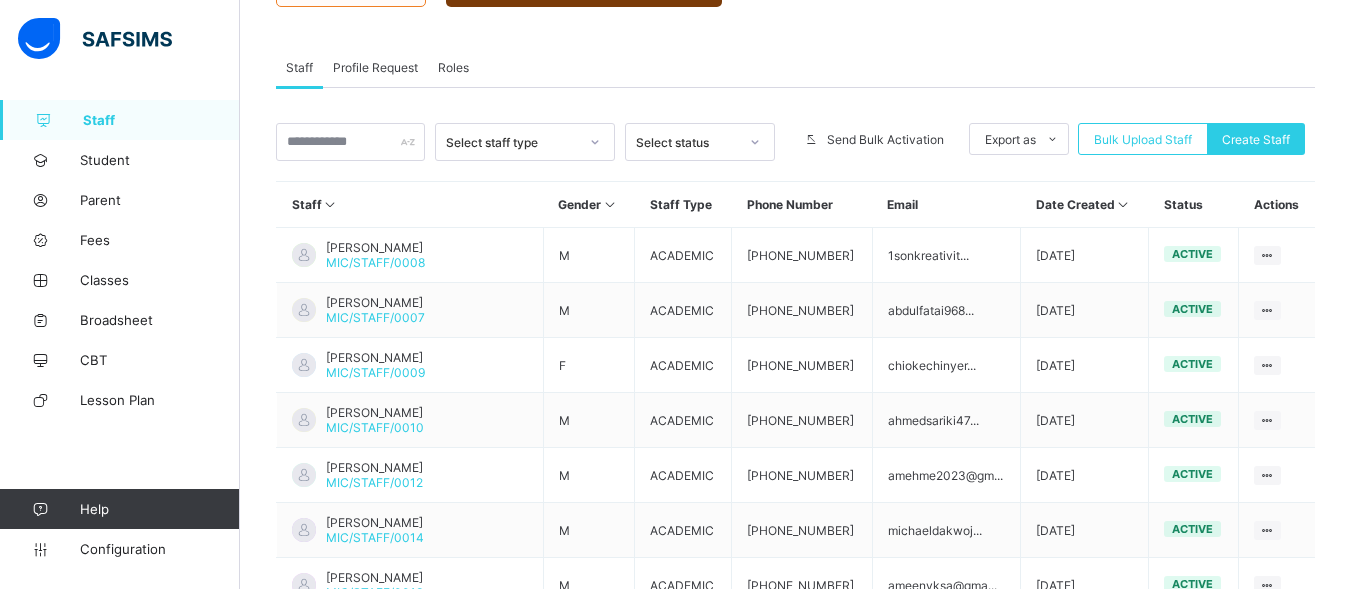 scroll, scrollTop: 622, scrollLeft: 0, axis: vertical 